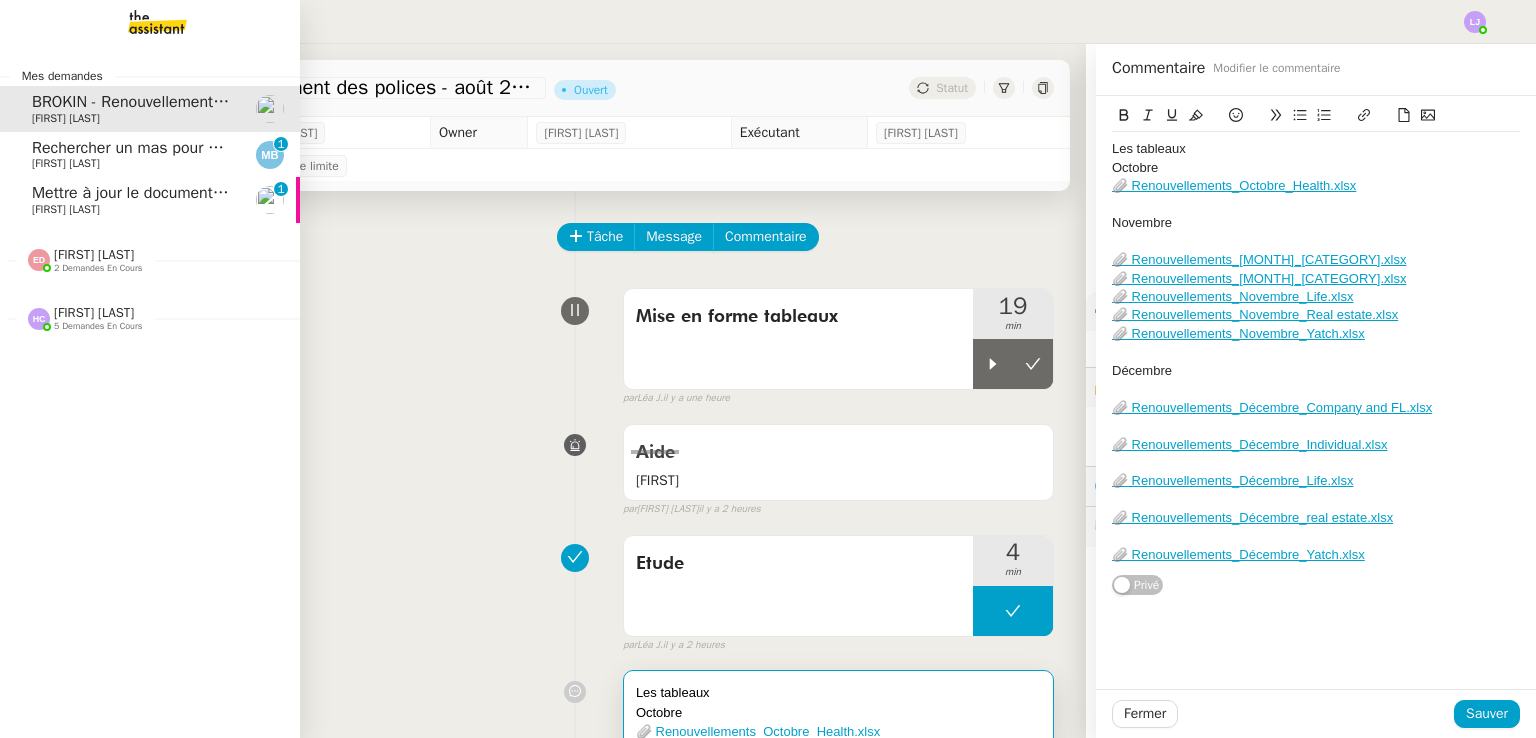 scroll, scrollTop: 0, scrollLeft: 0, axis: both 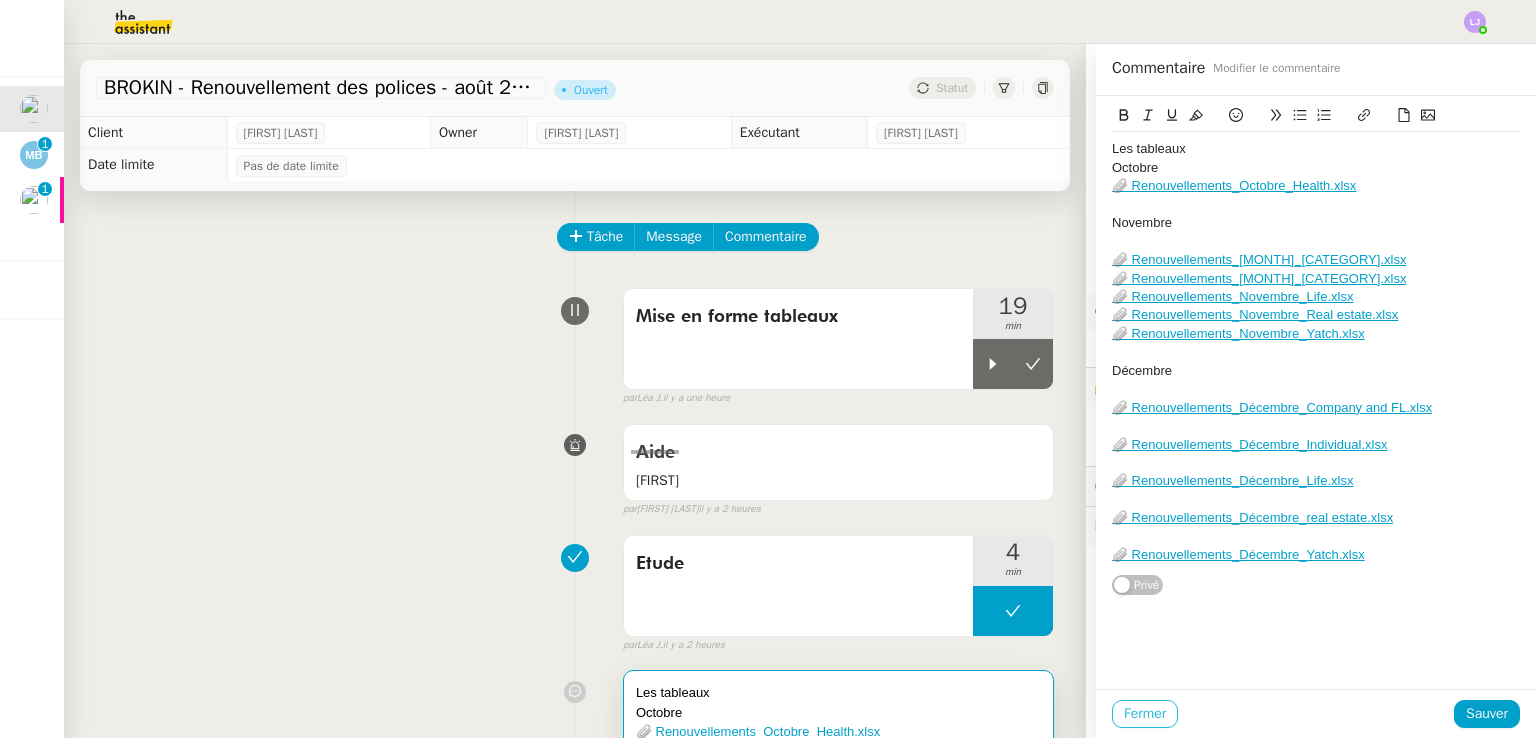 click on "Fermer" 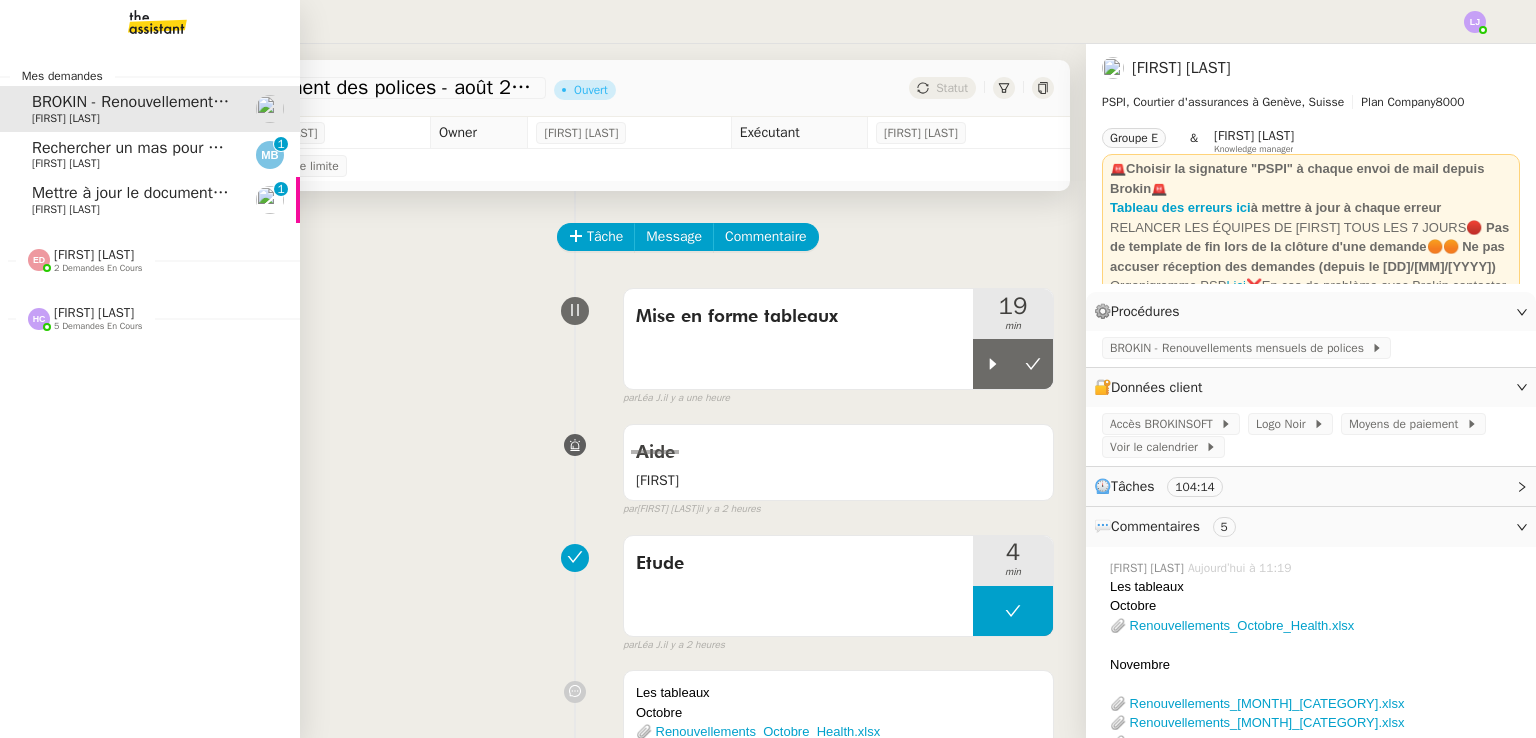 click on "[FIRST] [LAST]" 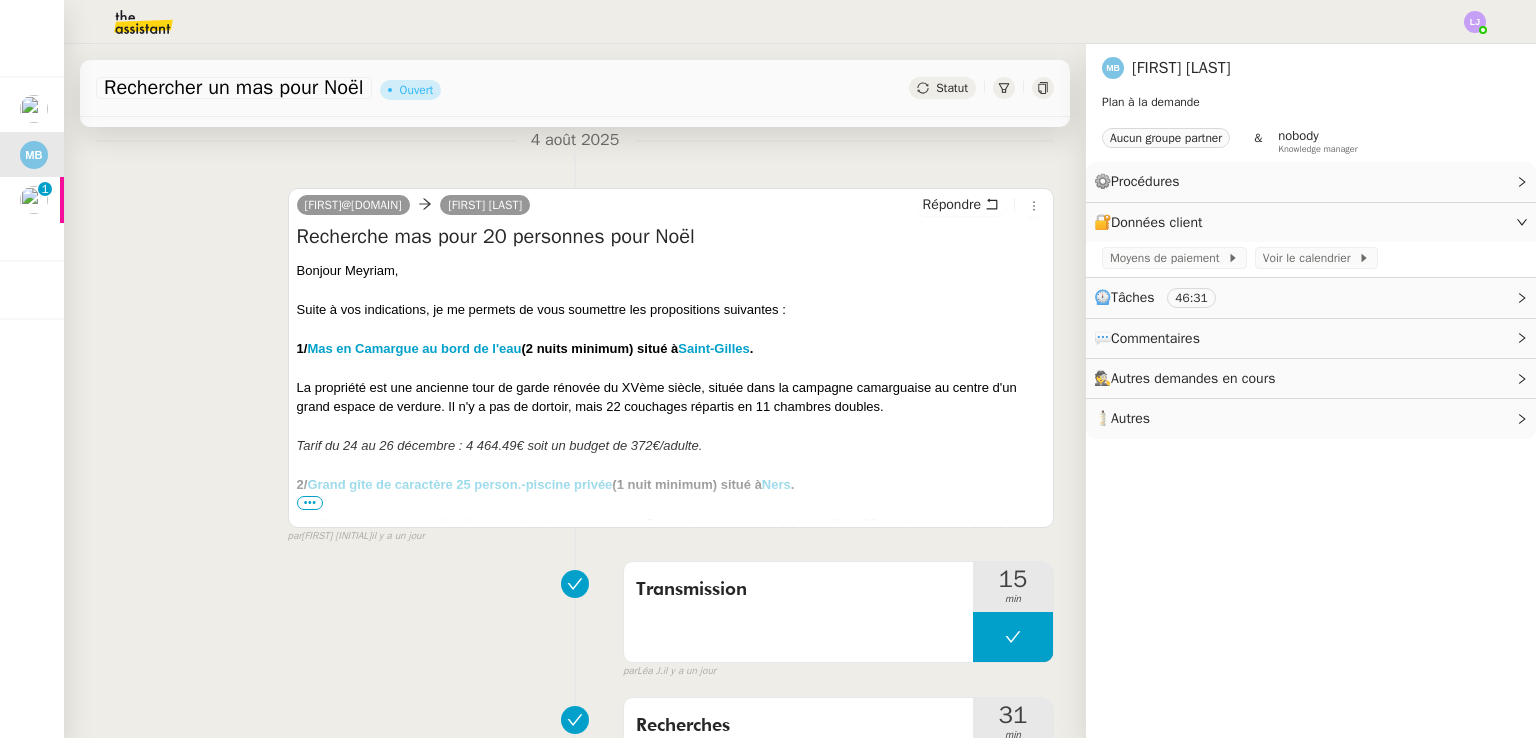 scroll, scrollTop: 988, scrollLeft: 0, axis: vertical 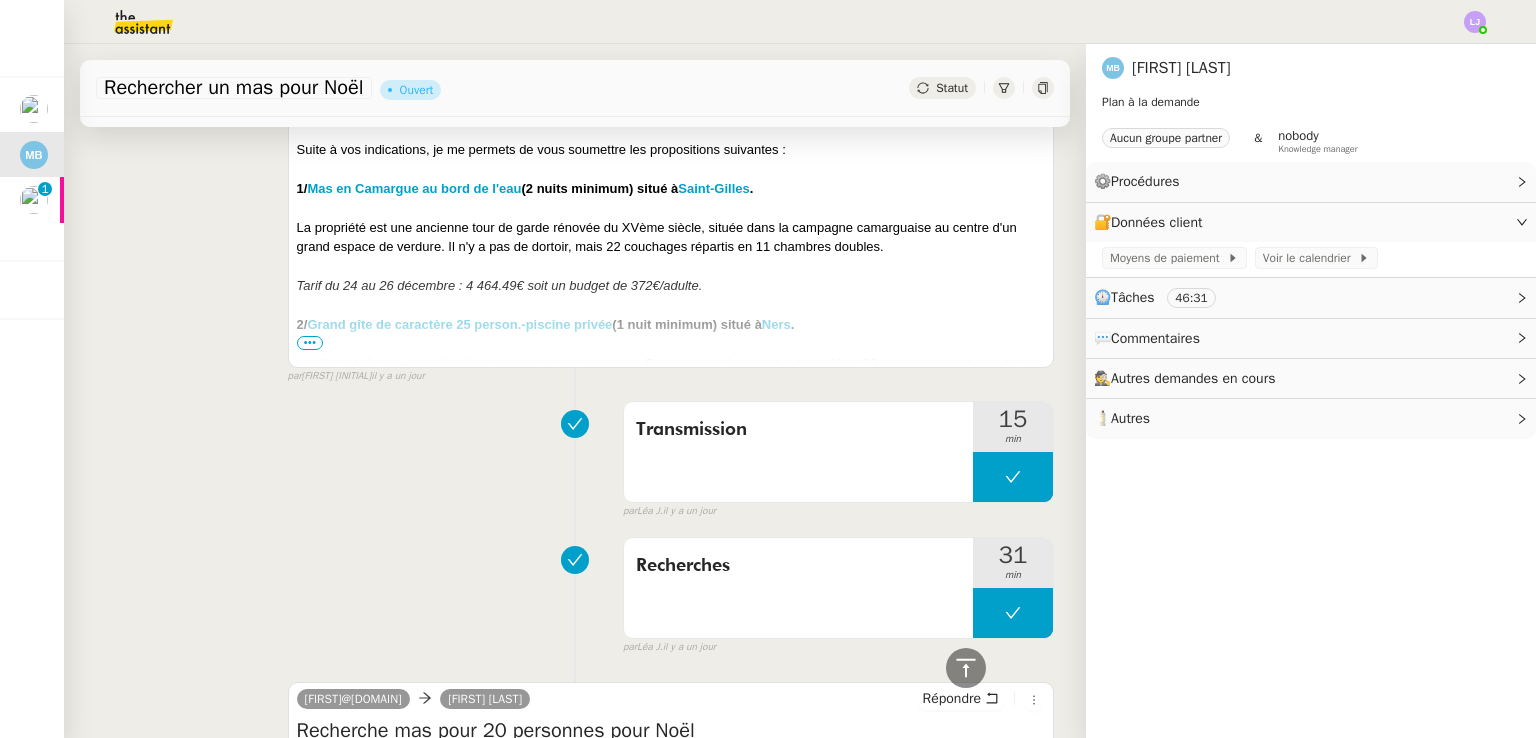 click on "•••" at bounding box center (310, 343) 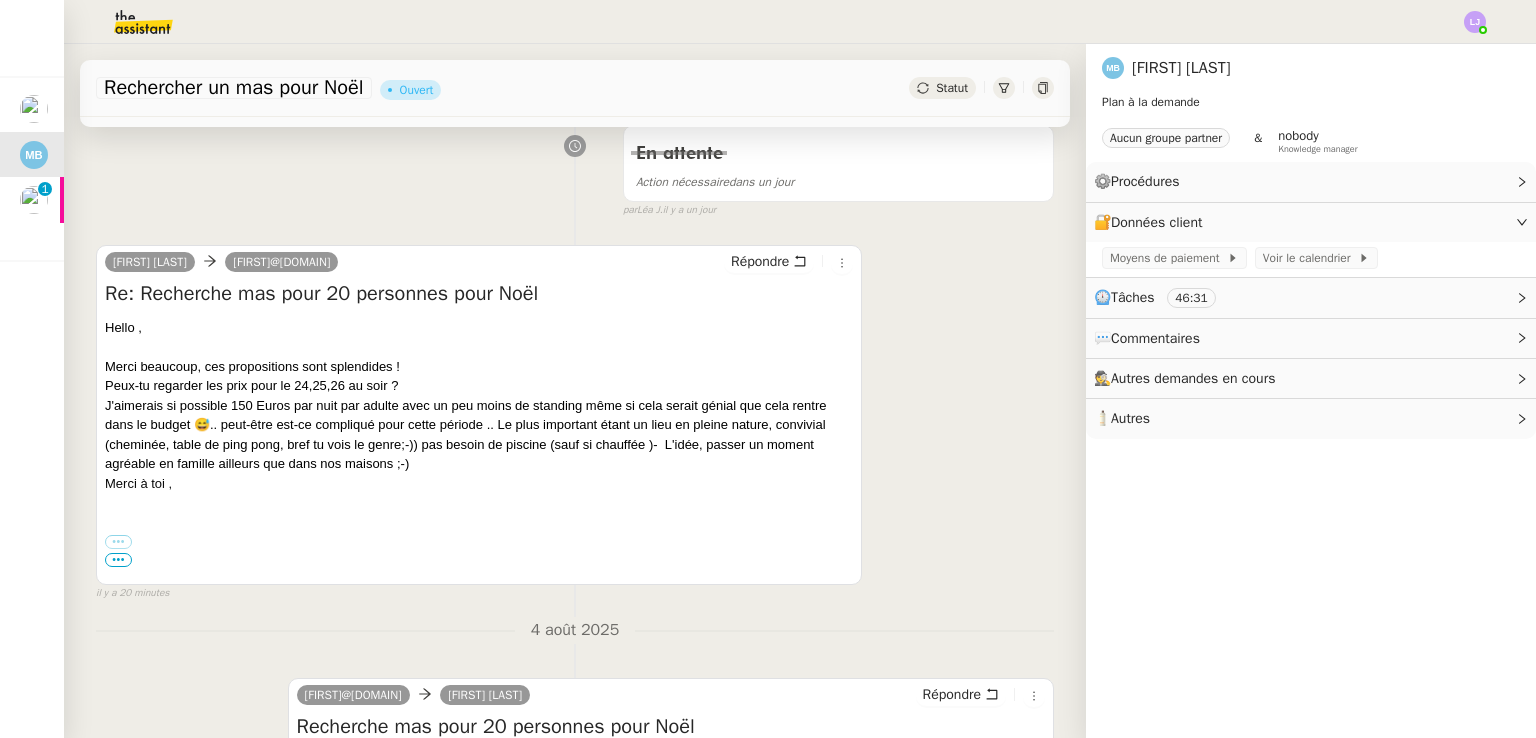 scroll, scrollTop: 338, scrollLeft: 0, axis: vertical 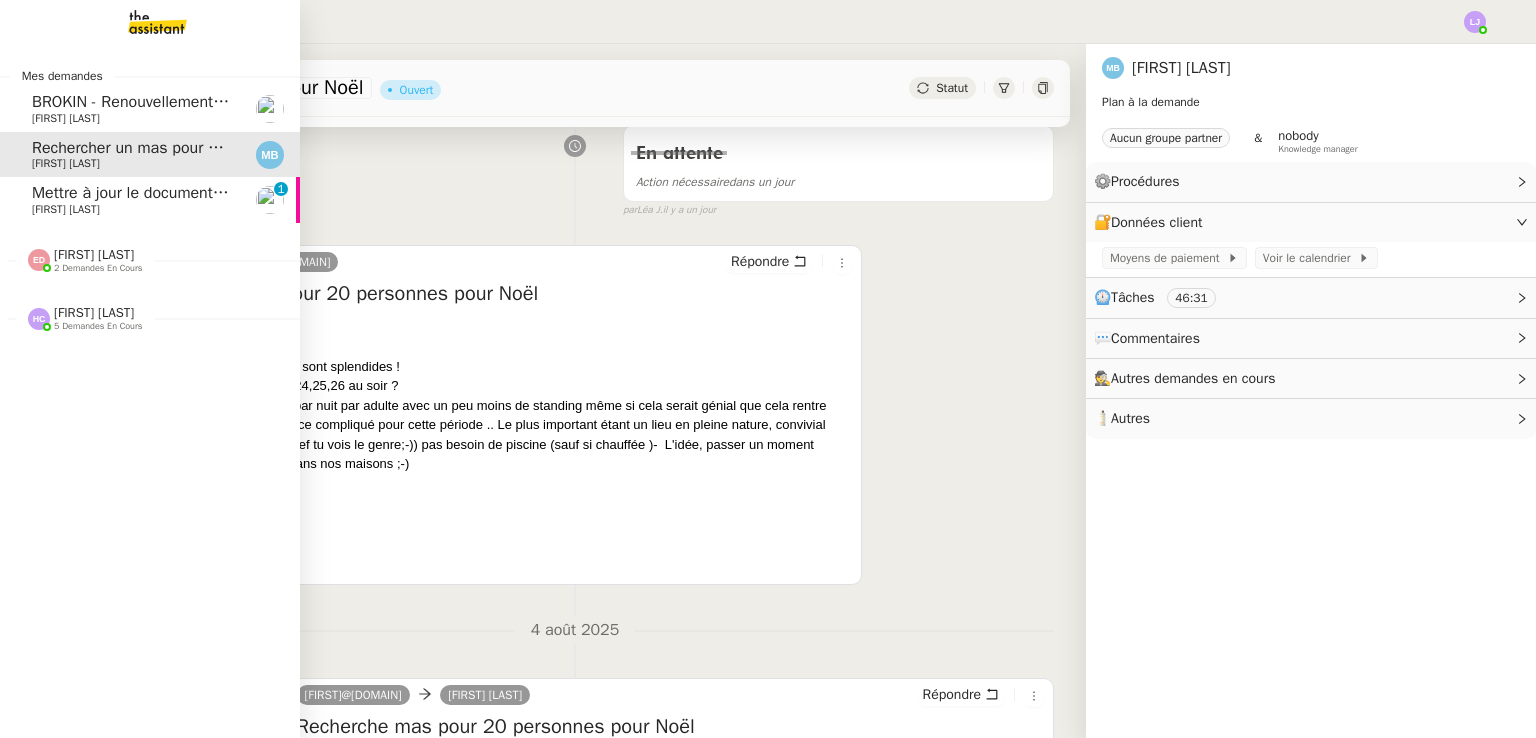 click on "Mettre à jour le document avec la nouvelle charte    [FIRST] [LAST]     0   1   2   3   4   5   6   7   8   9" 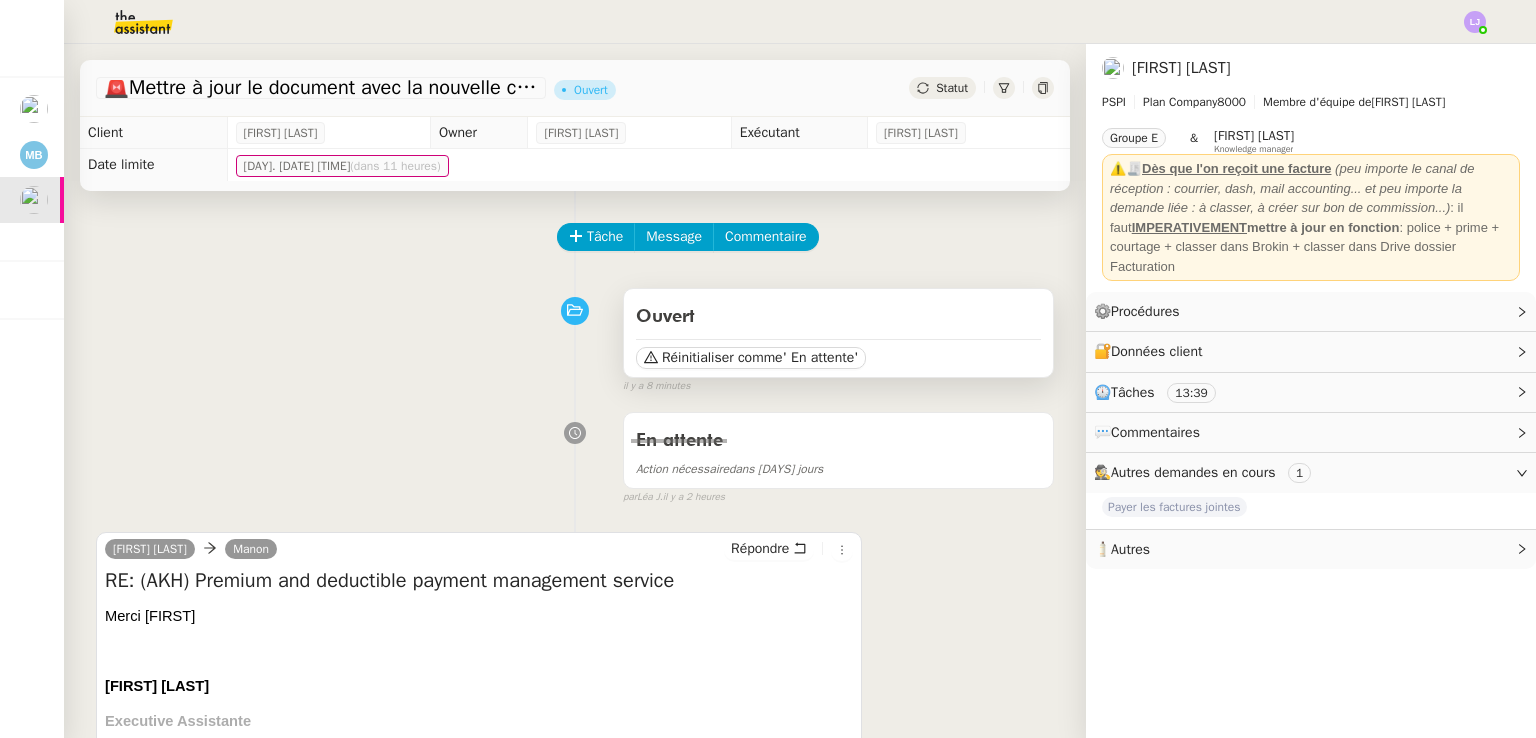 scroll, scrollTop: 524, scrollLeft: 0, axis: vertical 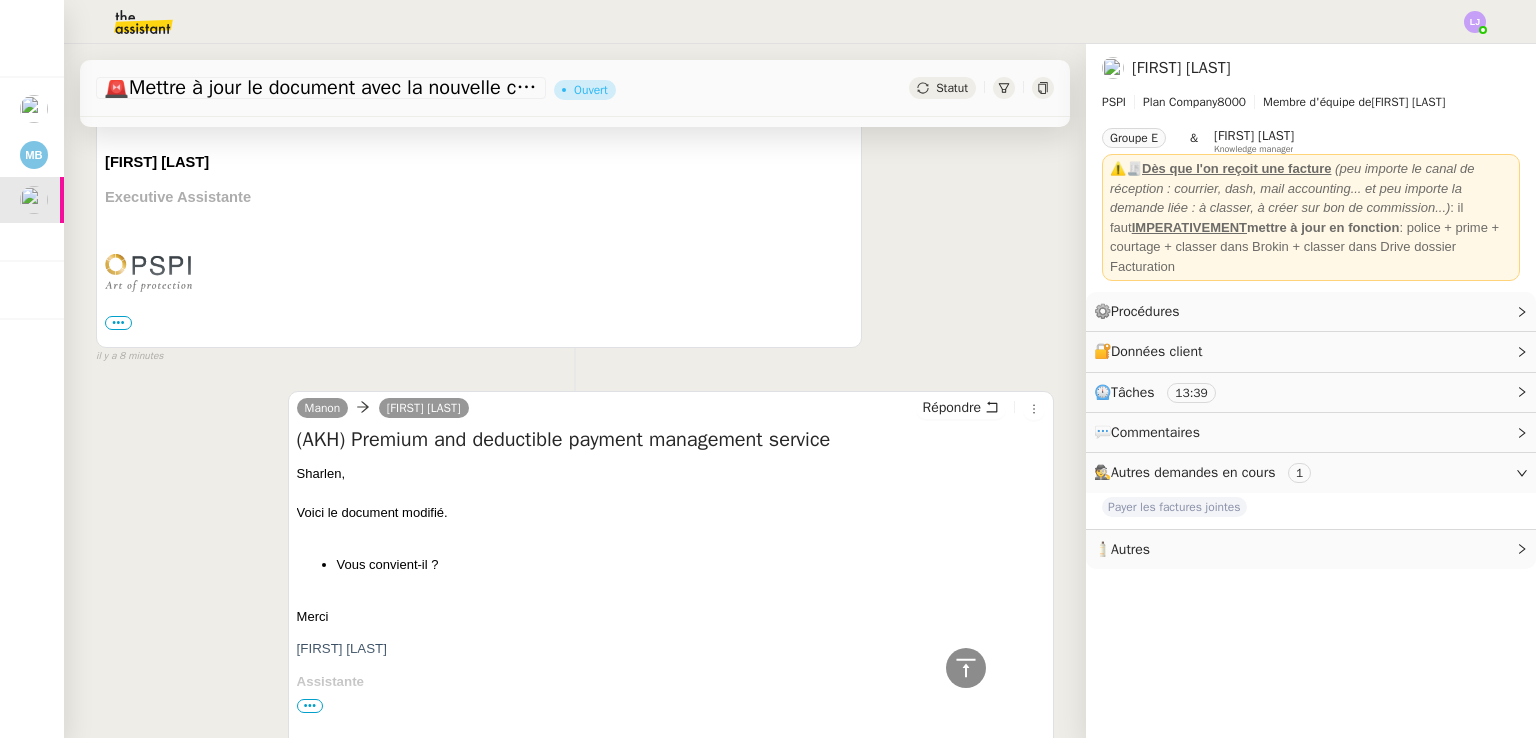 click on "[FIRST] [LAST] RE: (AKH) Premium and deductible payment management service
Merci [PERSON] [FIRST] [LAST] Executive Assistante     PSPI SA Rue du Prince 10 1204 Geneva Switzerland   Direct: [PHONE] Office: [PHONE] Mobile:[PHONE] [EMAIL] ,  www.pspi.ch CONFIDENTIALITY NOTICE: The contents of this email message and any attachments are intended solely for the addressee(s) and may contain confidential and/or privileged information and may be legally protected from disclosure. If you are not the intended recipient of this message or their agent, or if this message has been addressed to you in error, please immediately alert the sender by reply email and then delete this message and any attachments. If you are not the intended recipient, you are hereby notified that any use, dissemination, copying, or storage of this message or its attachments is strictly prohibited.     De :  [PERSON] <[EMAIL]>  Envoyé :  [DAY], [DATE] [TIME]" at bounding box center (575, 177) 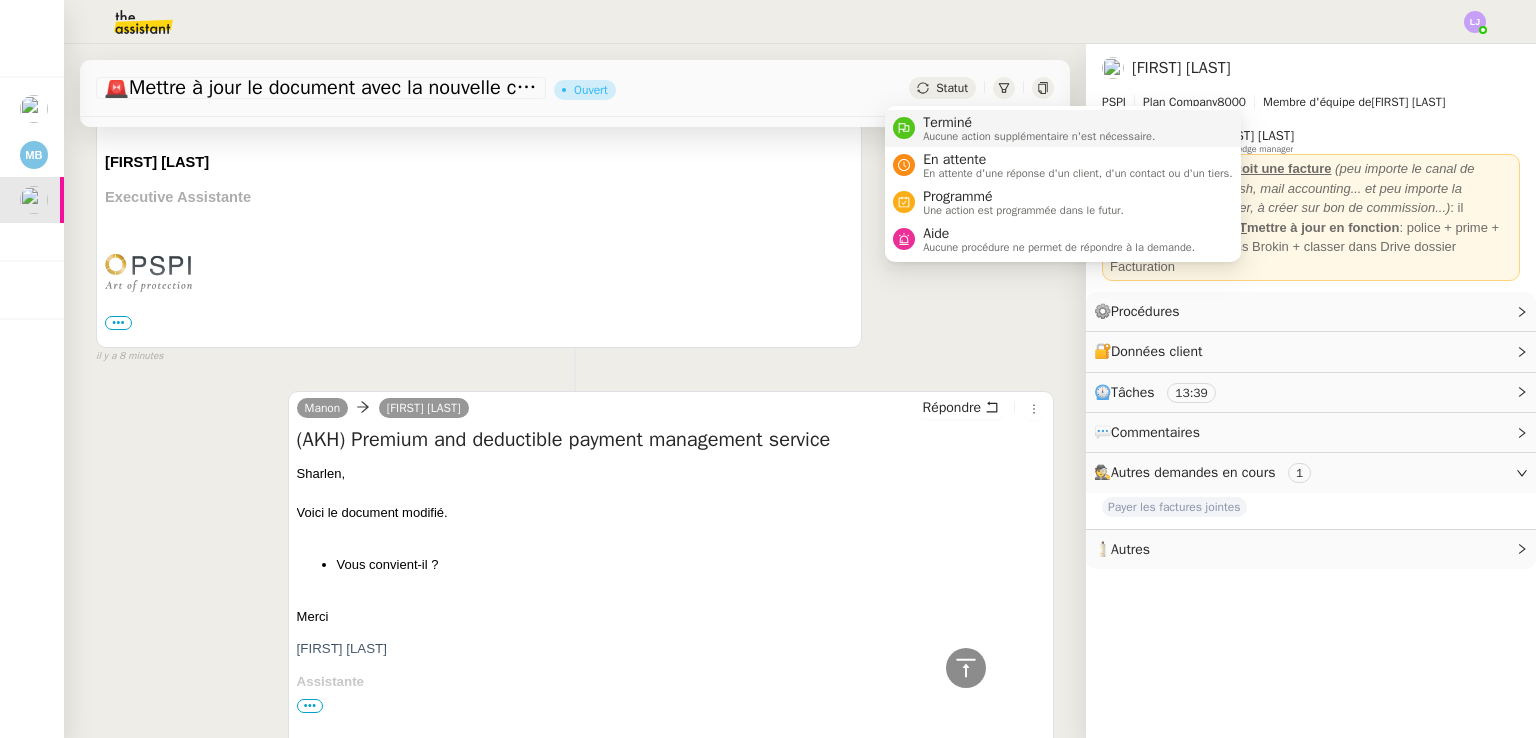 click on "Terminé" at bounding box center [1039, 123] 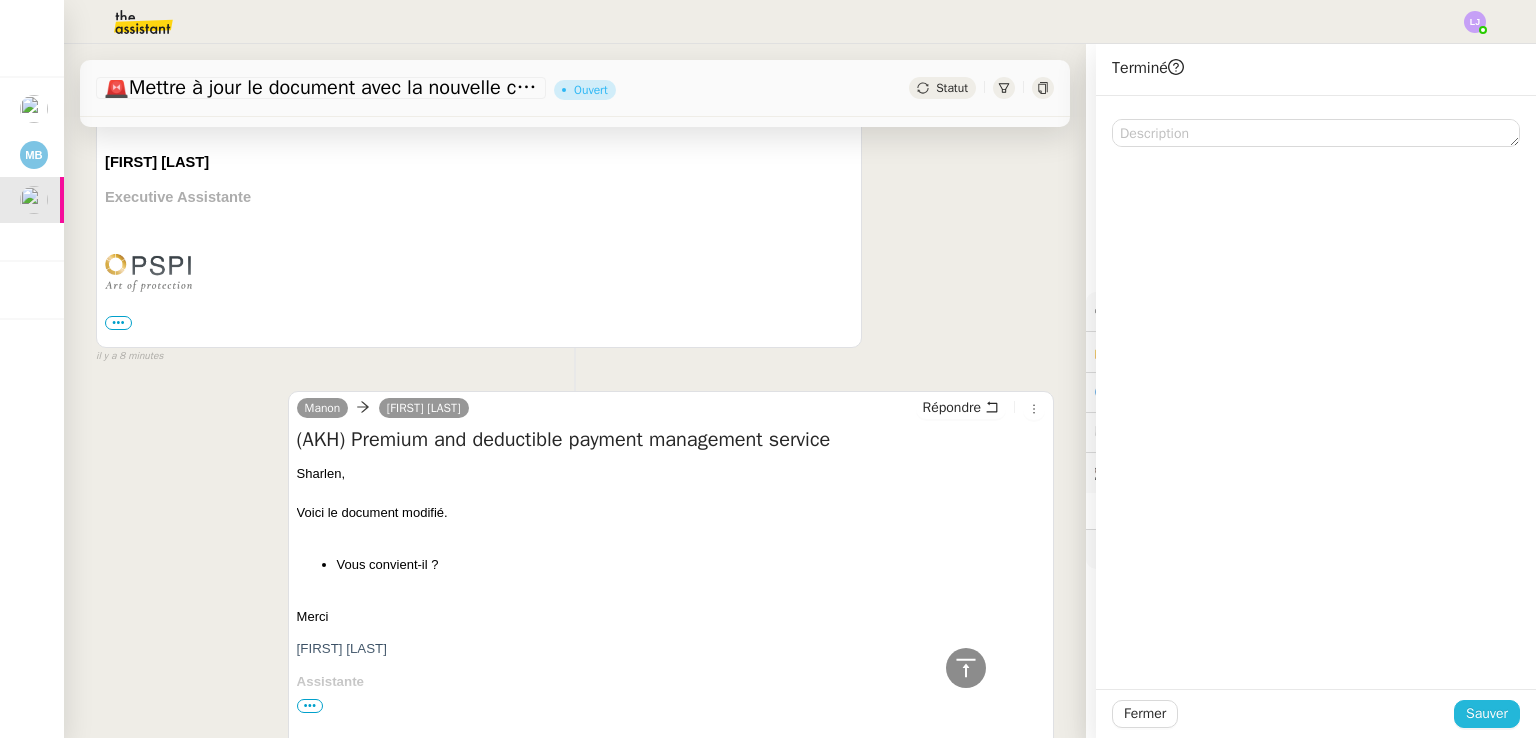 click on "Sauver" 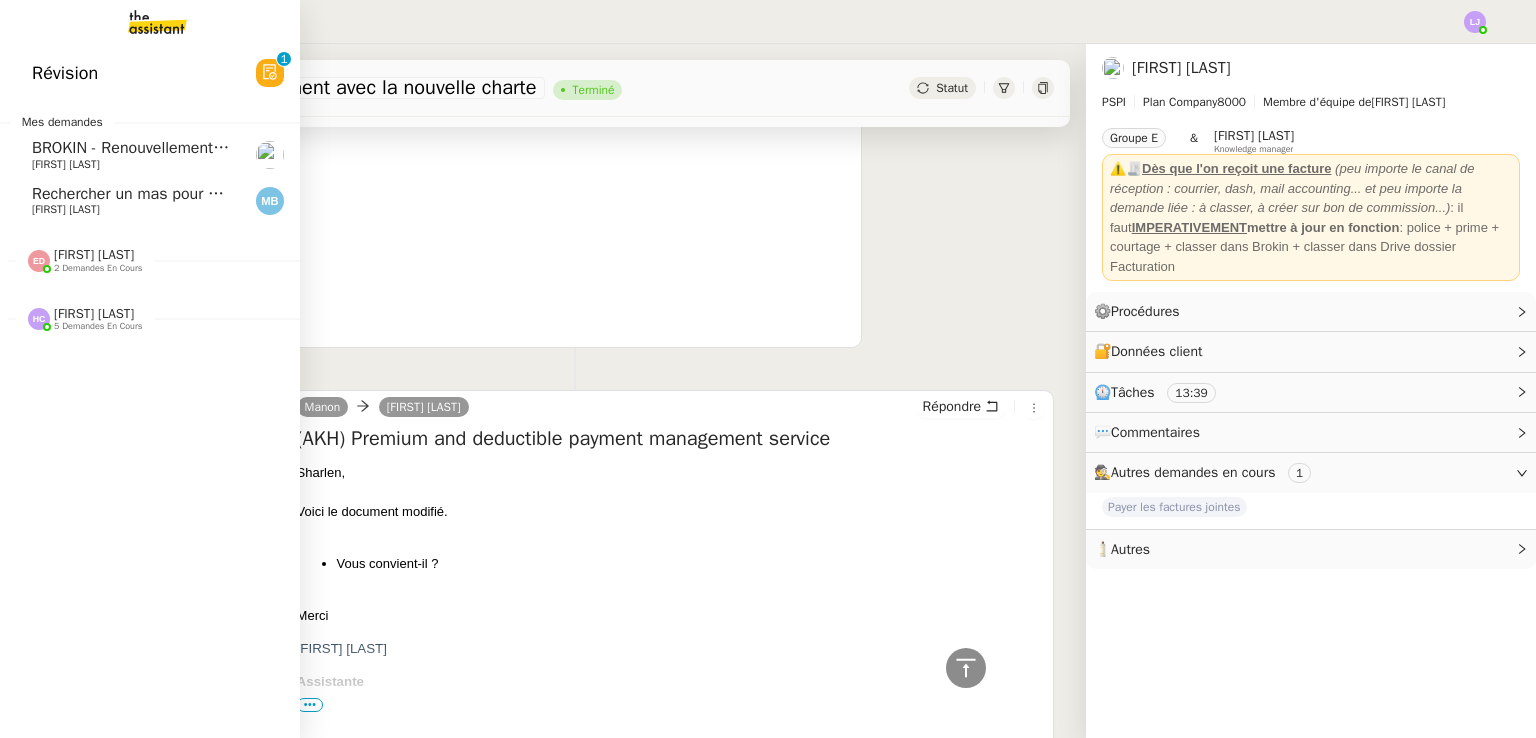 click on "BROKIN - Renouvellement des polices - août 2025" 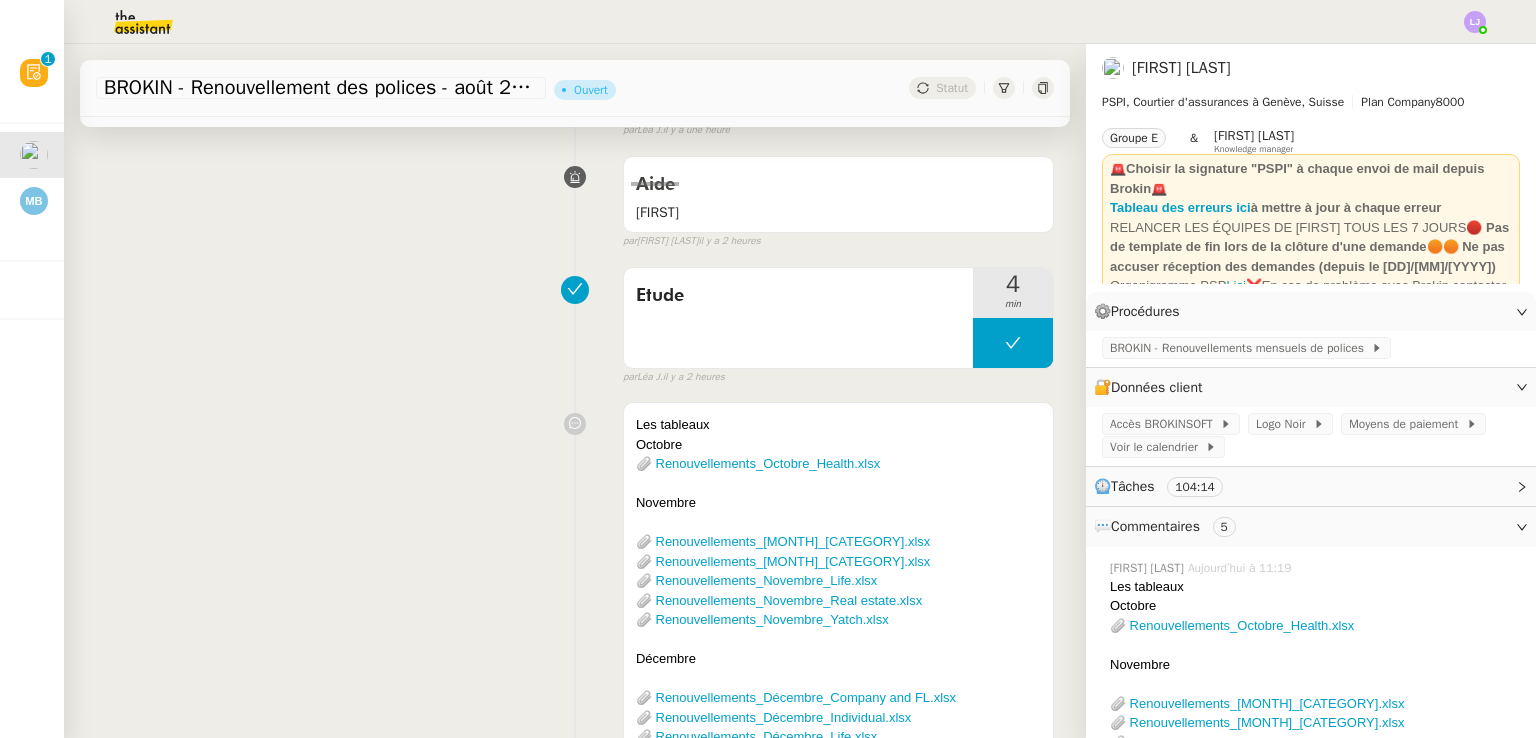 scroll, scrollTop: 0, scrollLeft: 0, axis: both 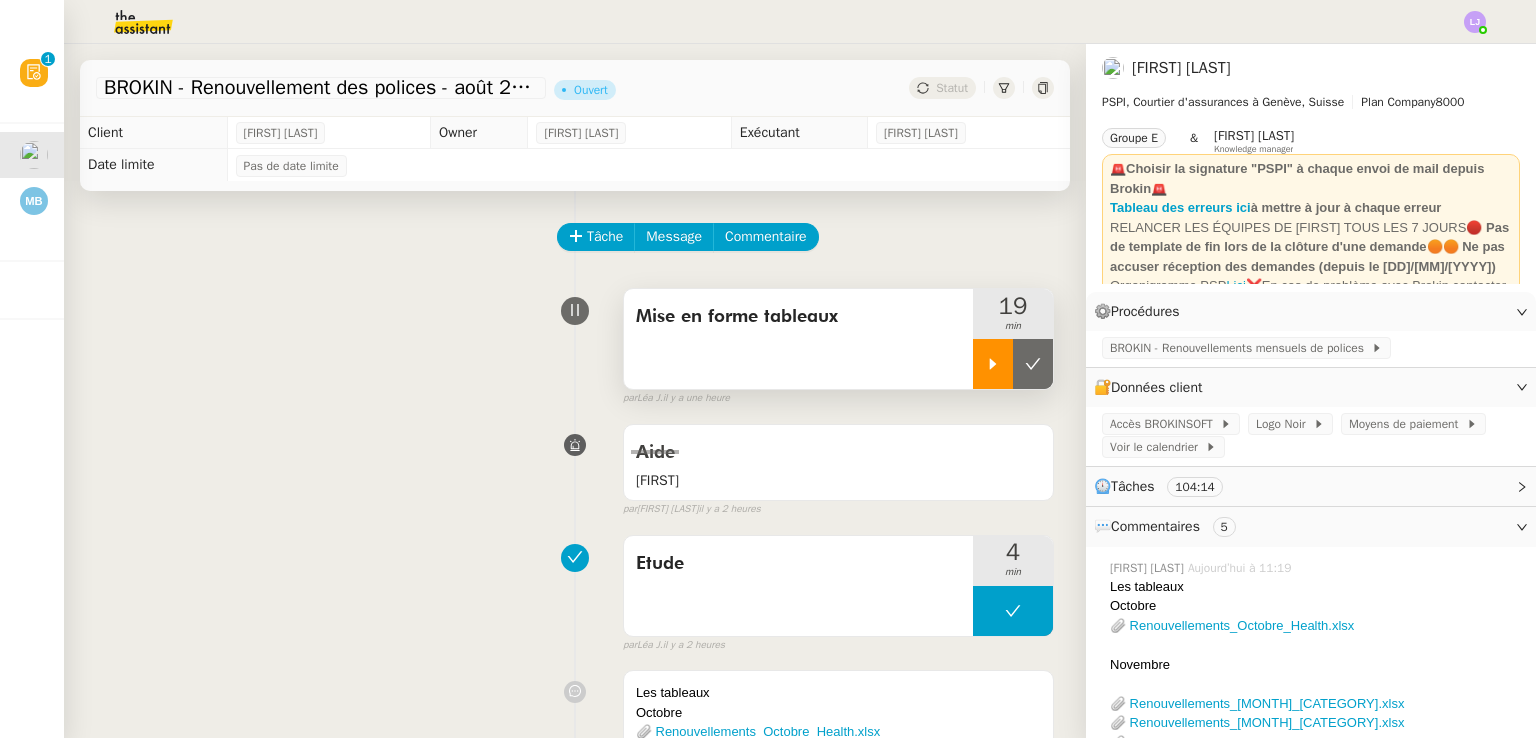 click 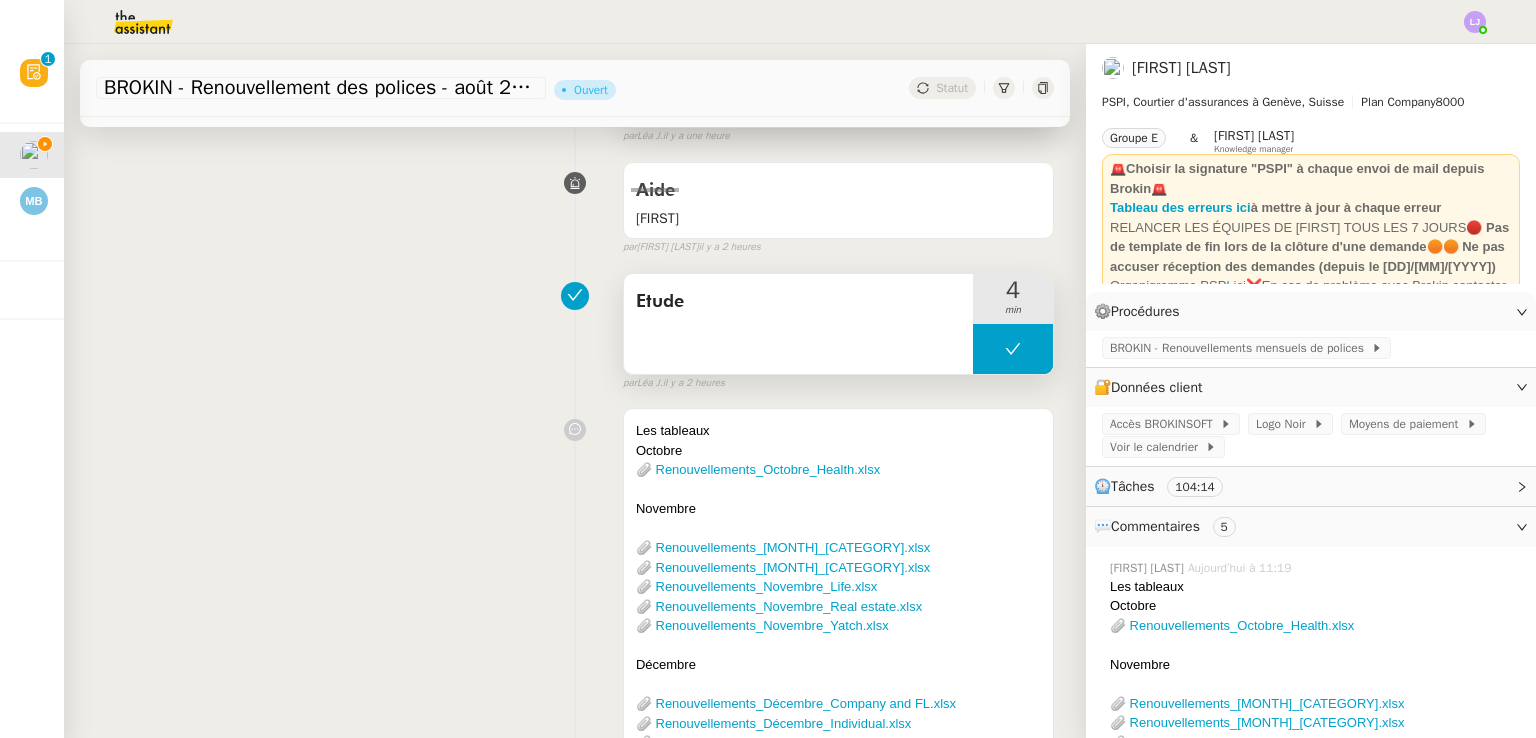 scroll, scrollTop: 350, scrollLeft: 0, axis: vertical 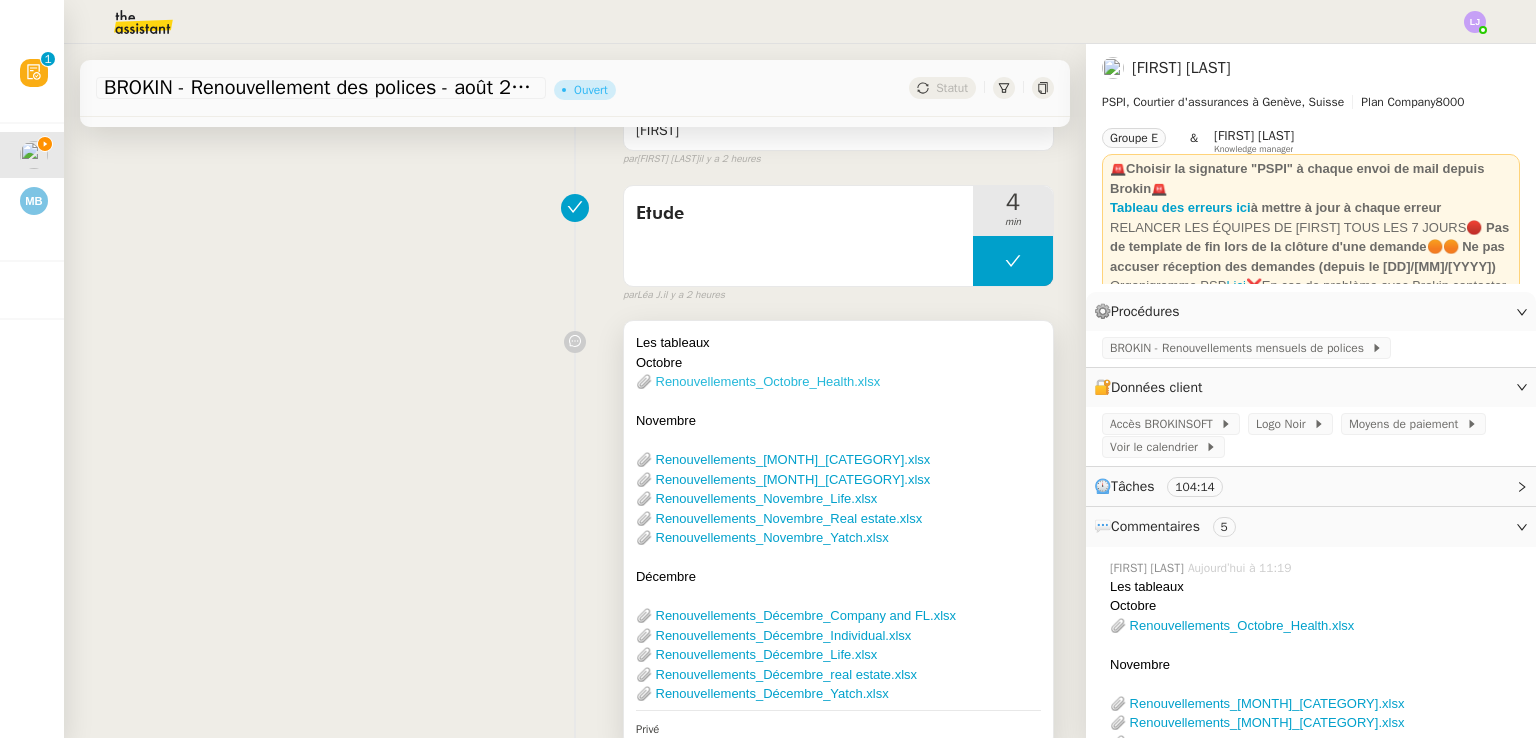 click on "📎 Renouvellements_Octobre_Health.xlsx" at bounding box center (758, 381) 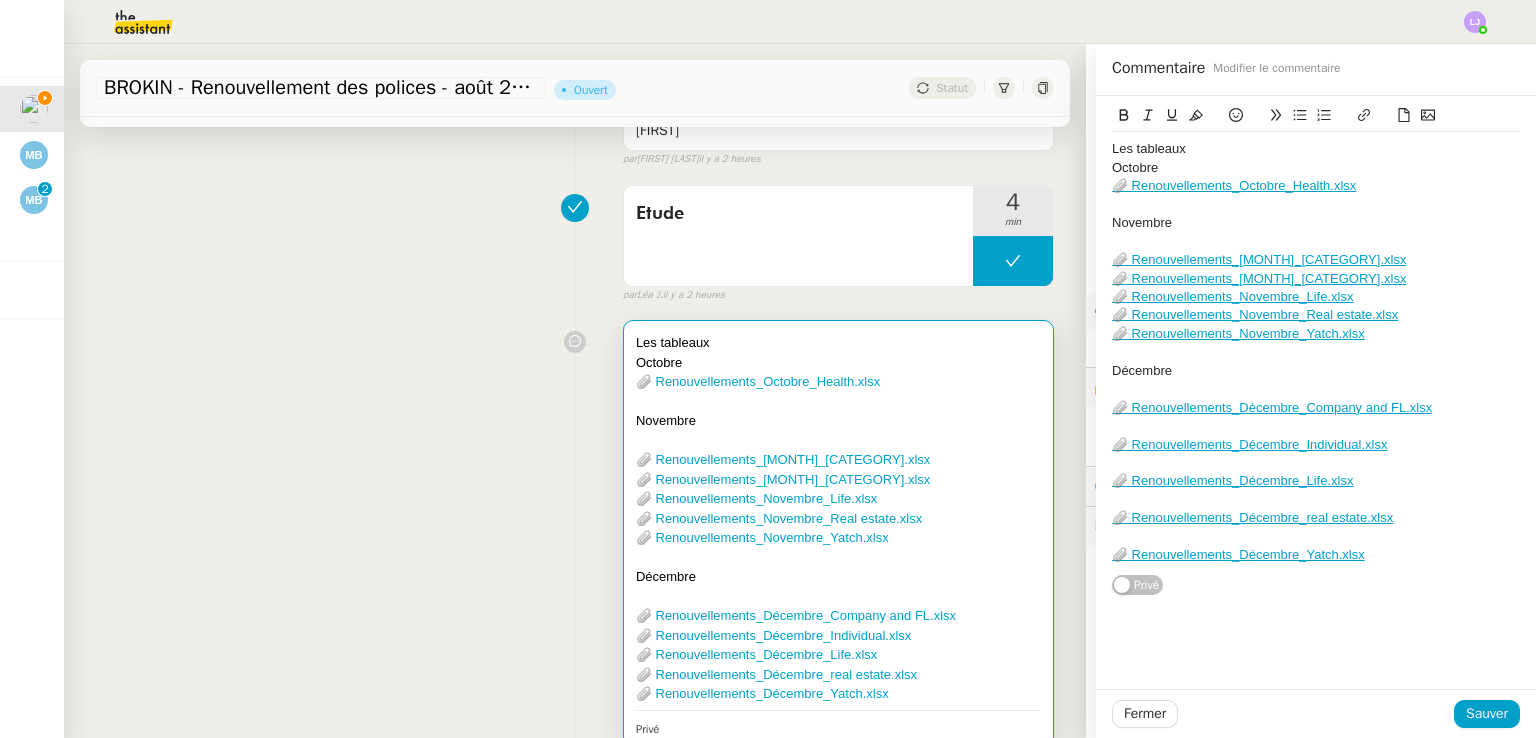 click on "📎 Renouvellements_[MONTH]_[CATEGORY].xlsx" 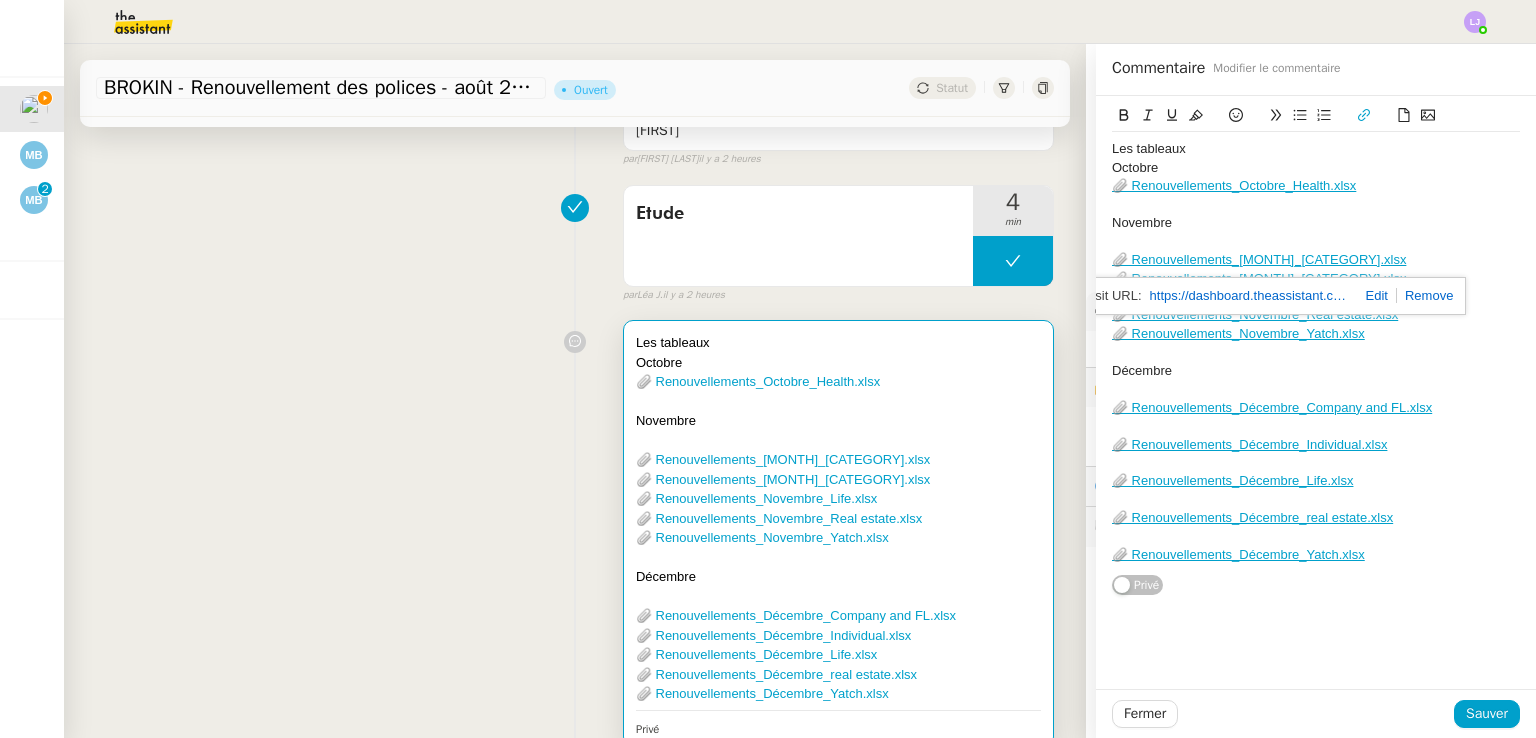 click on "https://dashboard.theassistant.com/file/nmo8LG58EgwtKjeXjeIM" 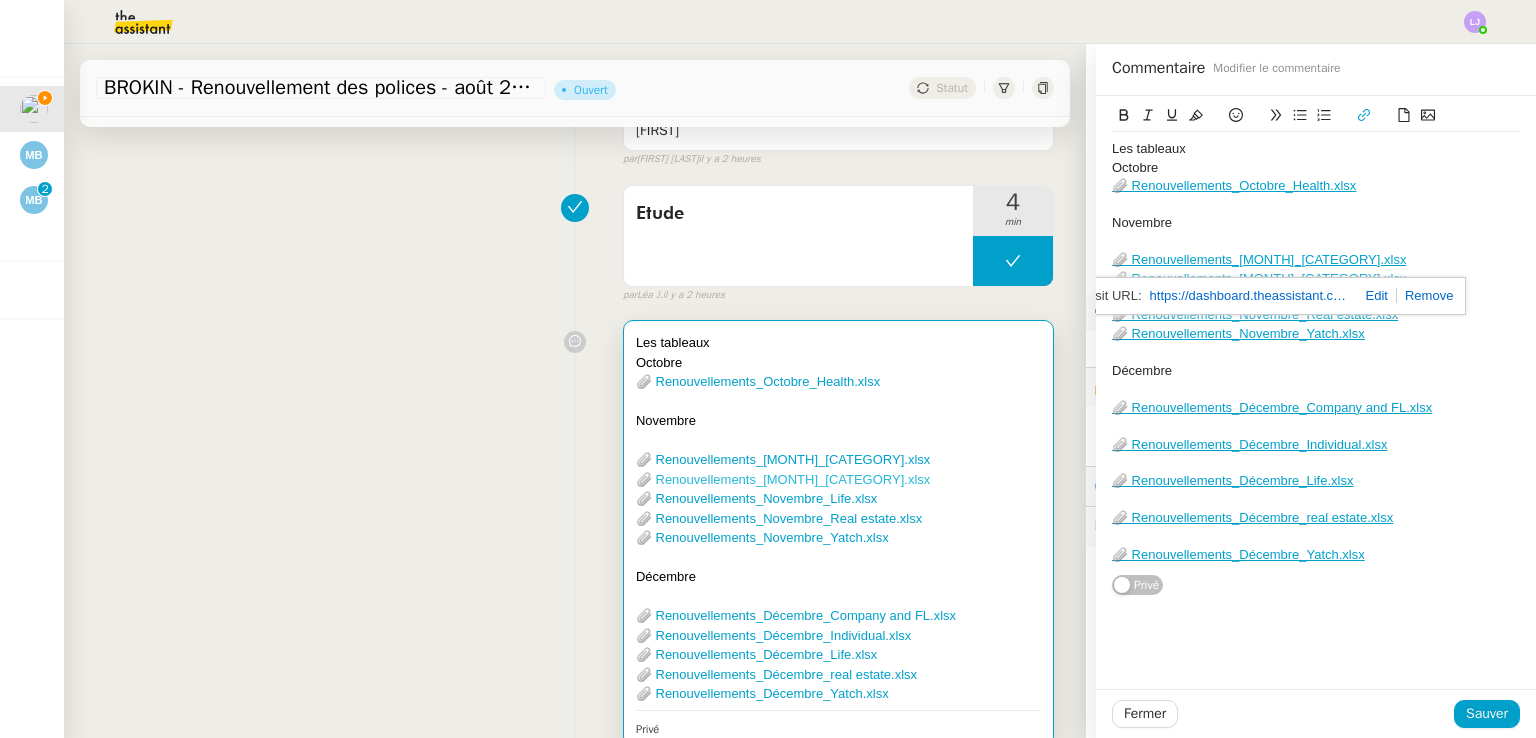 click on "📎 Renouvellements_[MONTH]_[CATEGORY].xlsx" at bounding box center (783, 479) 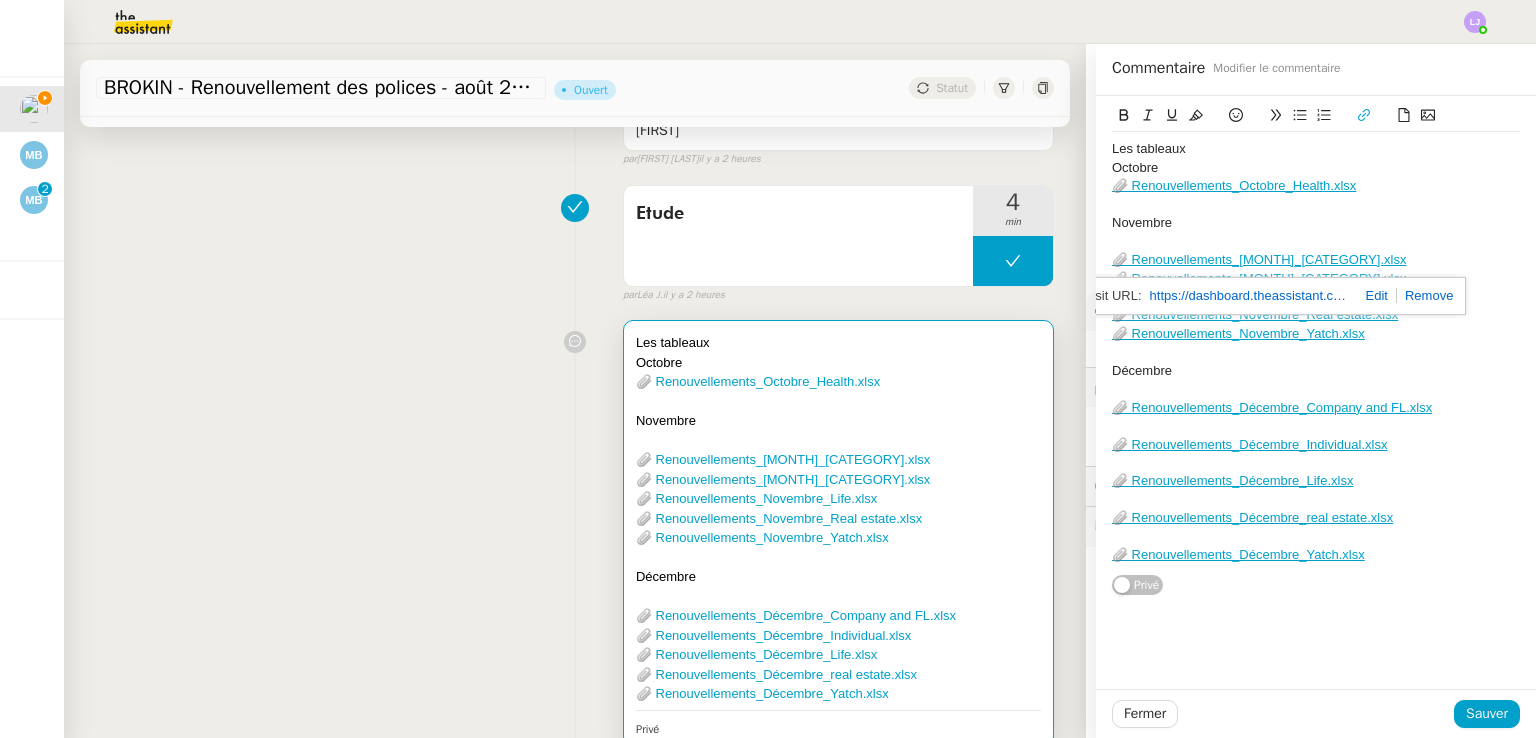 click 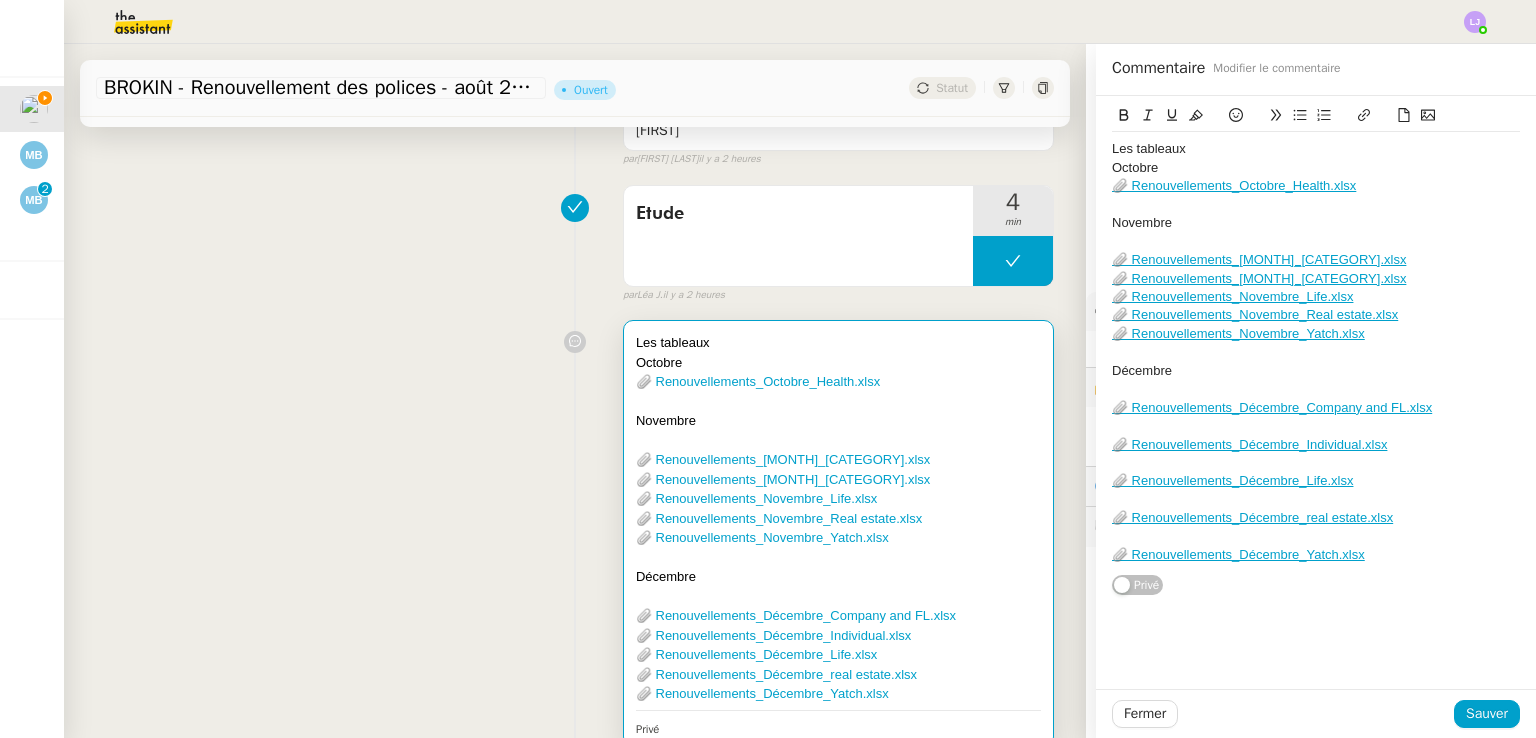 click on "📎 Renouvellements_Novembre_Life.xlsx" 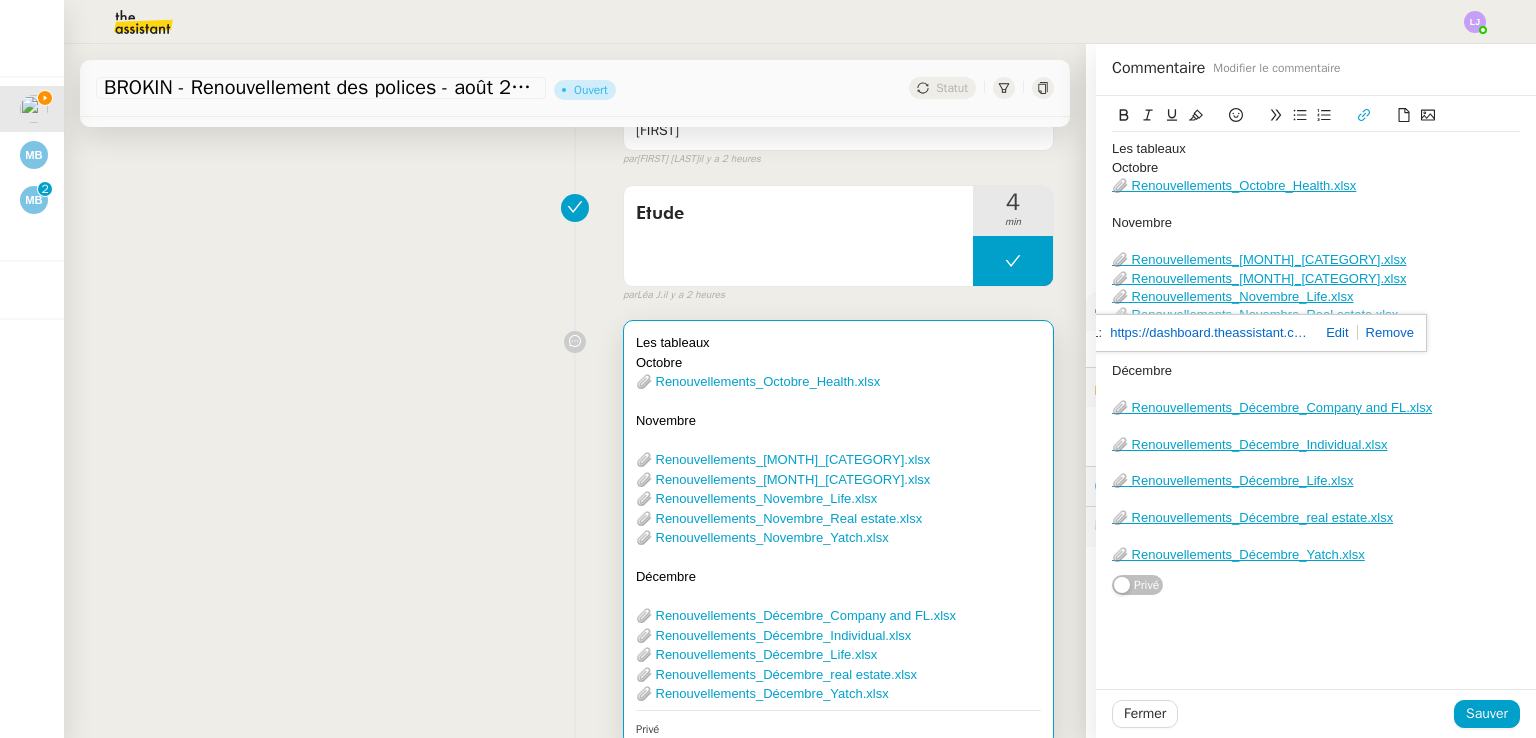 click on "https://dashboard.theassistant.com/file/ir9djSPdnZ8z215vgURy" 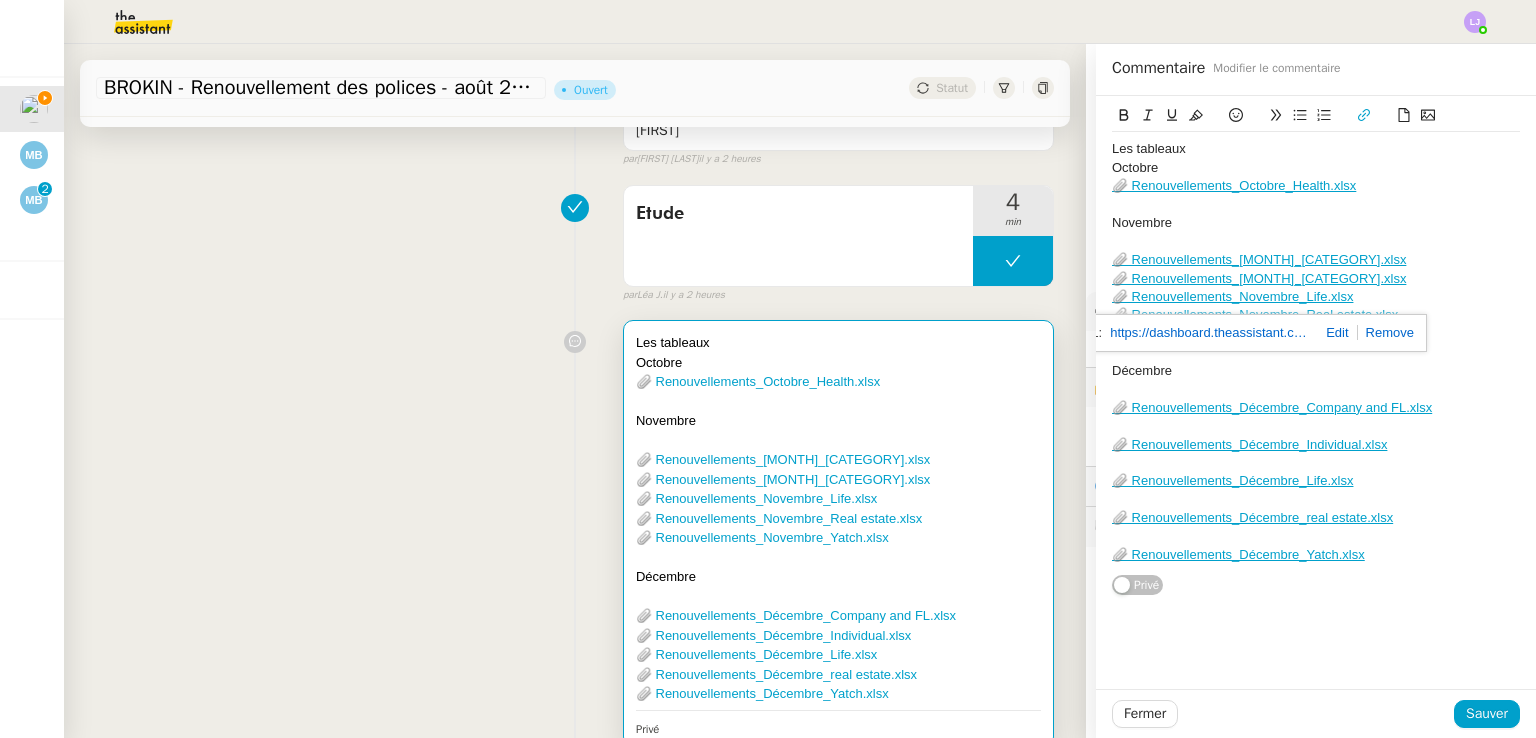 click on "Les tableaux [MONTH] 📎 Renouvellements_[MONTH]_[CATEGORY].xlsx [MONTH] 📎 Renouvellements_[MONTH]_[CATEGORY].xlsx 📎 Renouvellements_[MONTH]_[CATEGORY].xlsx 📎 Renouvellements_[MONTH]_[CATEGORY].xlsx 📎 Renouvellements_[MONTH]_[CATEGORY].xlsx 📎 Renouvellements_[MONTH]_[CATEGORY].xlsx [MONTH] 📎 Renouvellements_[MONTH]_[CATEGORY].xlsx 📎 Renouvellements_[MONTH]_[CATEGORY].xlsx 📎 Renouvellements_[MONTH]_[CATEGORY].xlsx 📎 Renouvellements_[MONTH]_[CATEGORY].xlsx 📎 Renouvellements_[MONTH]_[CATEGORY].xlsx Privé false par [FIRST]. [LAST]. il y a [HOURS] heures" at bounding box center [575, 537] 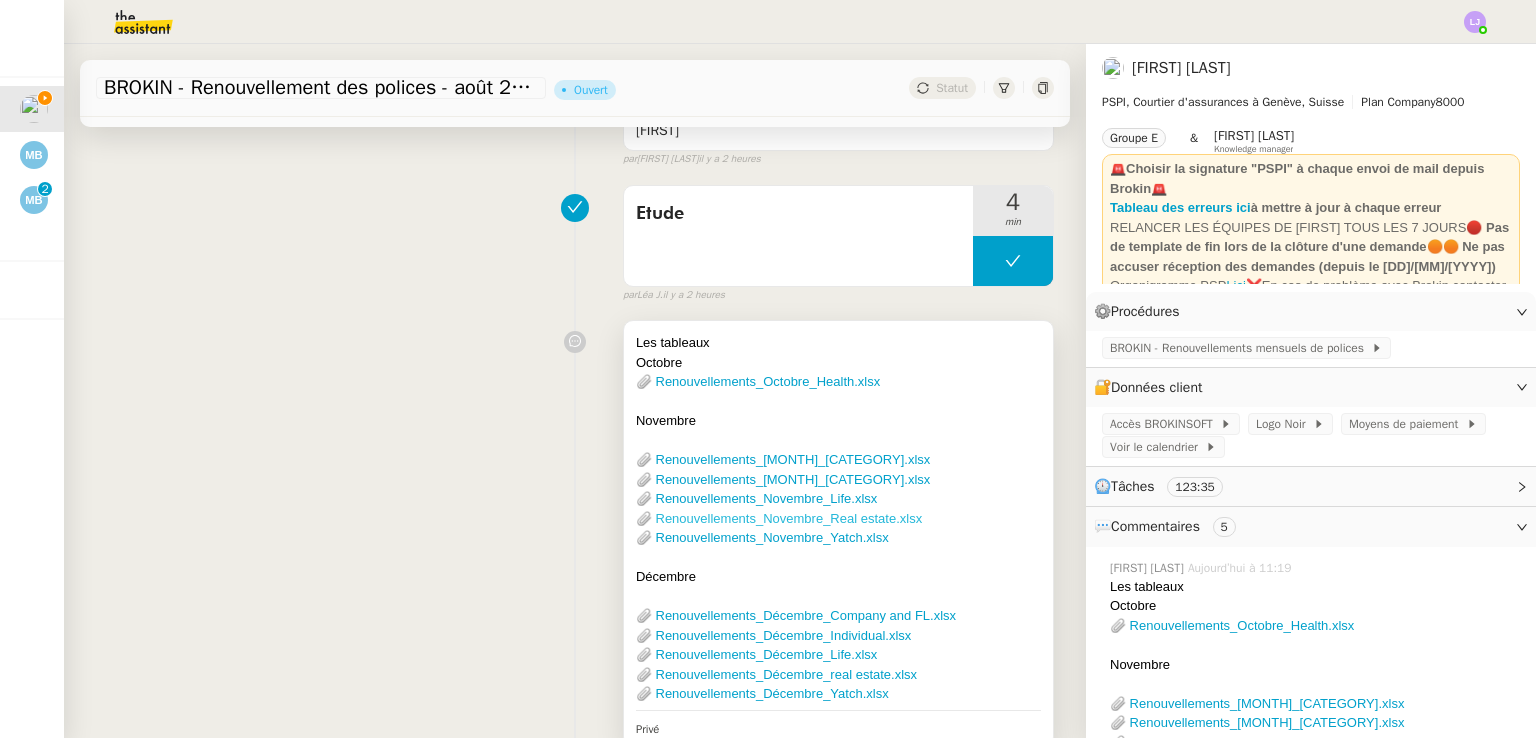 click on "📎 Renouvellements_Novembre_Real estate.xlsx" at bounding box center (779, 518) 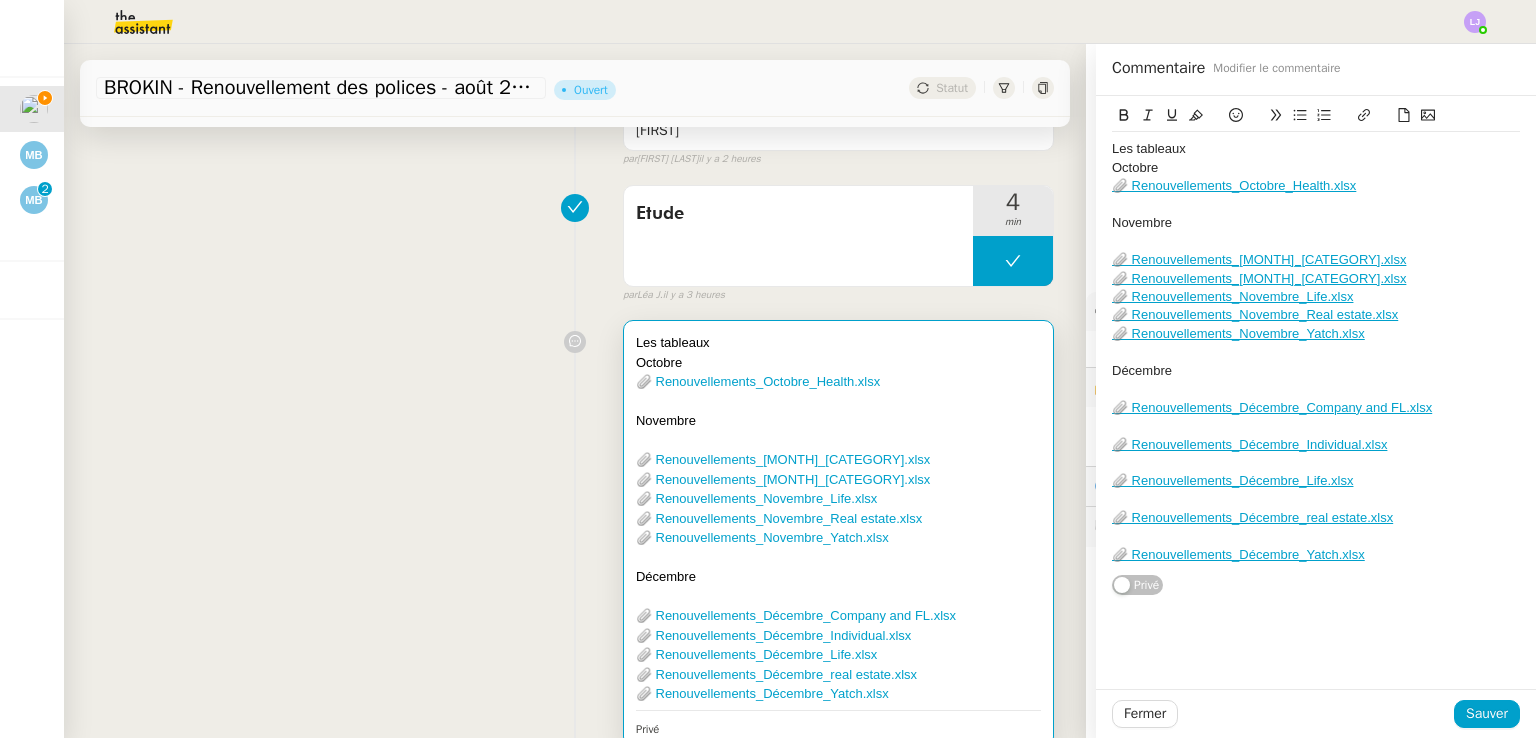 click on "📎 Renouvellements_Novembre_Yatch.xlsx" 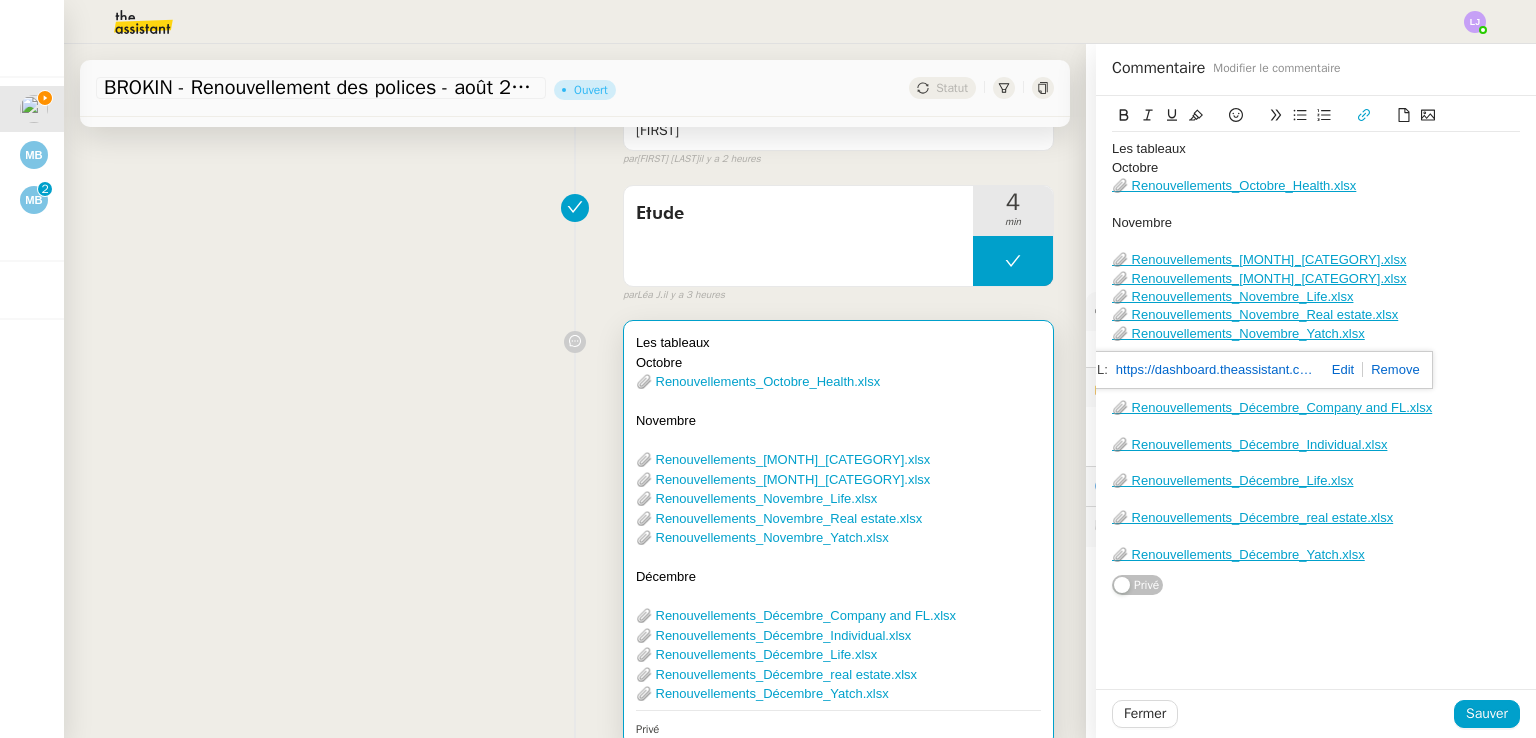 click on "https://dashboard.theassistant.com/file/zvK1TNQuSHfjOQ1B1xva" 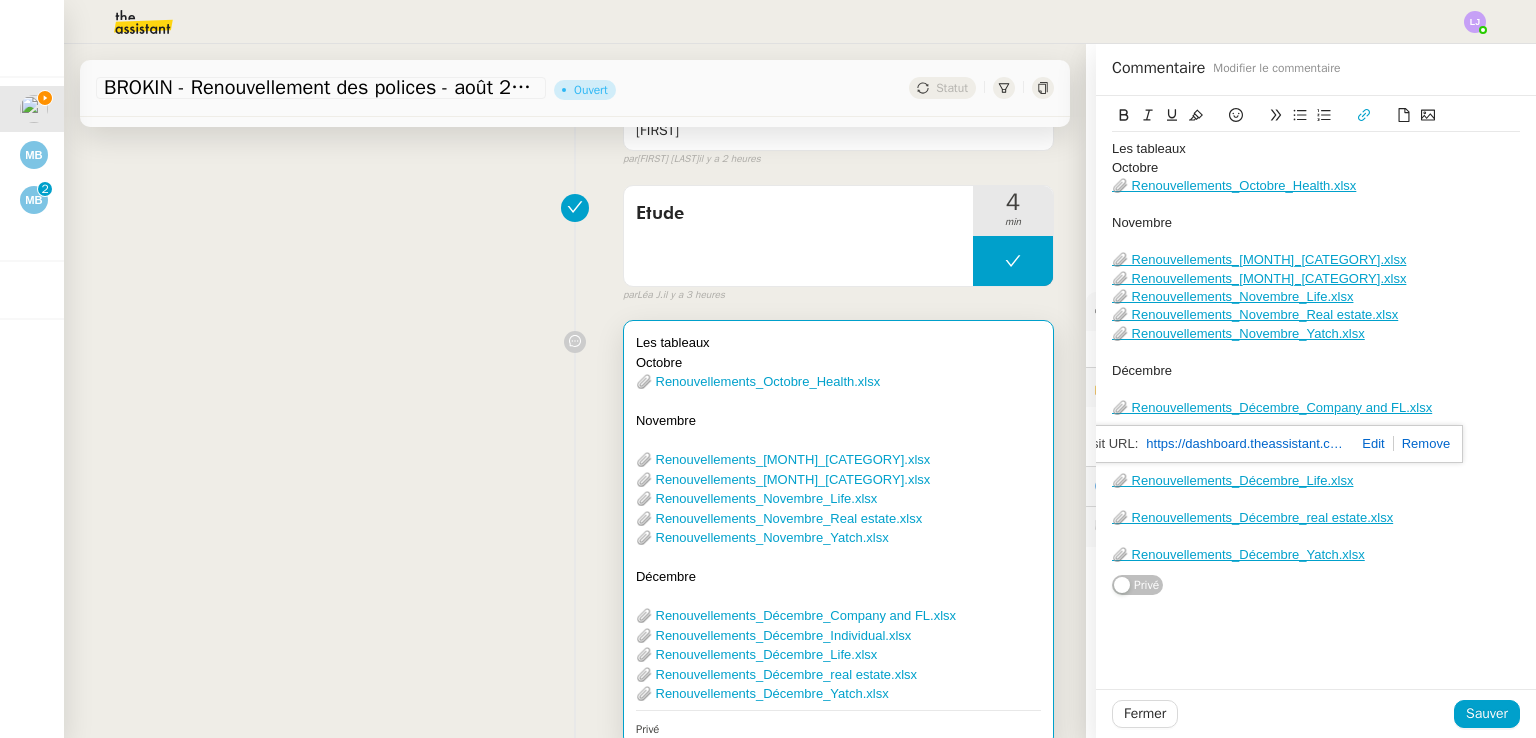 click on "https://dashboard.theassistant.com/file/C7LTYsy1IUXph4zHNacV" 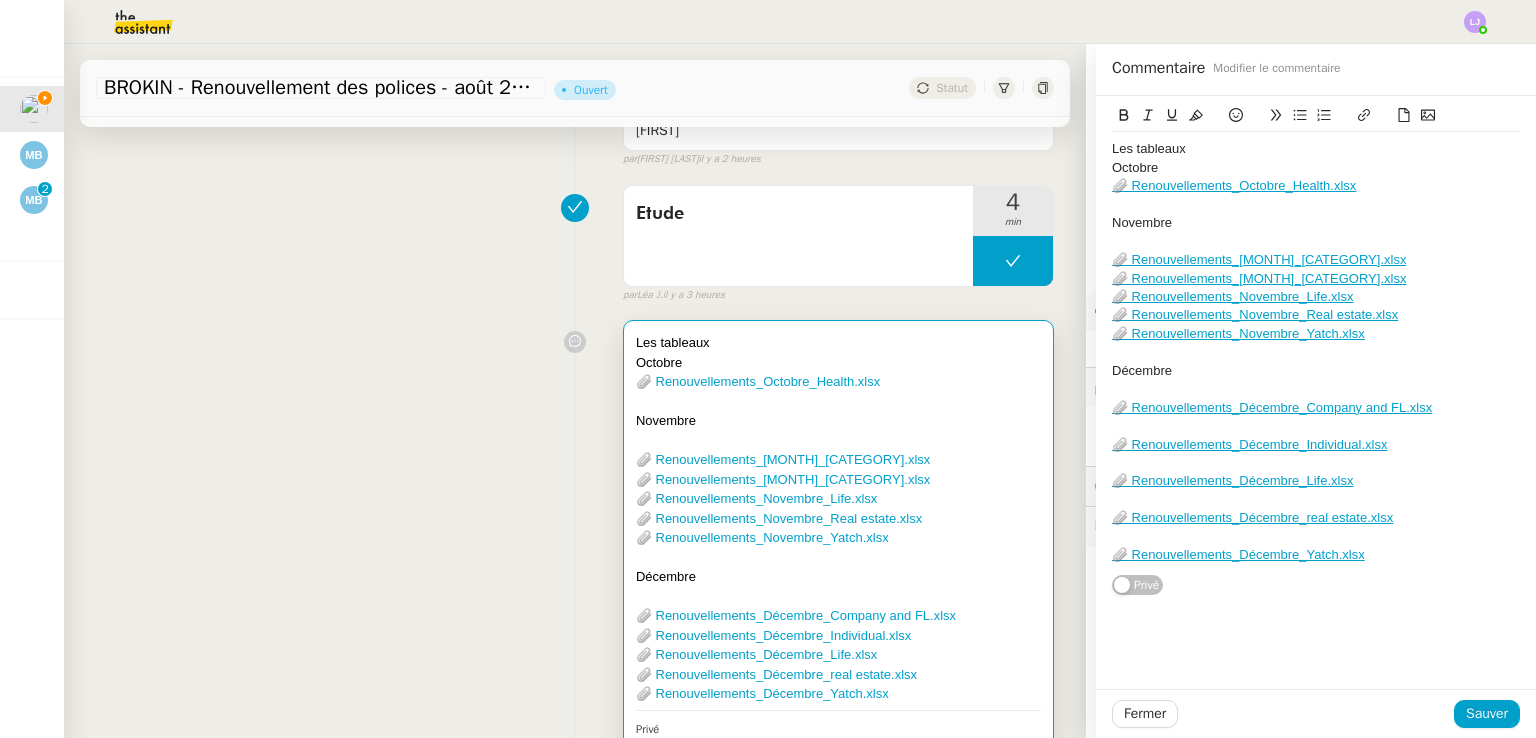 scroll, scrollTop: 0, scrollLeft: 0, axis: both 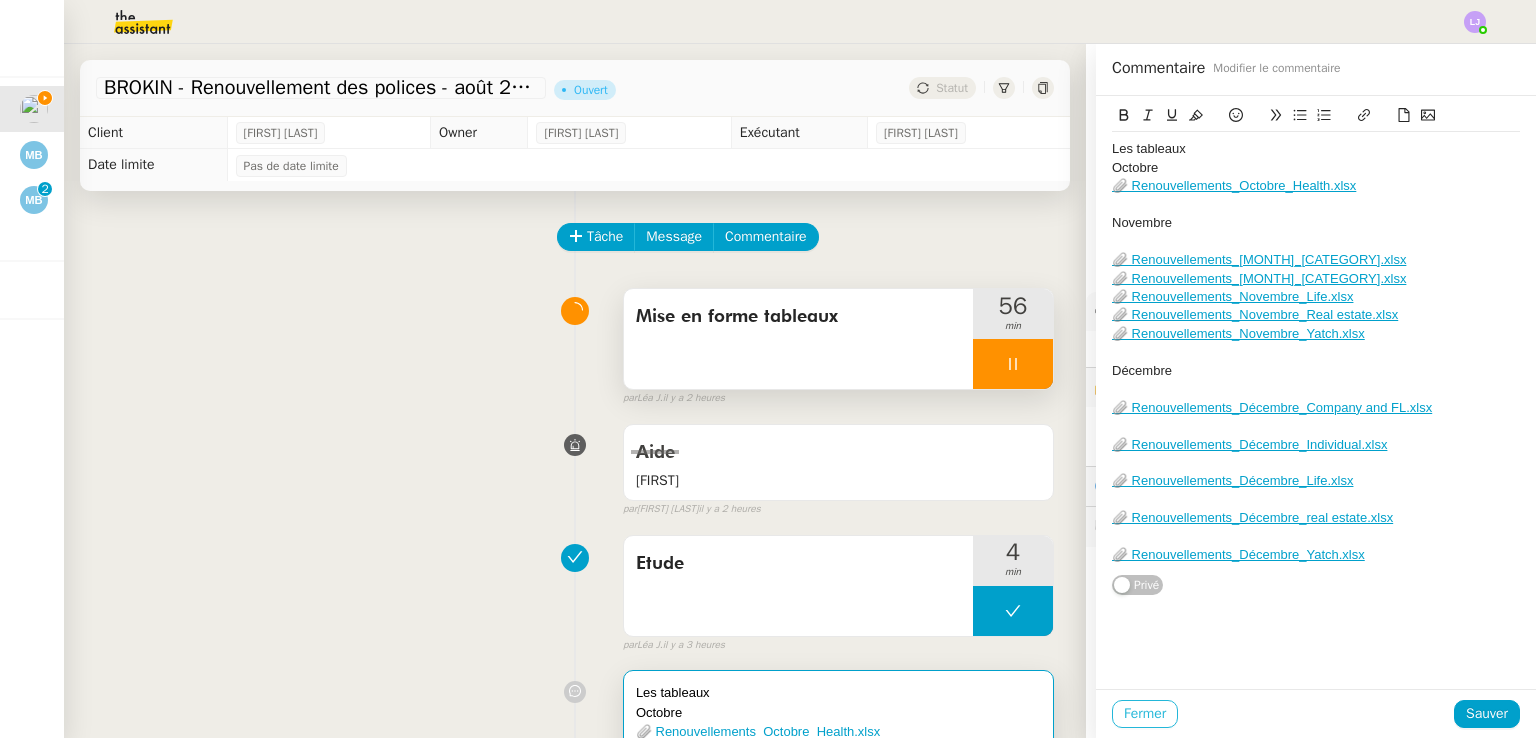 click on "Fermer" 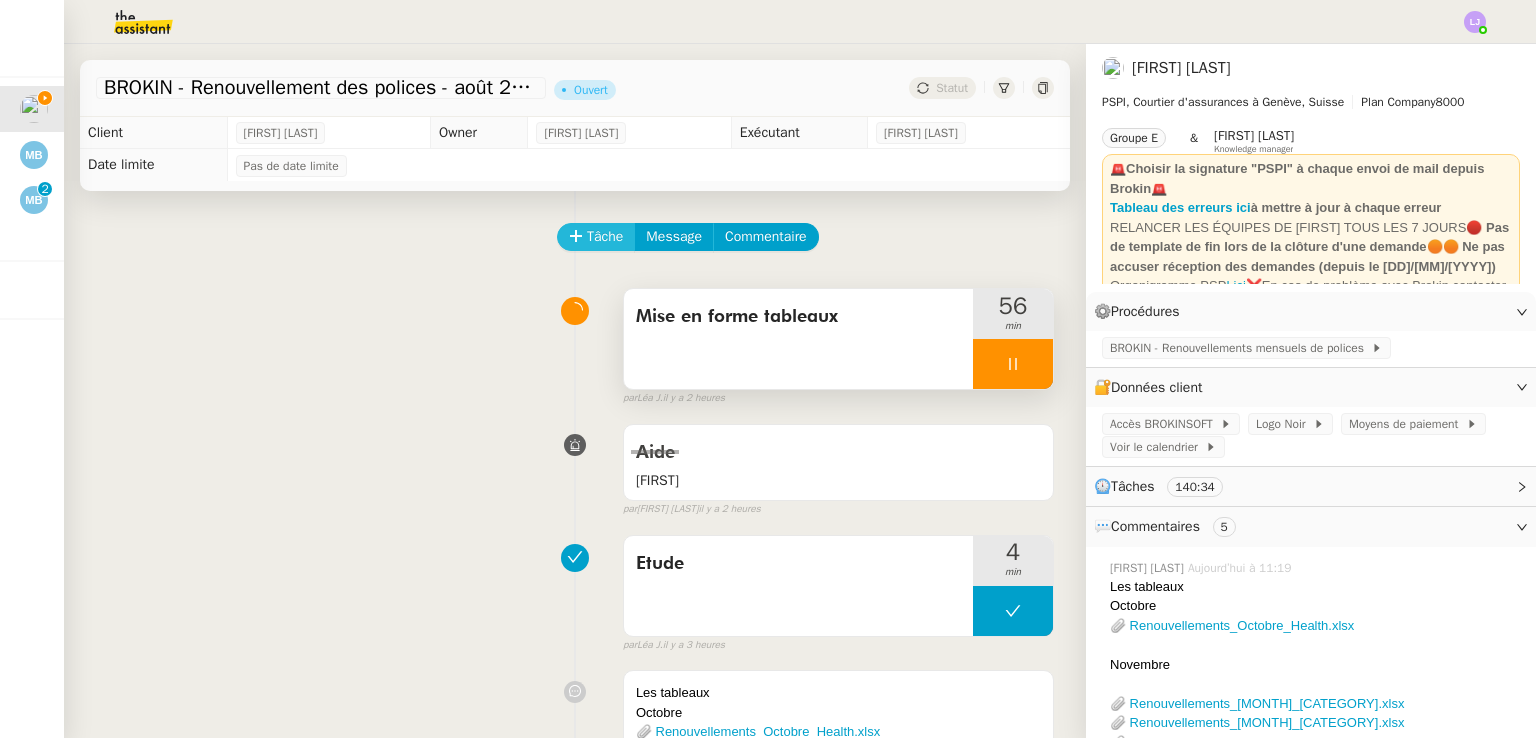 click on "Tâche" 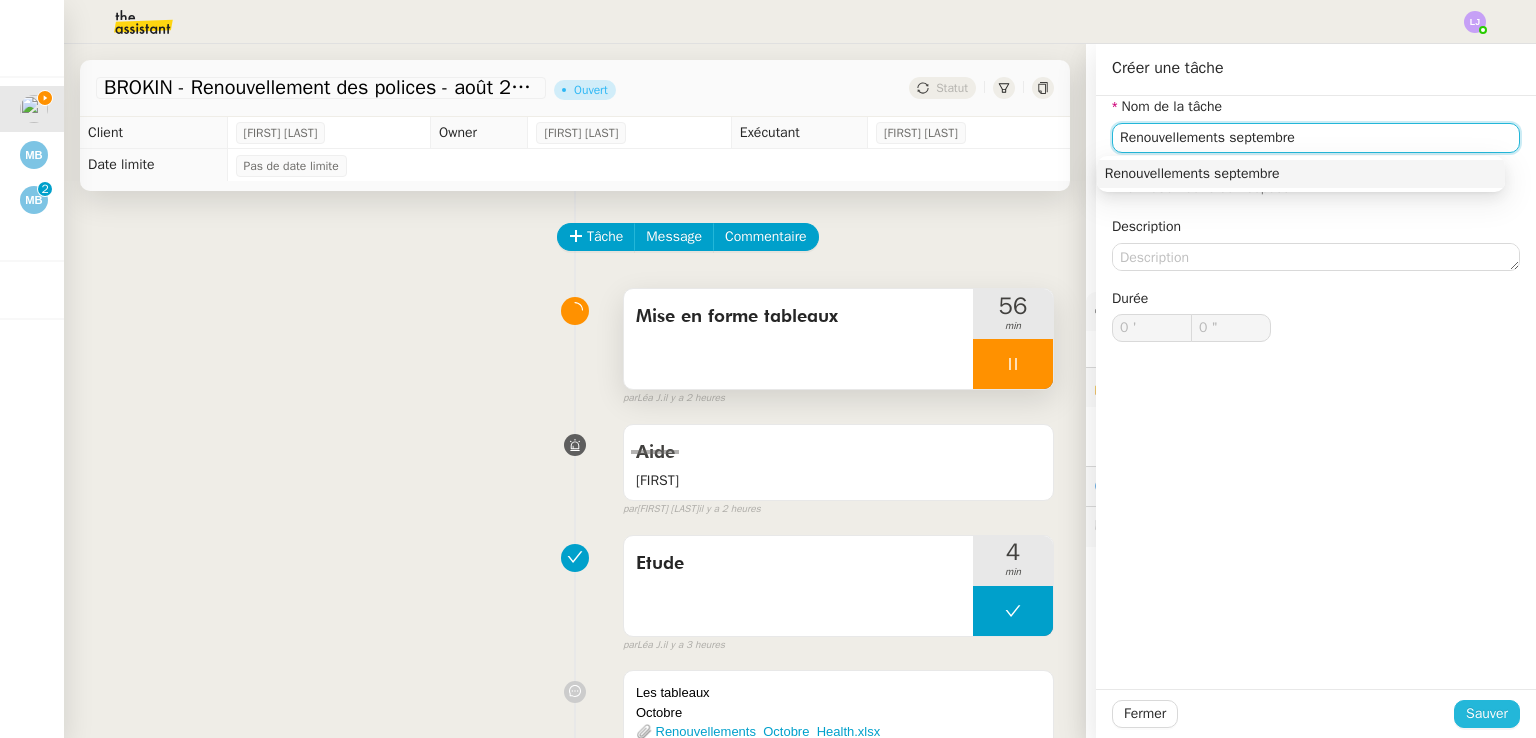 type on "Renouvellements septembre" 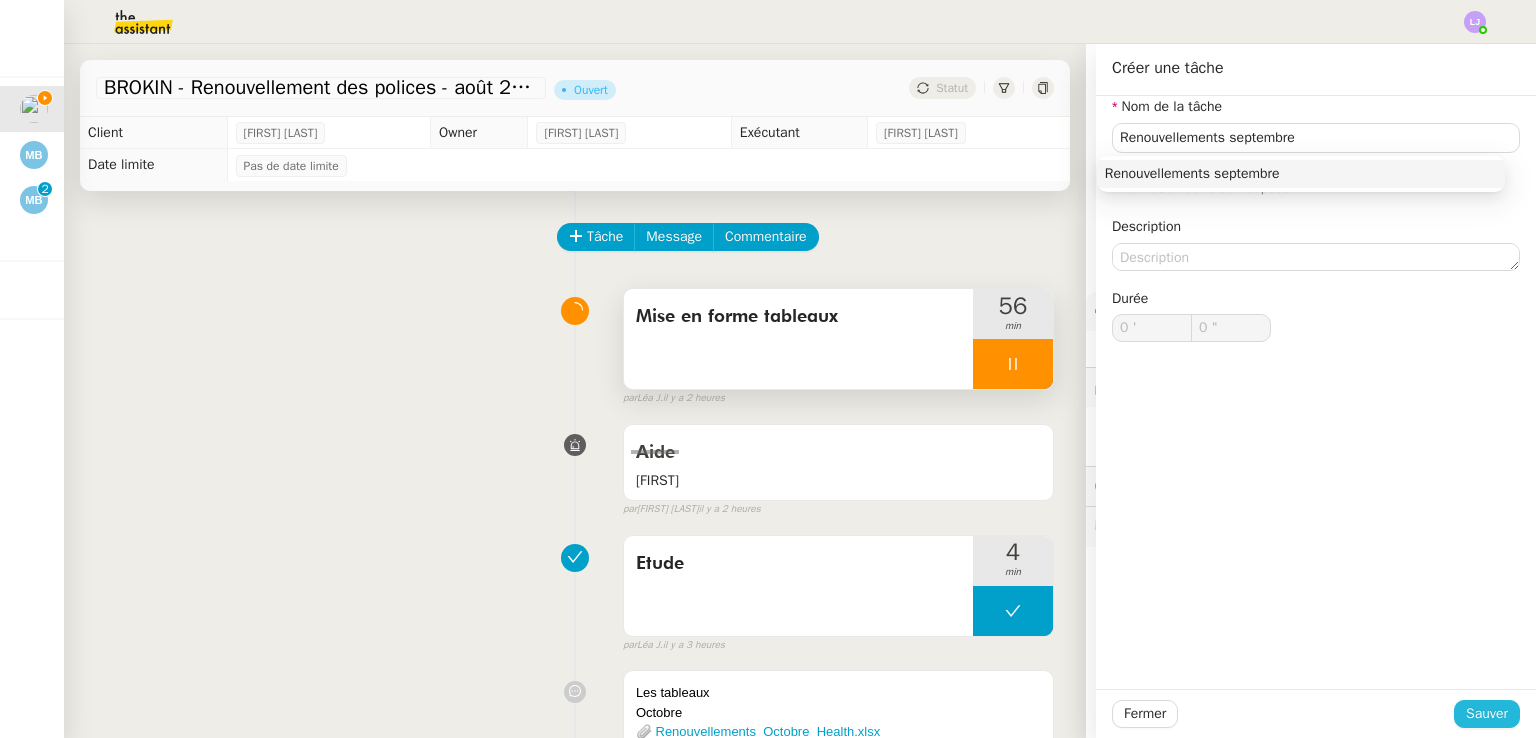click on "Sauver" 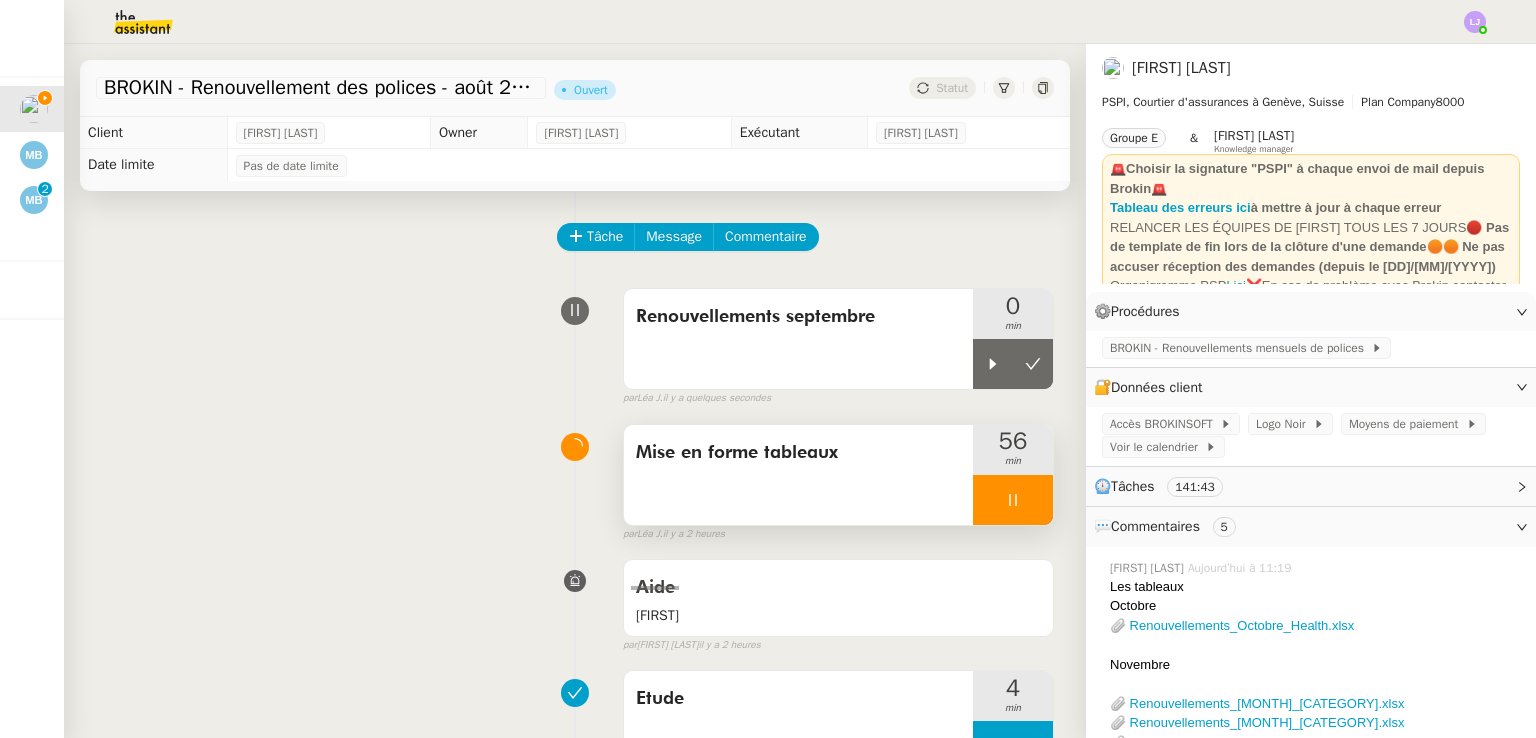 click at bounding box center (1013, 500) 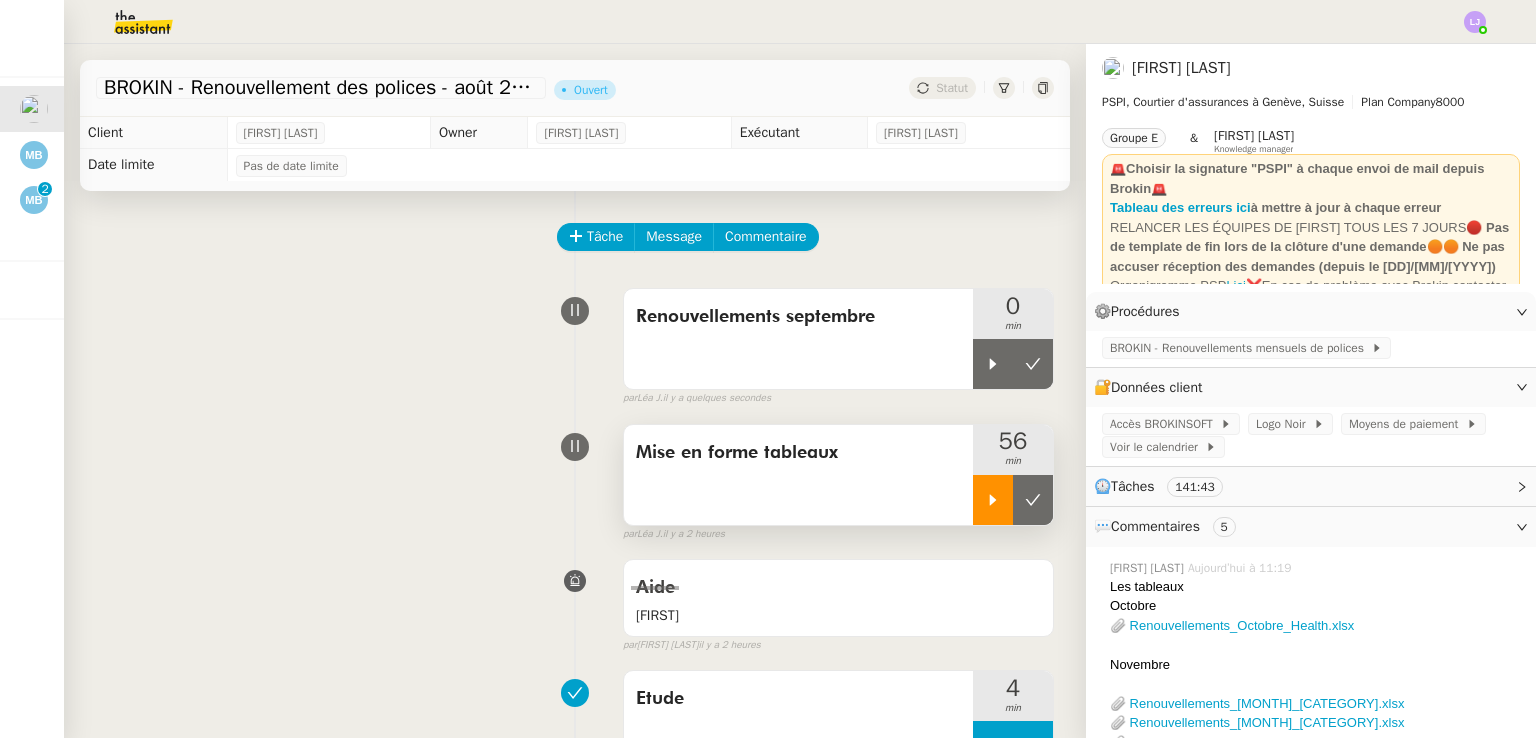 click at bounding box center (1033, 500) 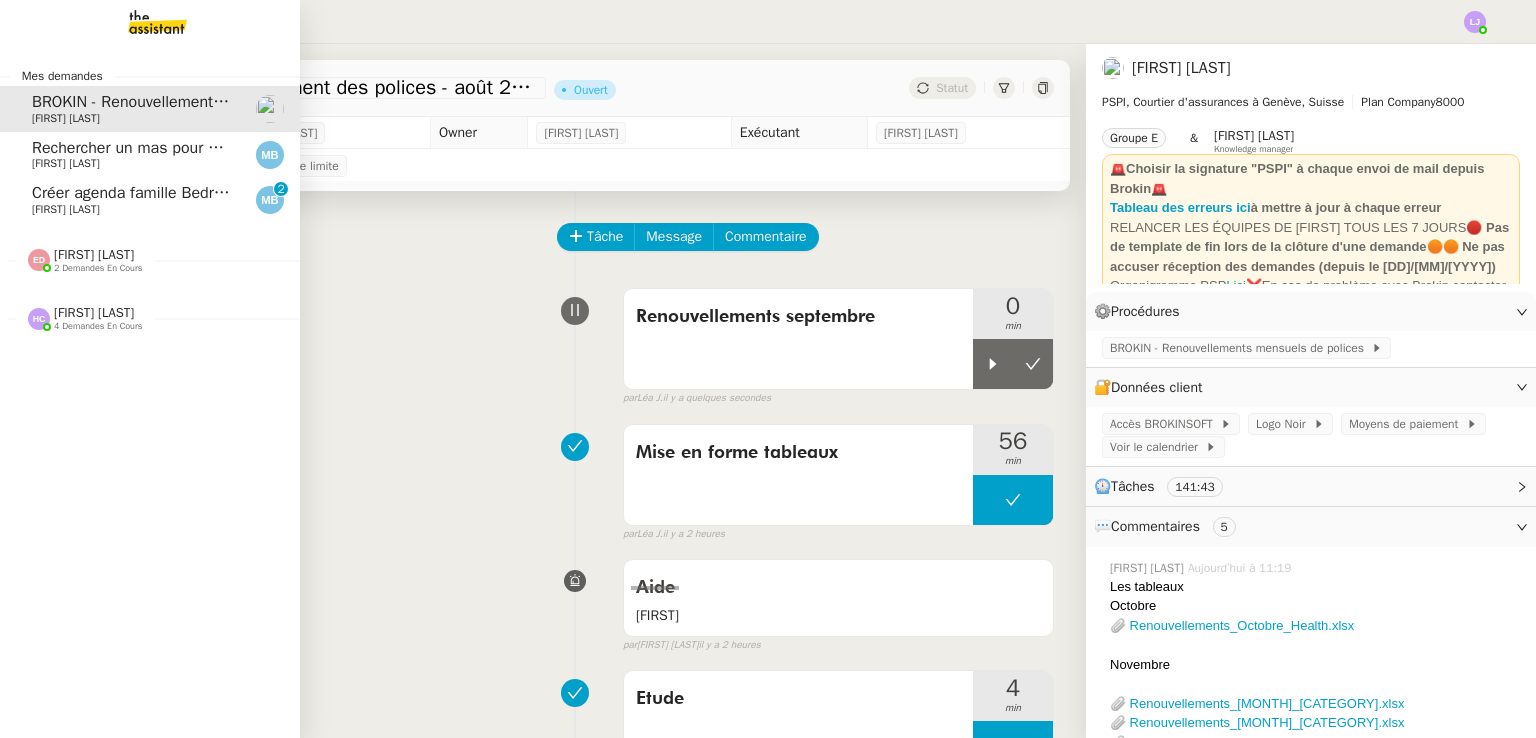 click on "[FIRST] [LAST]" 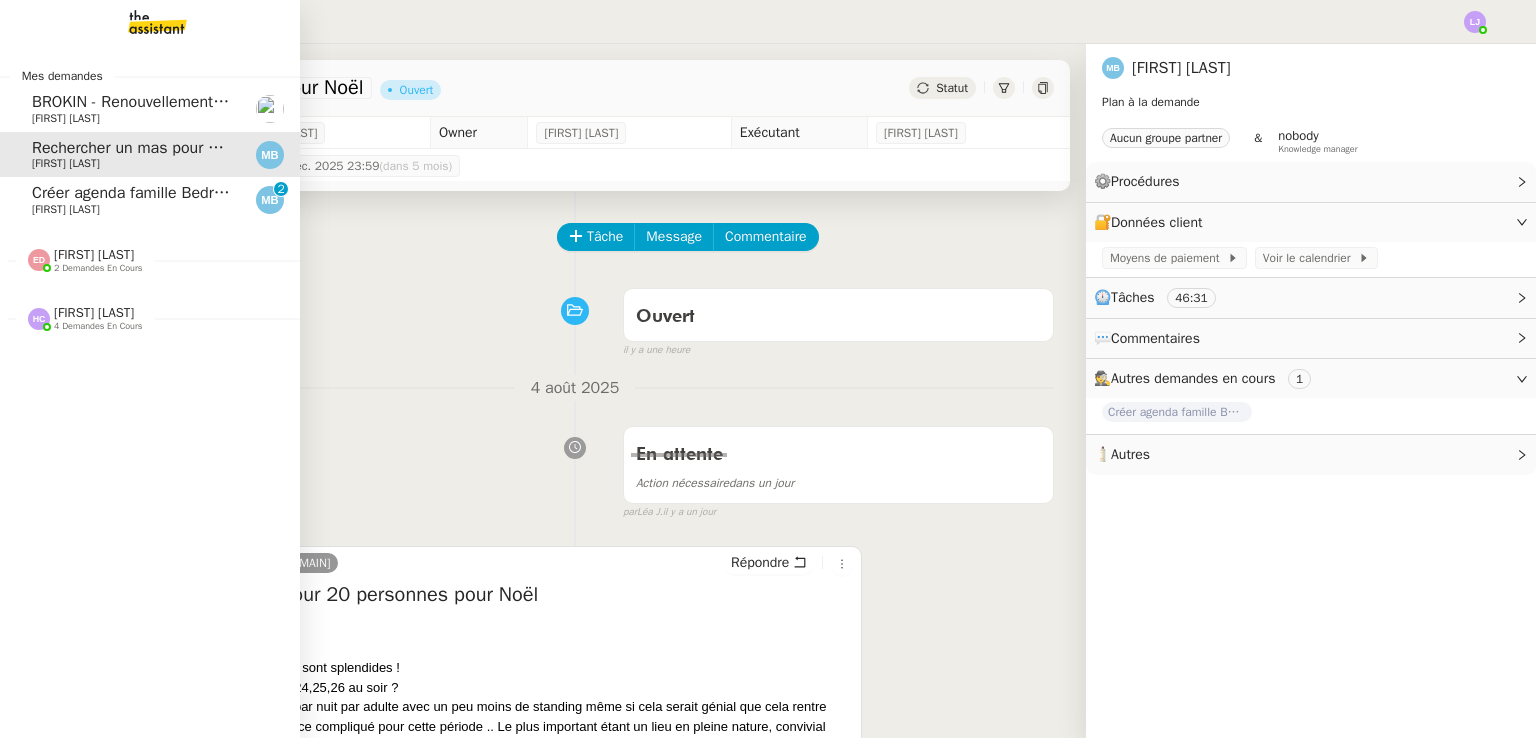 click on "Créer agenda famille Bedremott" 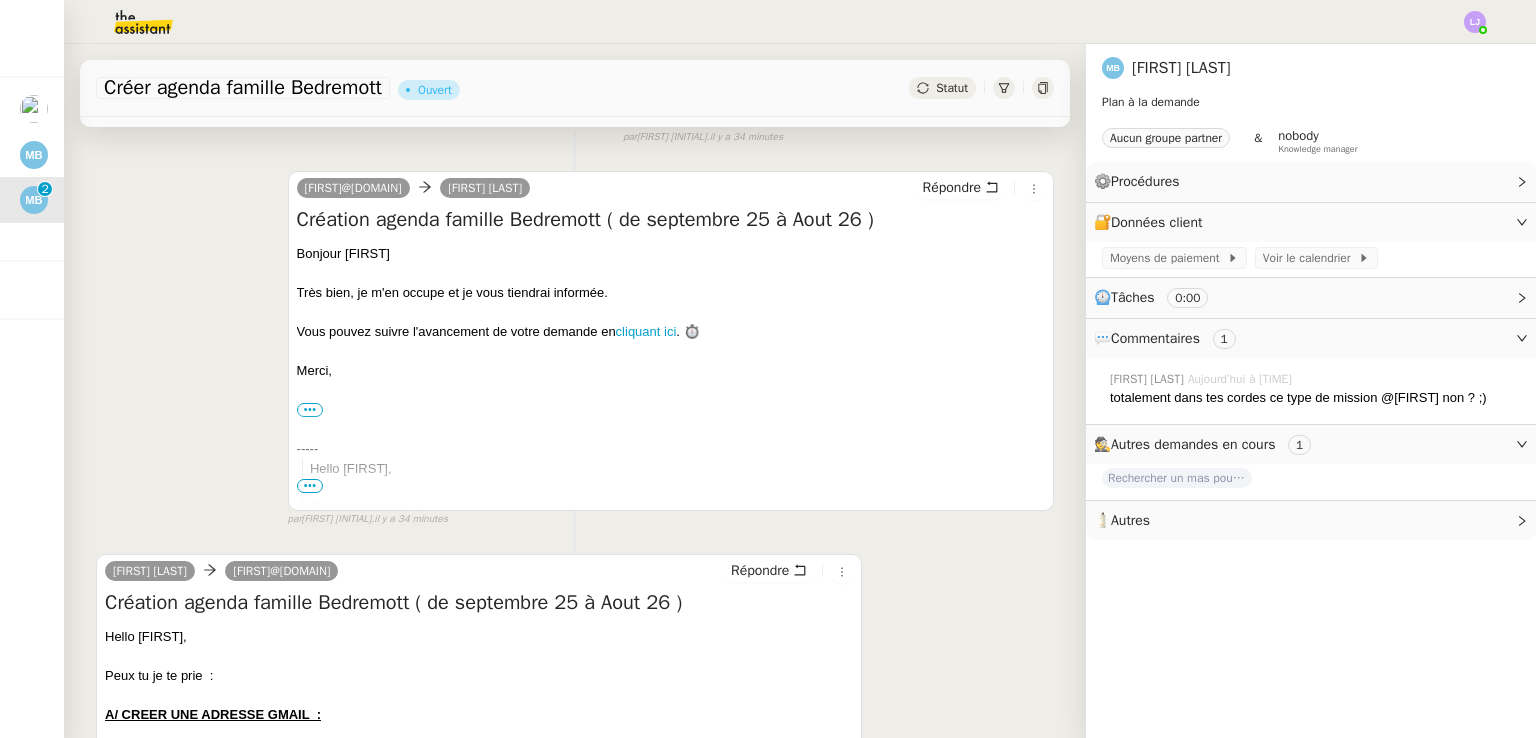 scroll, scrollTop: 650, scrollLeft: 0, axis: vertical 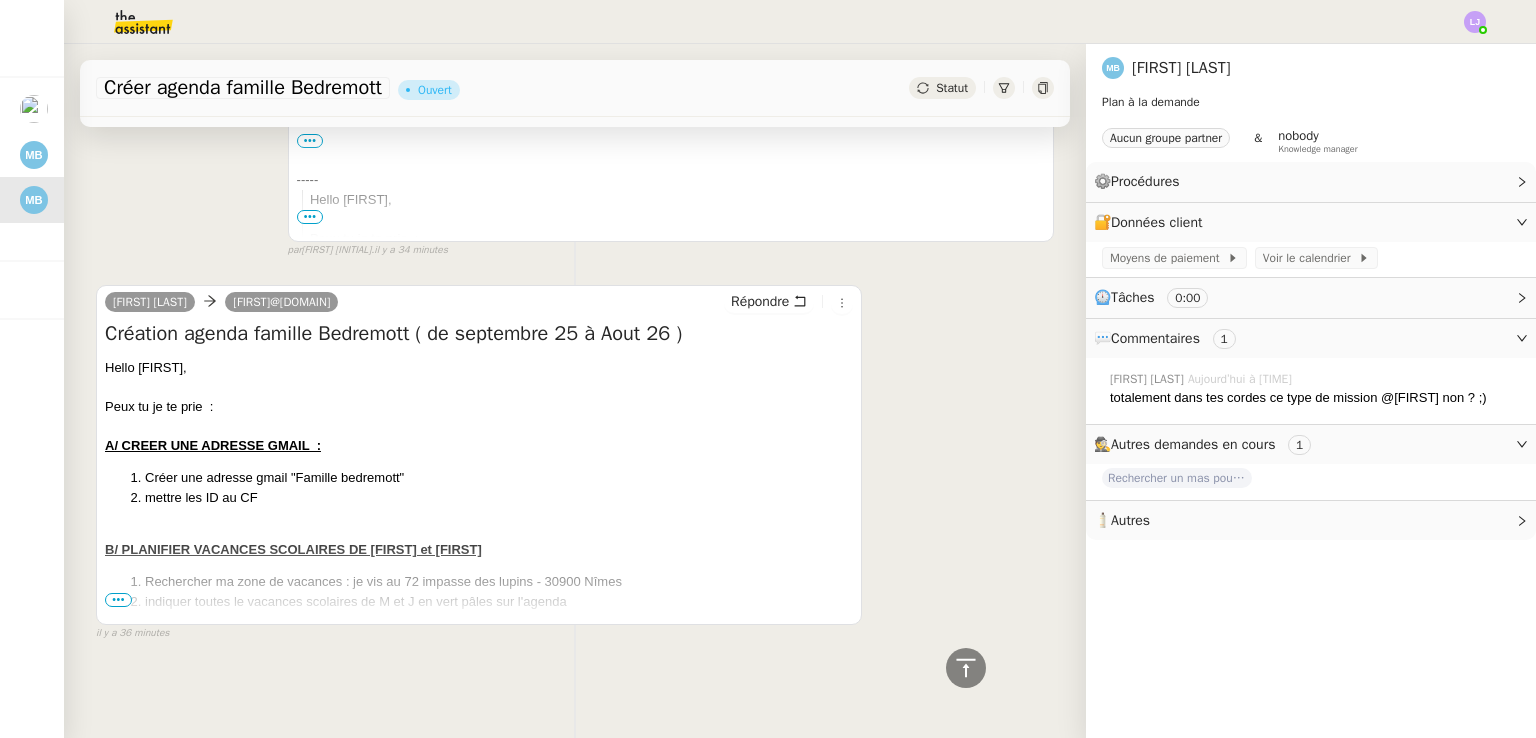 click on "•••" at bounding box center (118, 600) 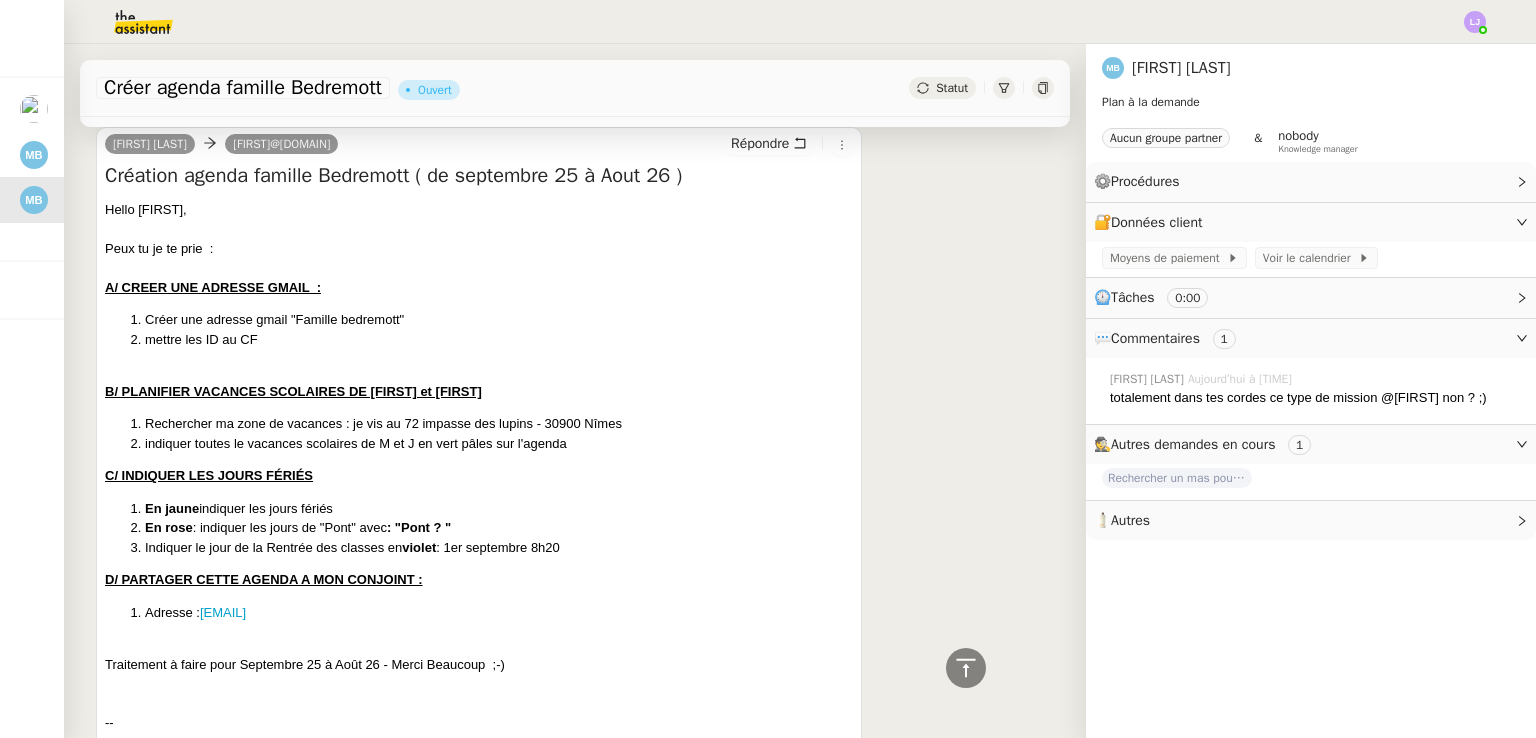 scroll, scrollTop: 796, scrollLeft: 0, axis: vertical 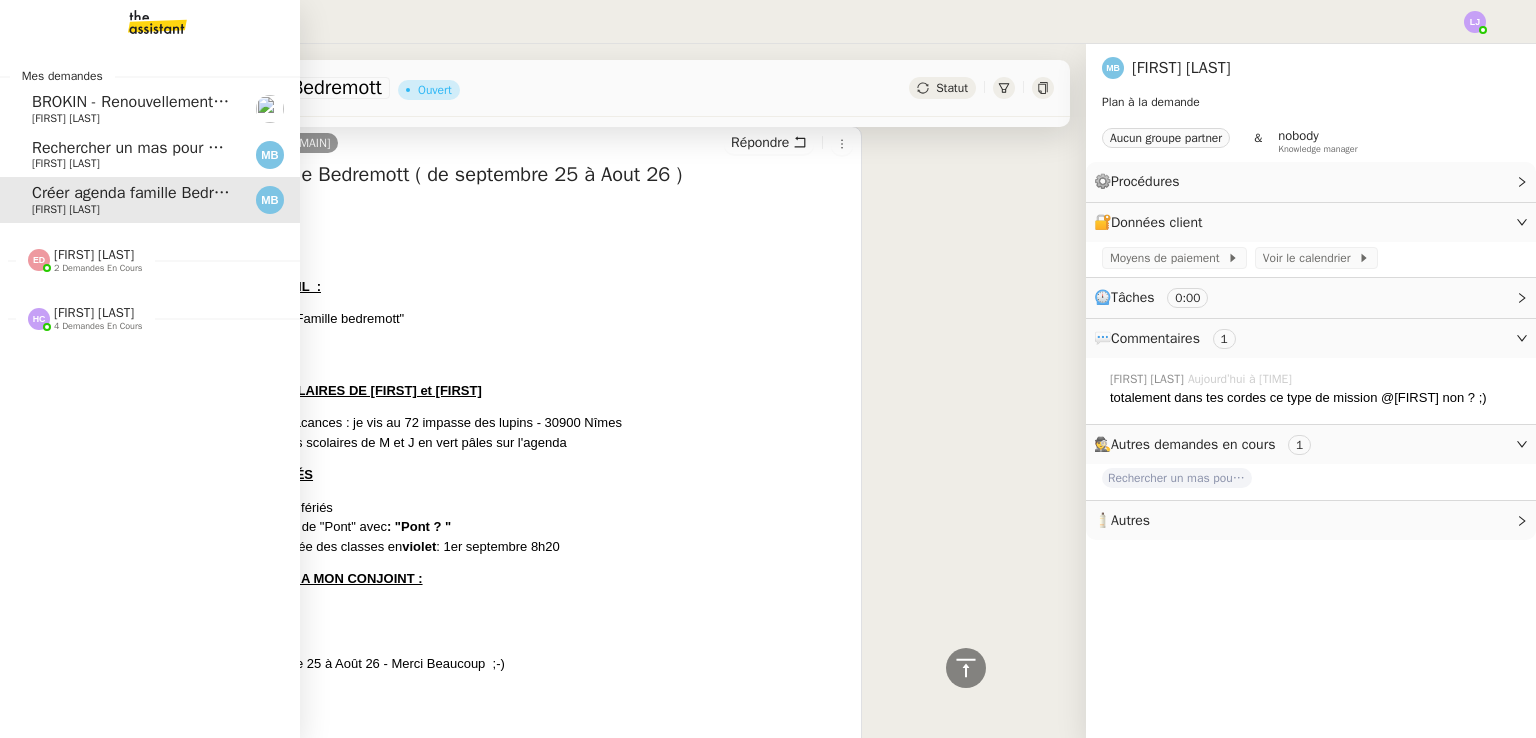 click on "[FIRST] [LAST]" 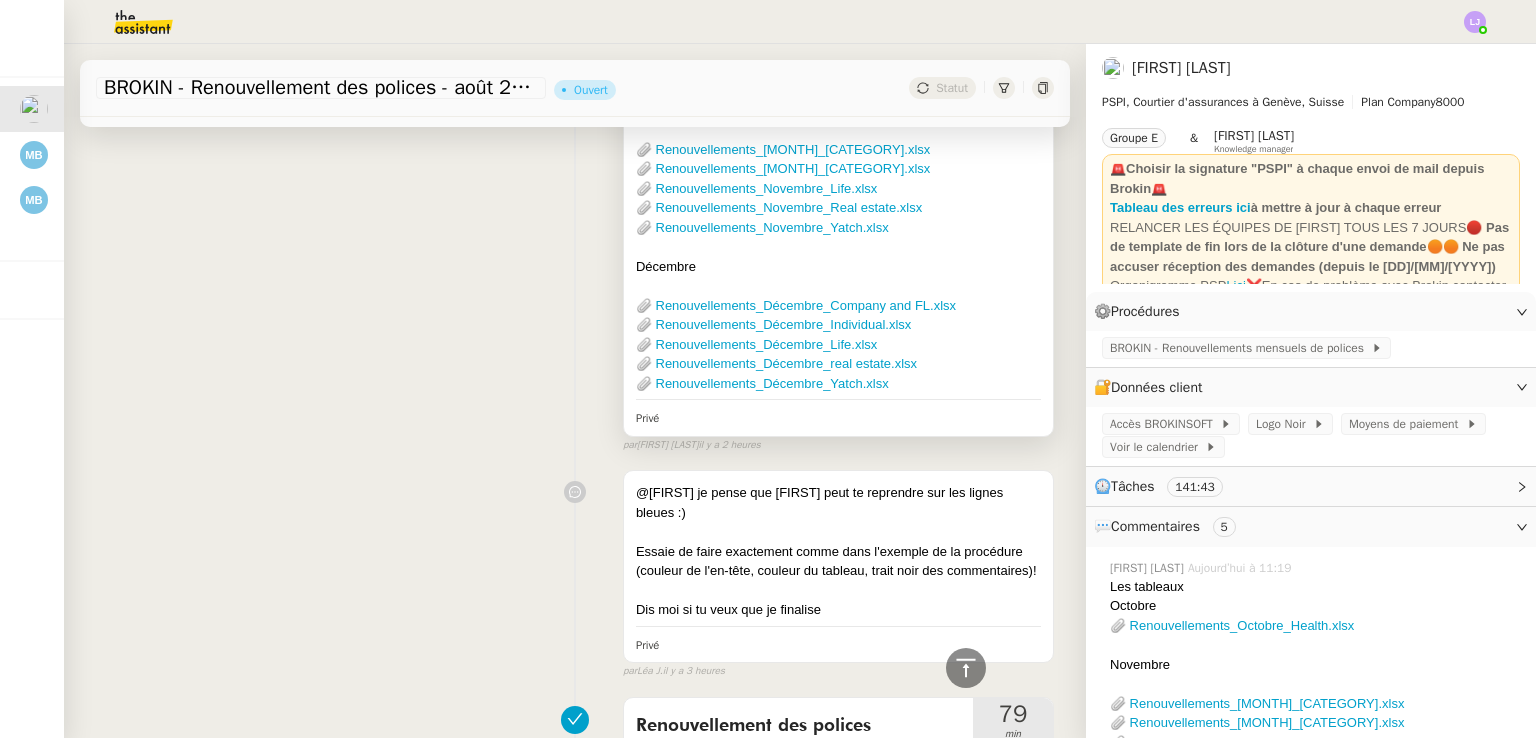 scroll, scrollTop: 0, scrollLeft: 0, axis: both 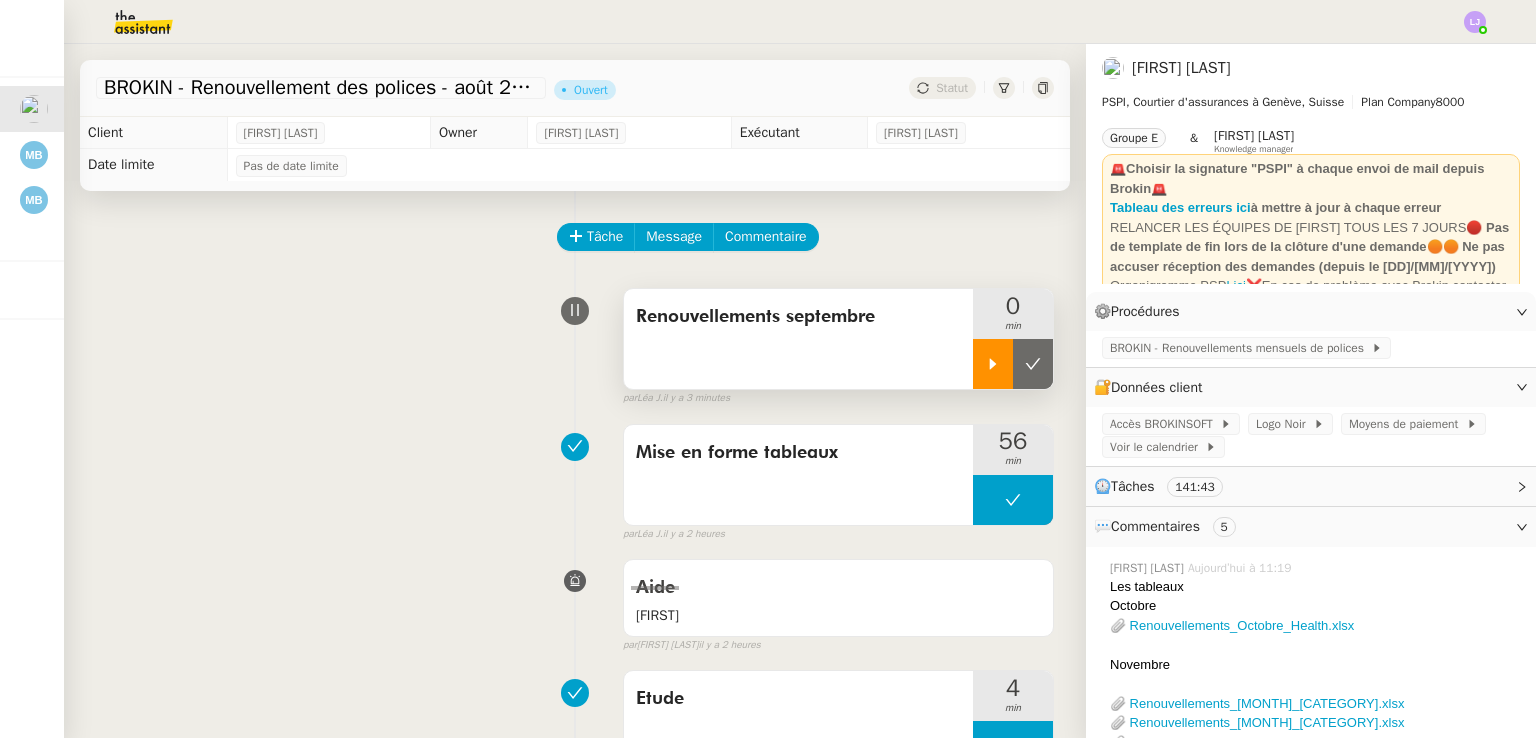 click 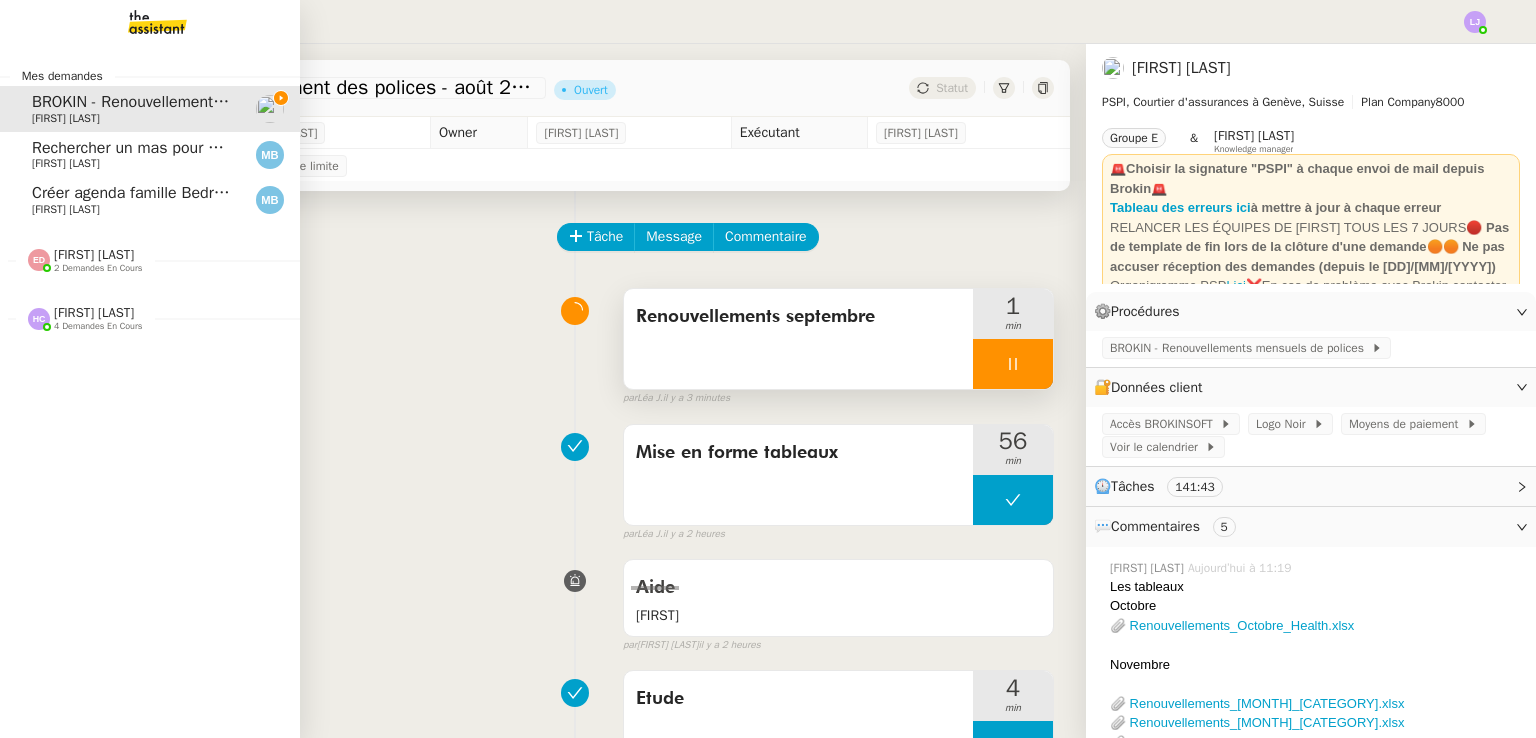 click on "[FIRST] [LAST]" 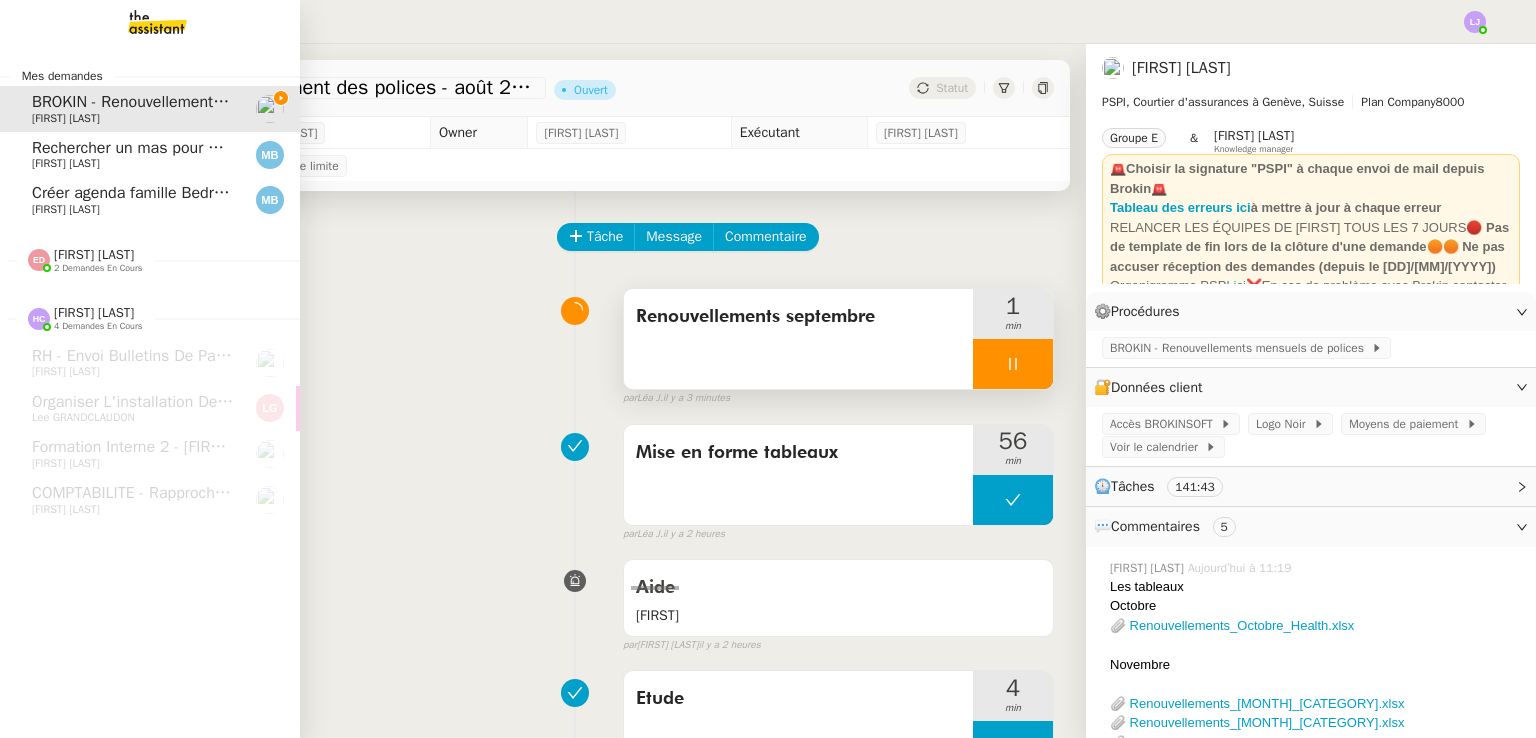 click on "2 demandes en cours" 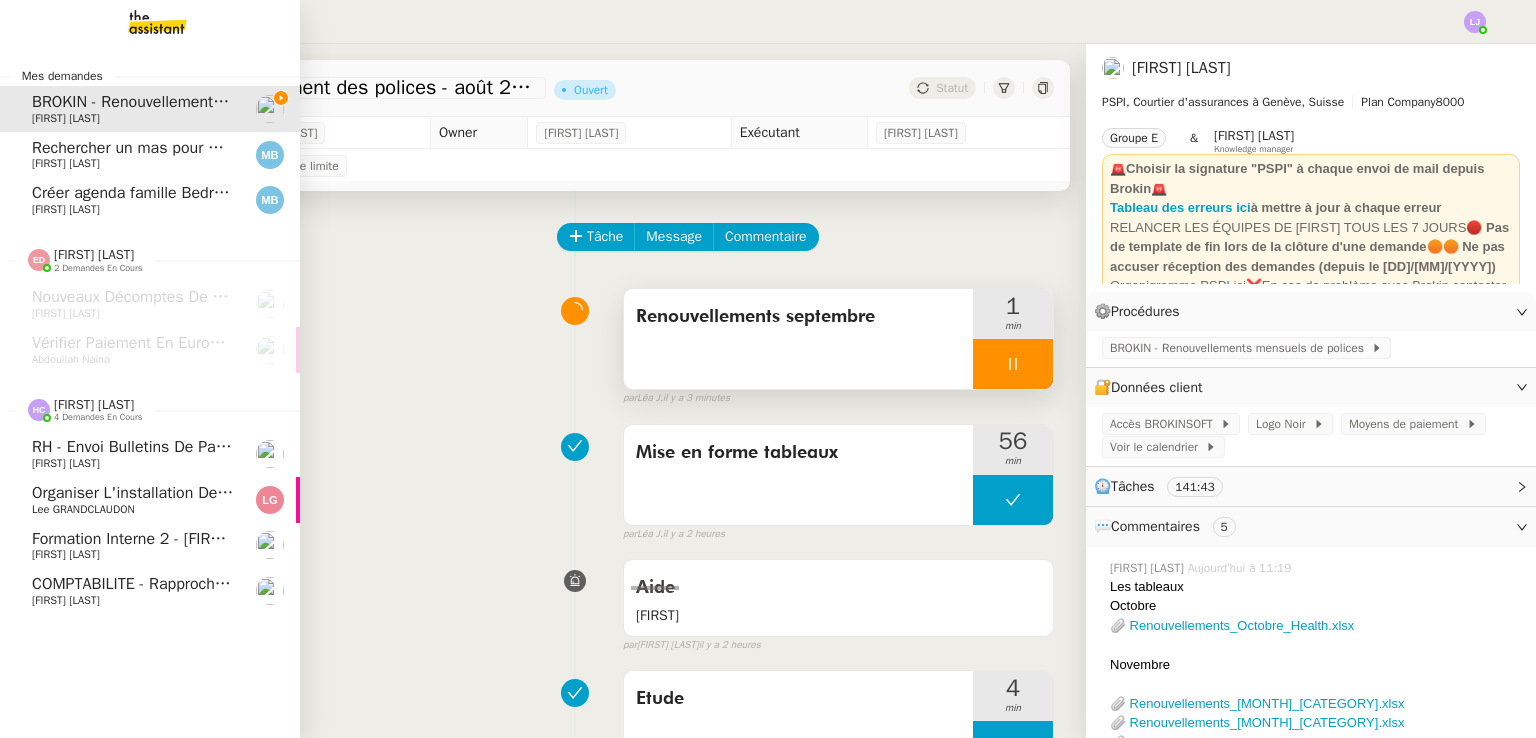 click on "[FIRST] [LAST]" 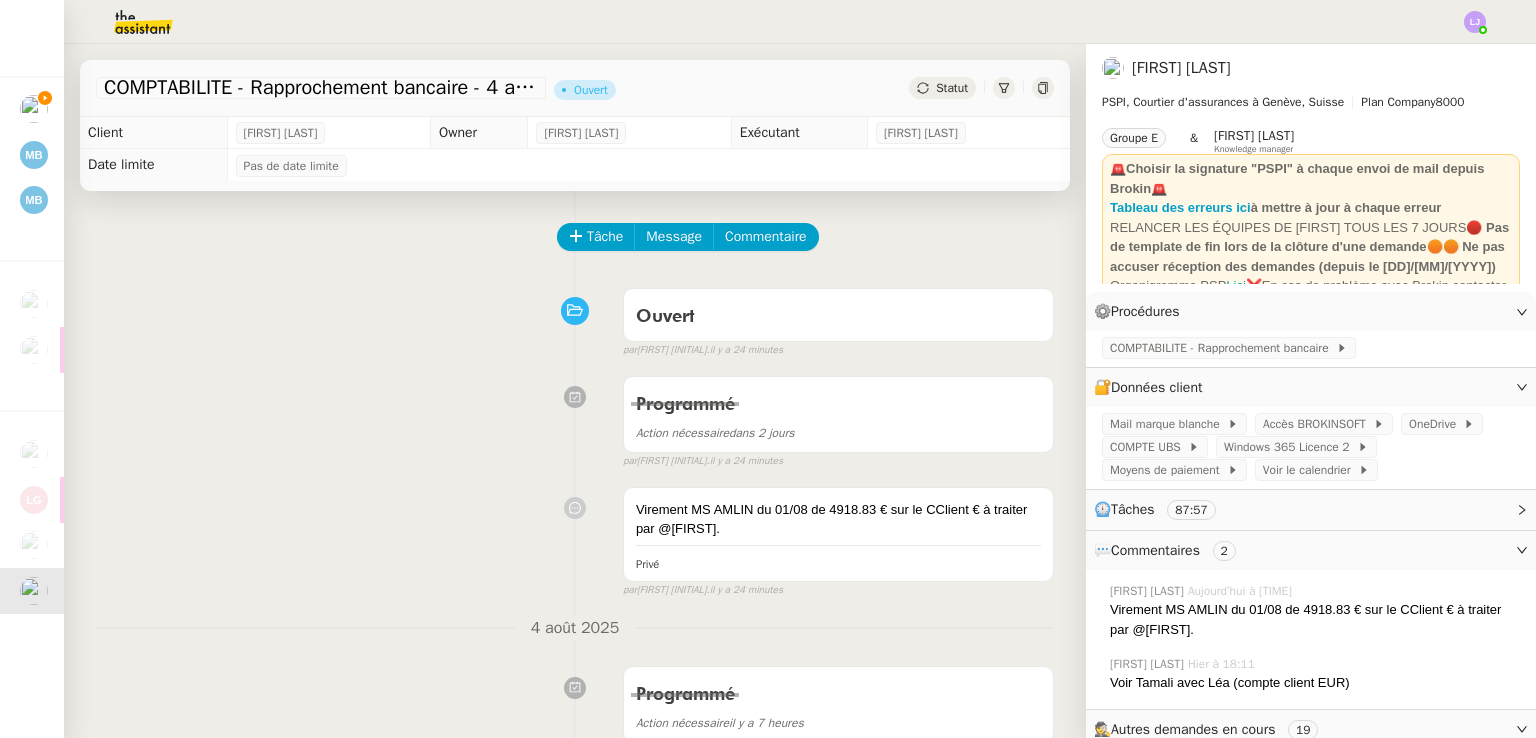 click 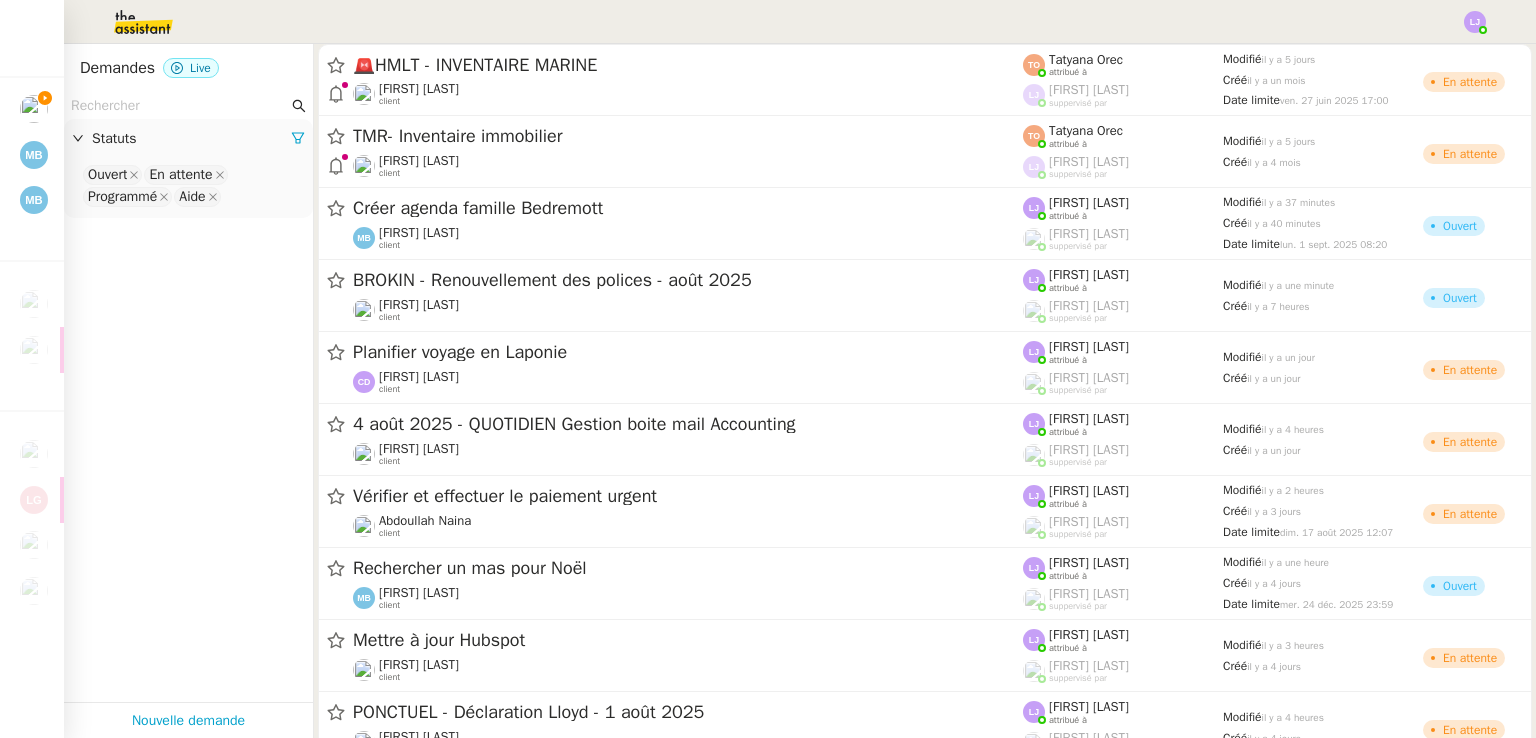 click 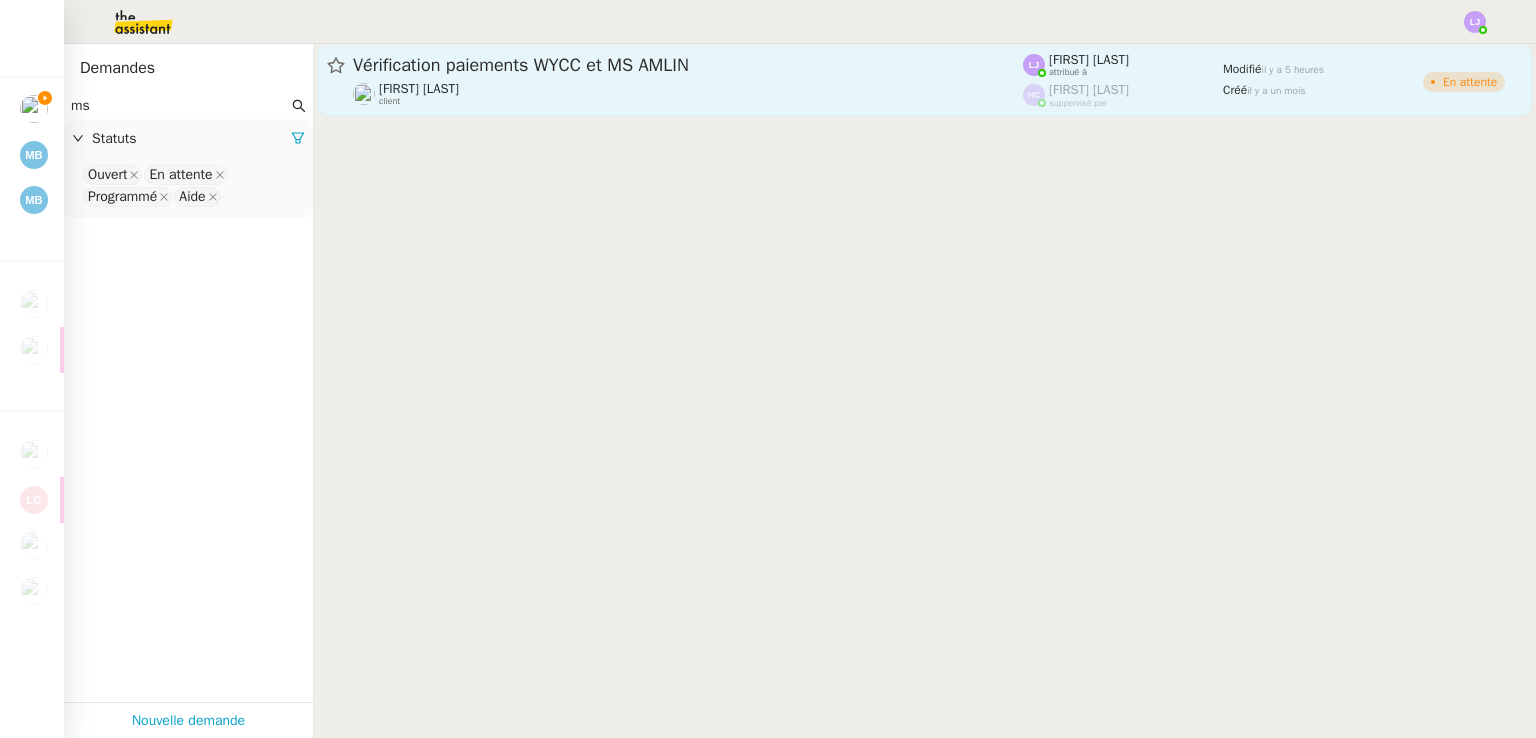 type on "ms" 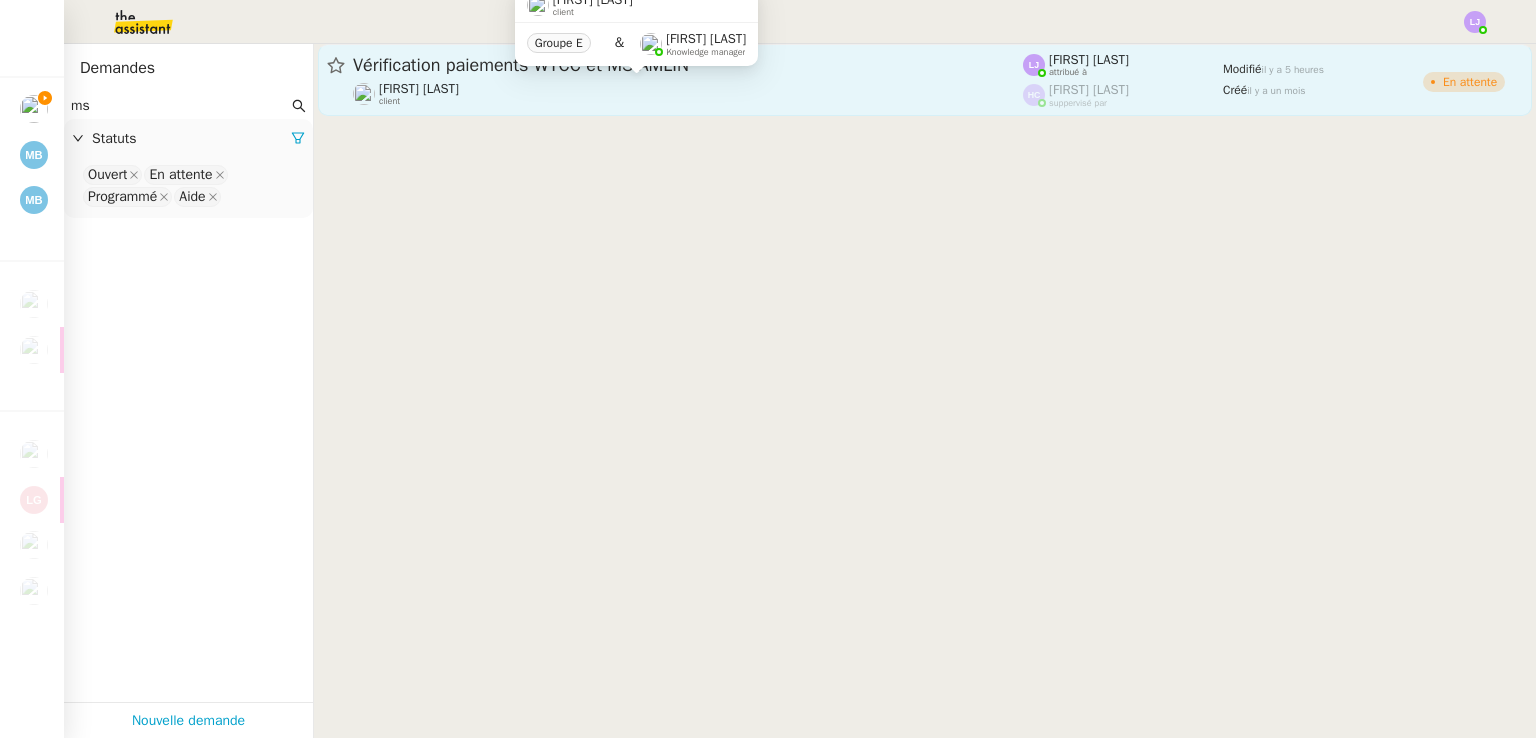 click on "[FIRST] [LAST]" 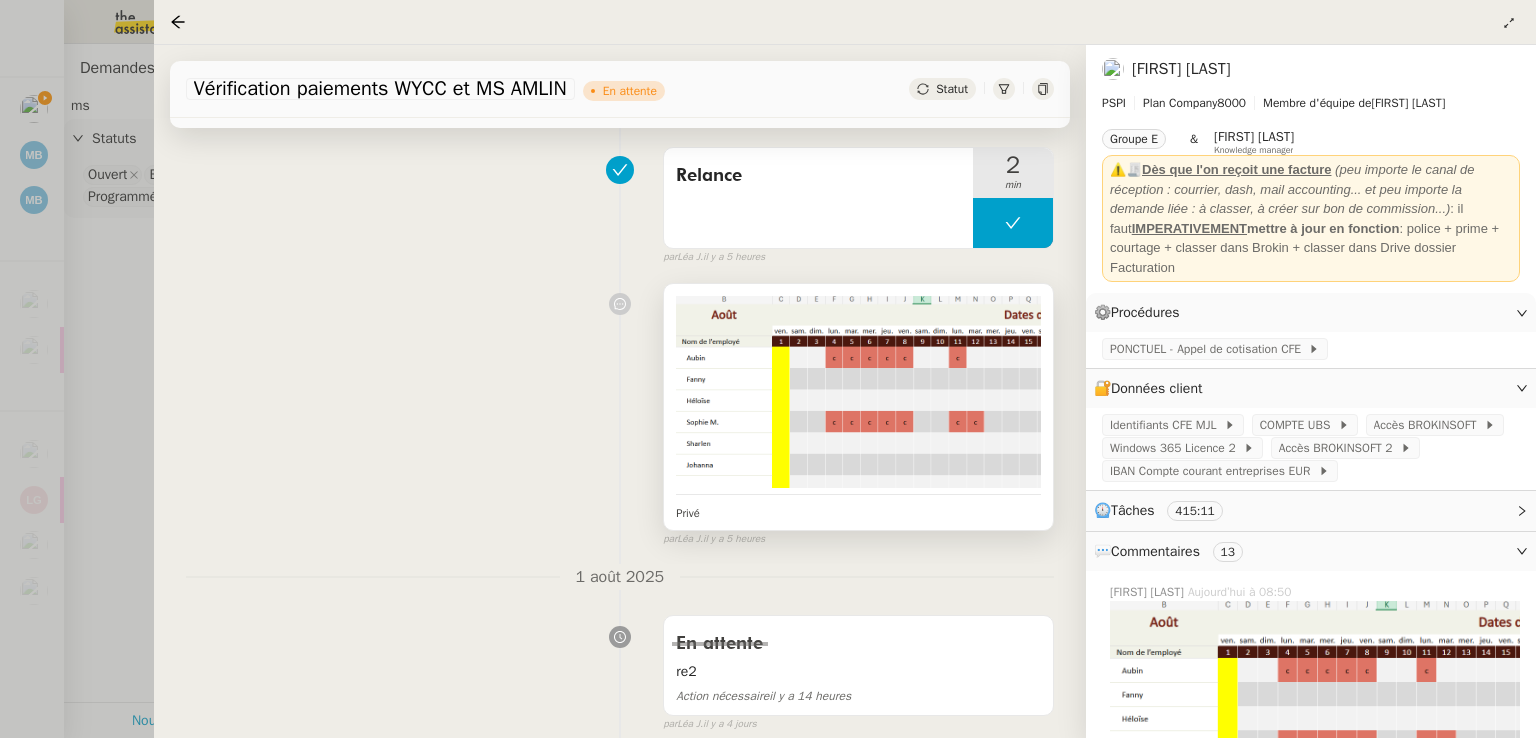 scroll, scrollTop: 0, scrollLeft: 0, axis: both 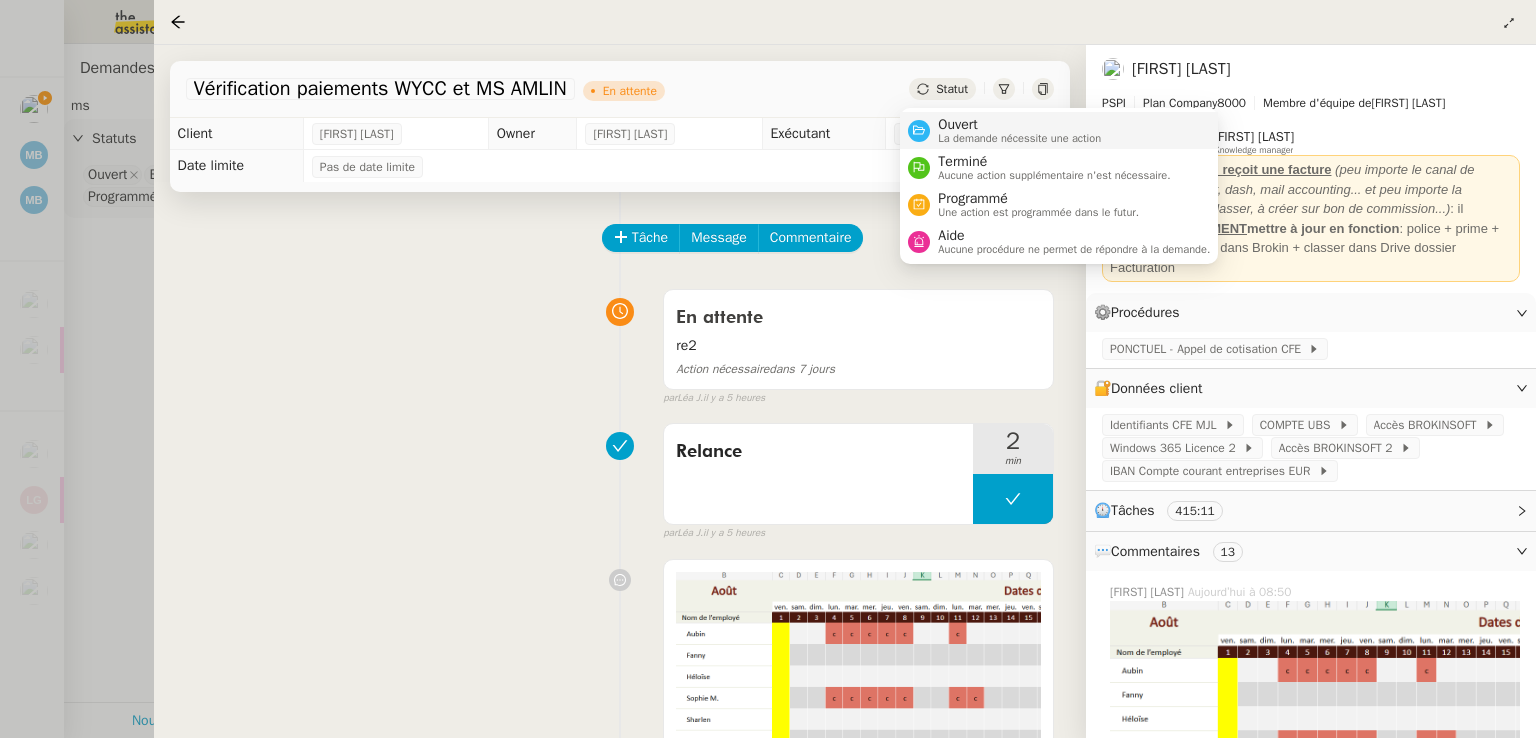 click on "Ouvert" at bounding box center (1019, 125) 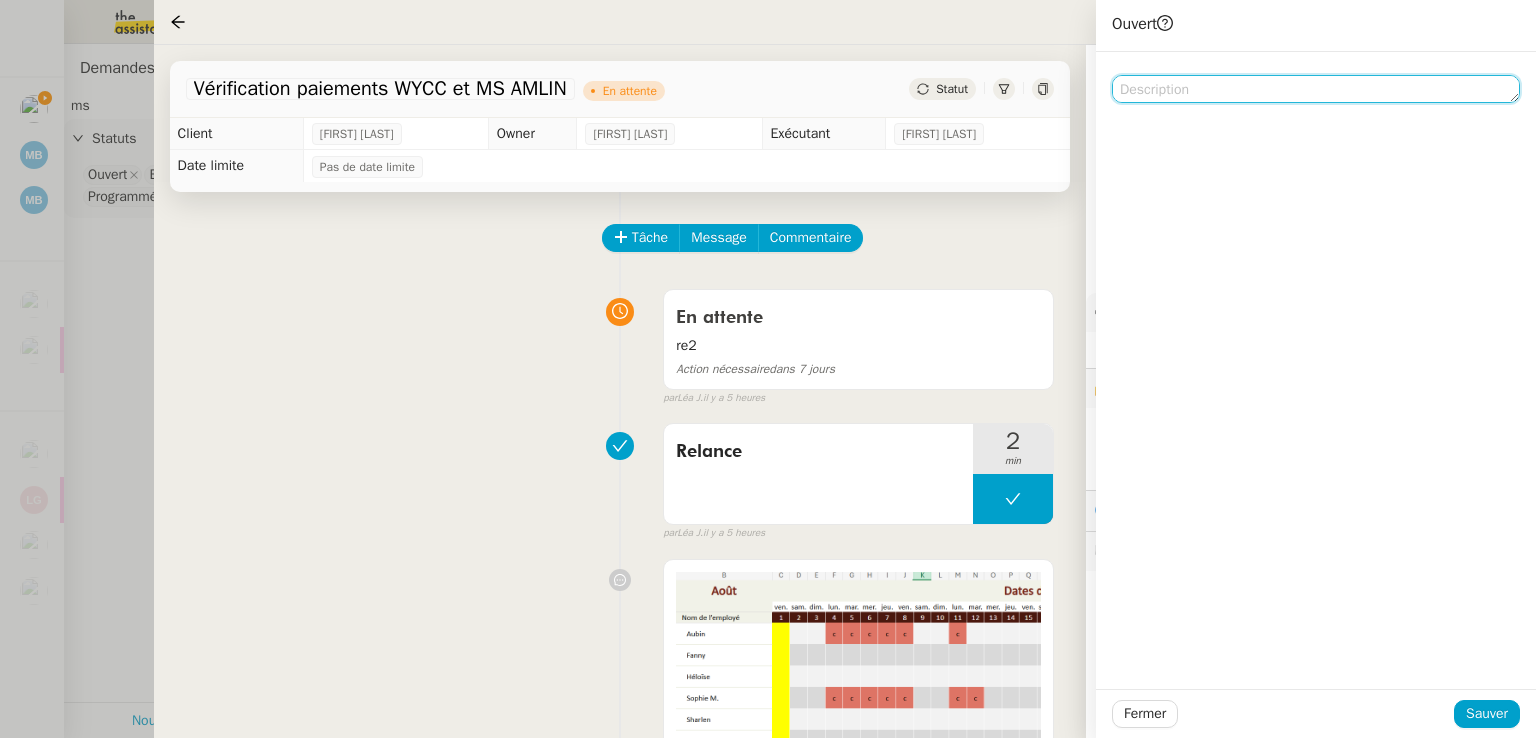 click 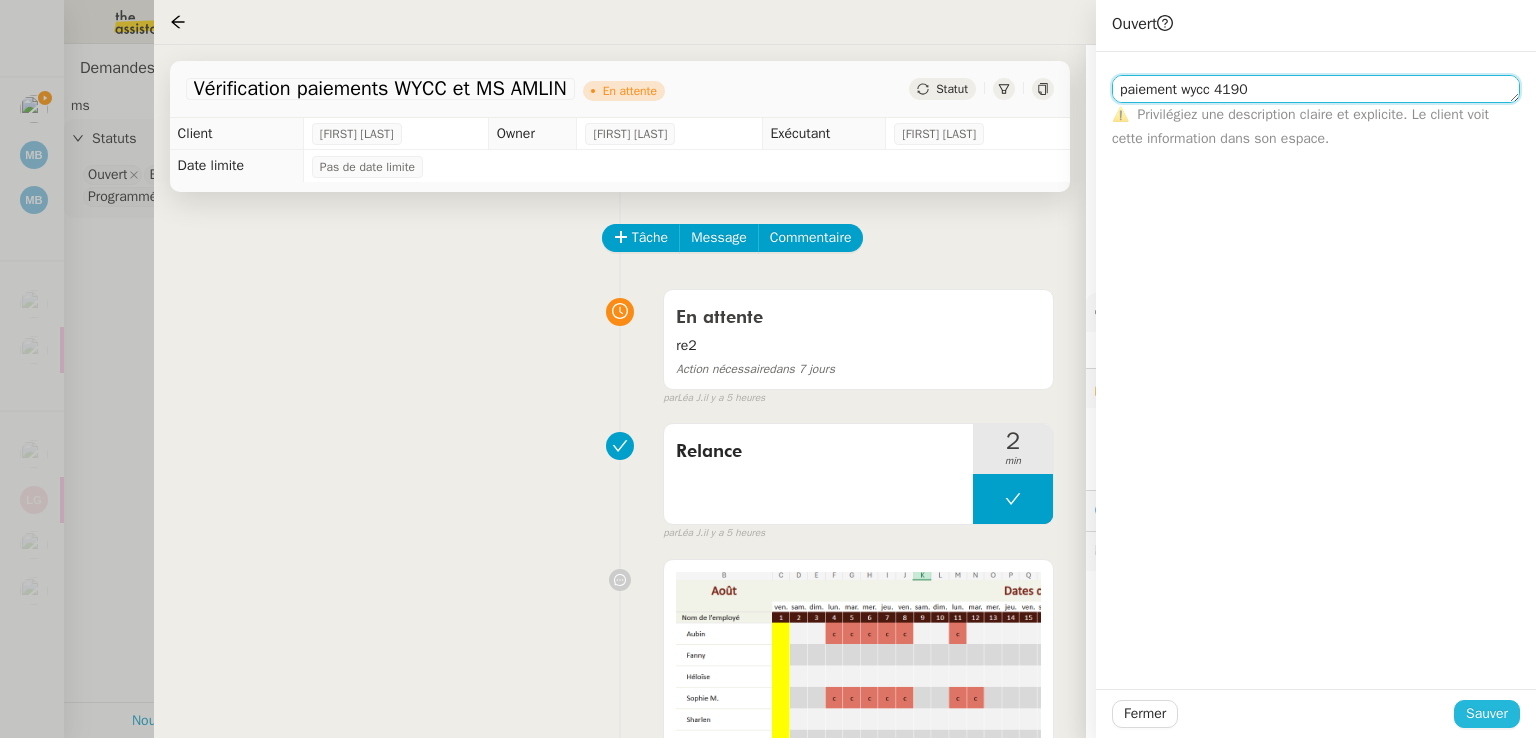 type on "paiement wycc 4190" 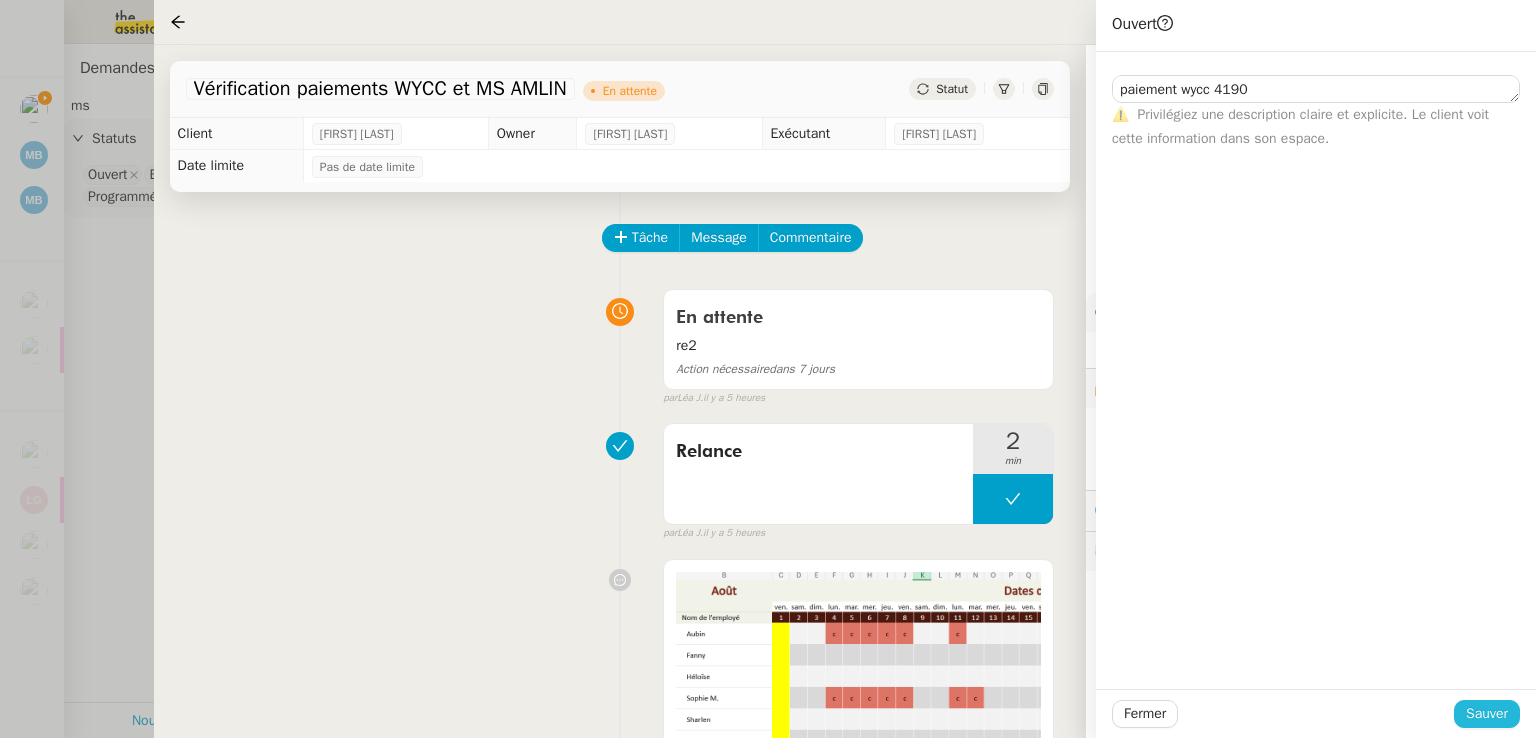 click on "Sauver" 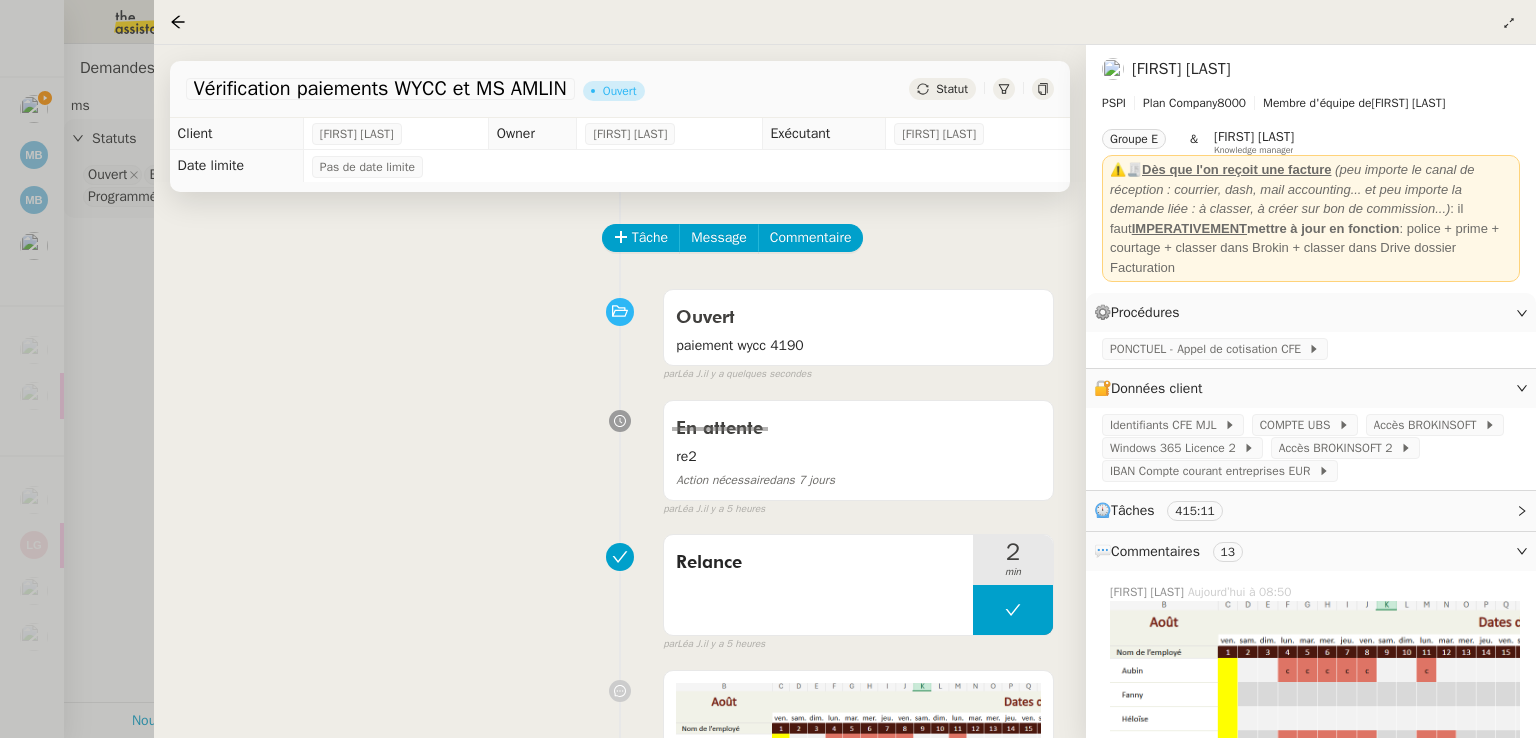 click at bounding box center (768, 369) 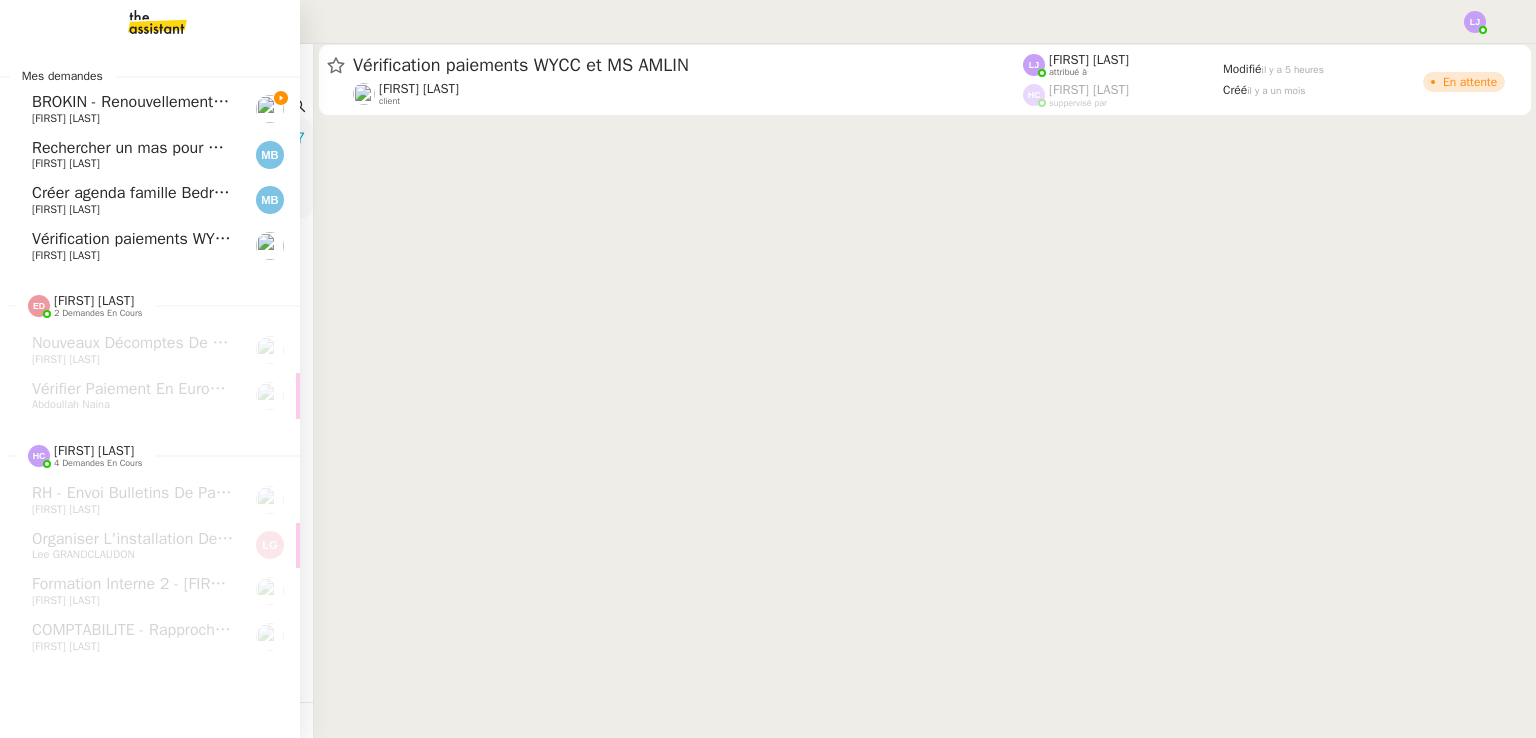 click on "Vérification paiements WYCC et MS AMLIN" 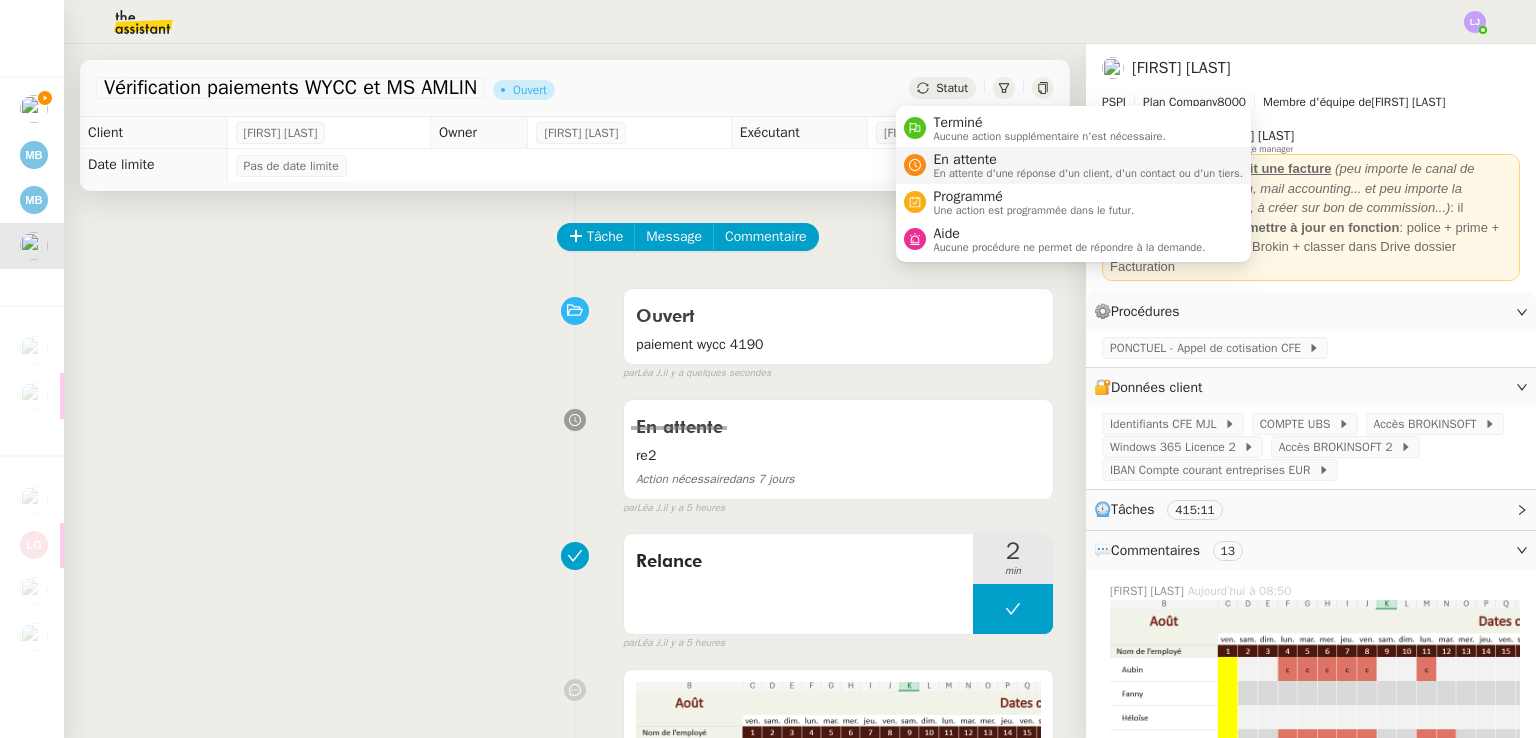click on "En attente" at bounding box center (1089, 160) 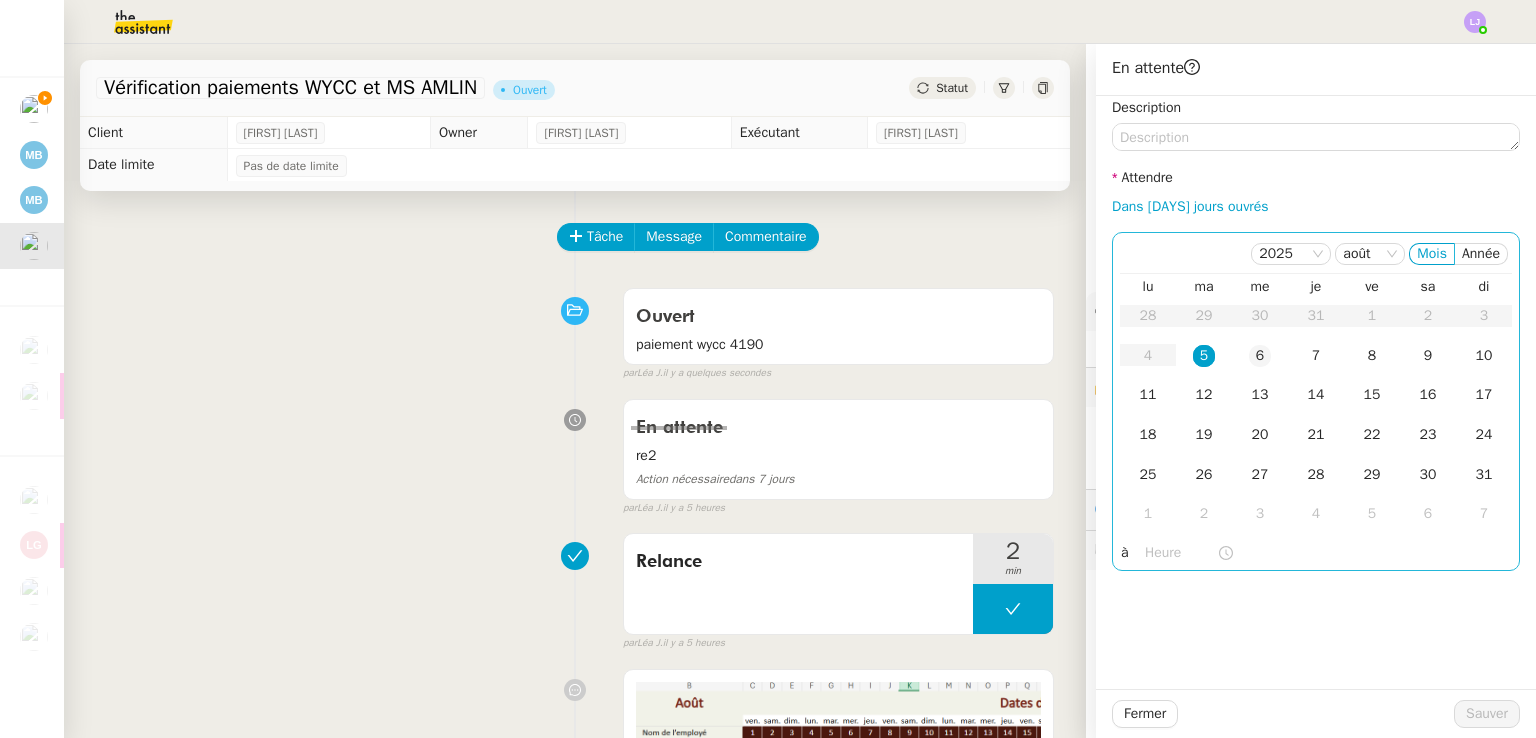 click on "6" 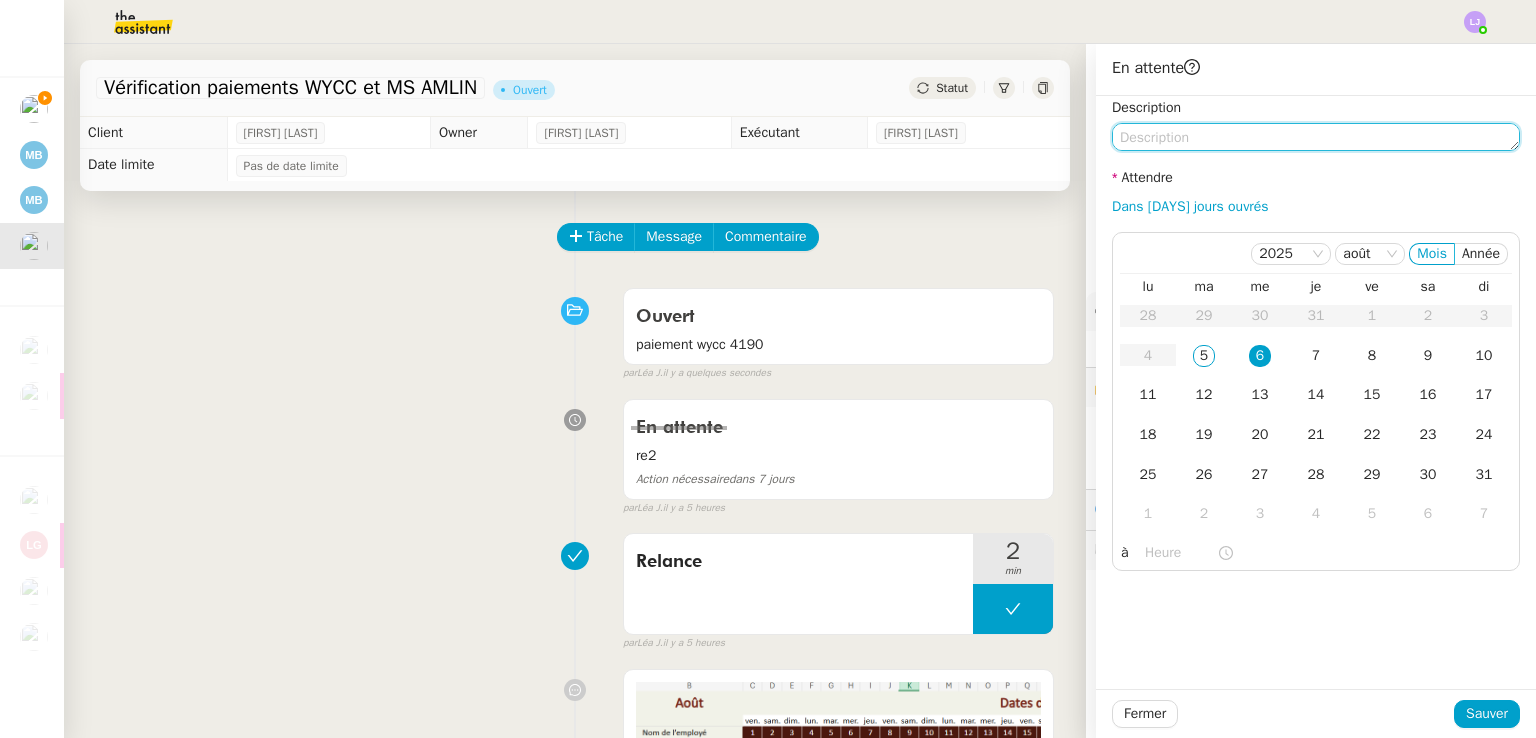 click 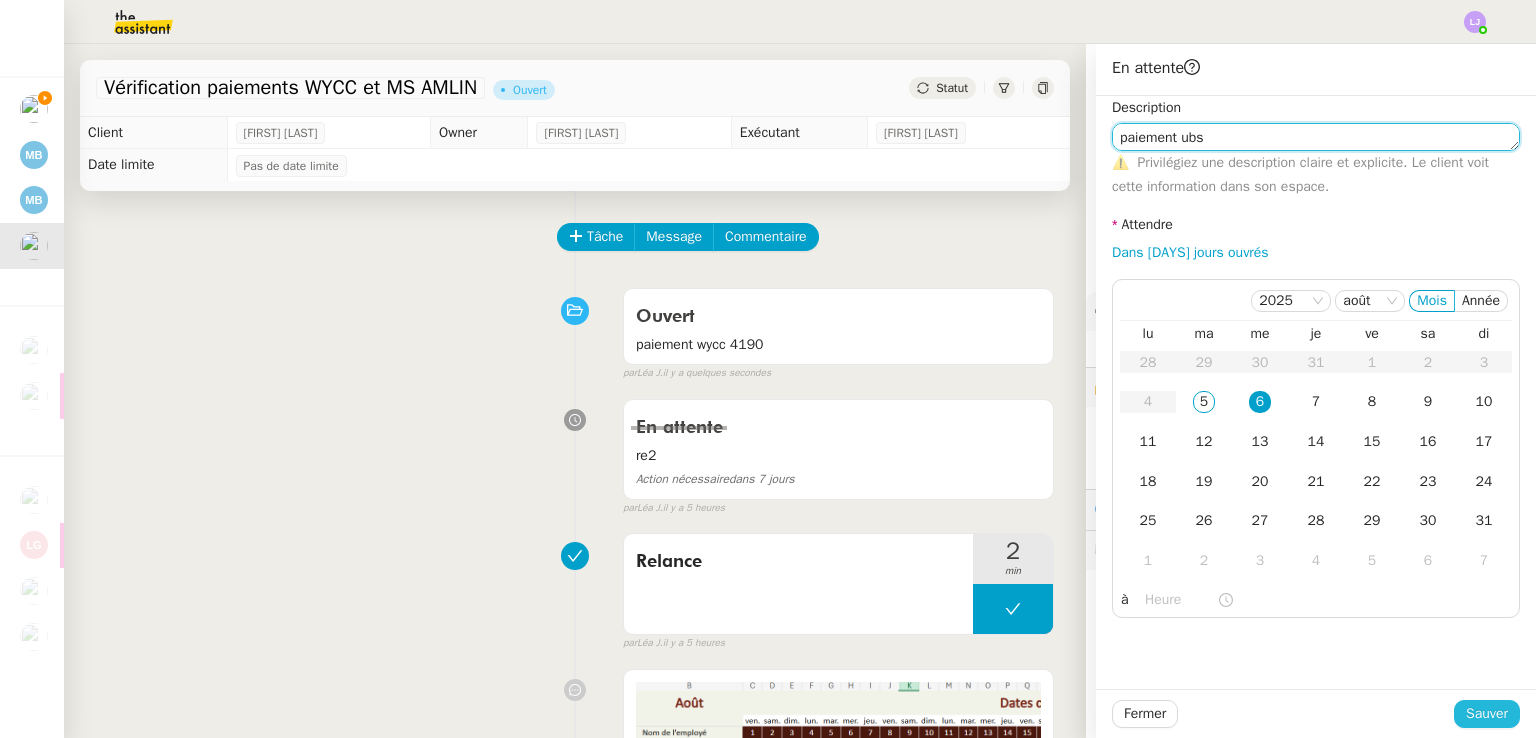 type on "paiement ubs" 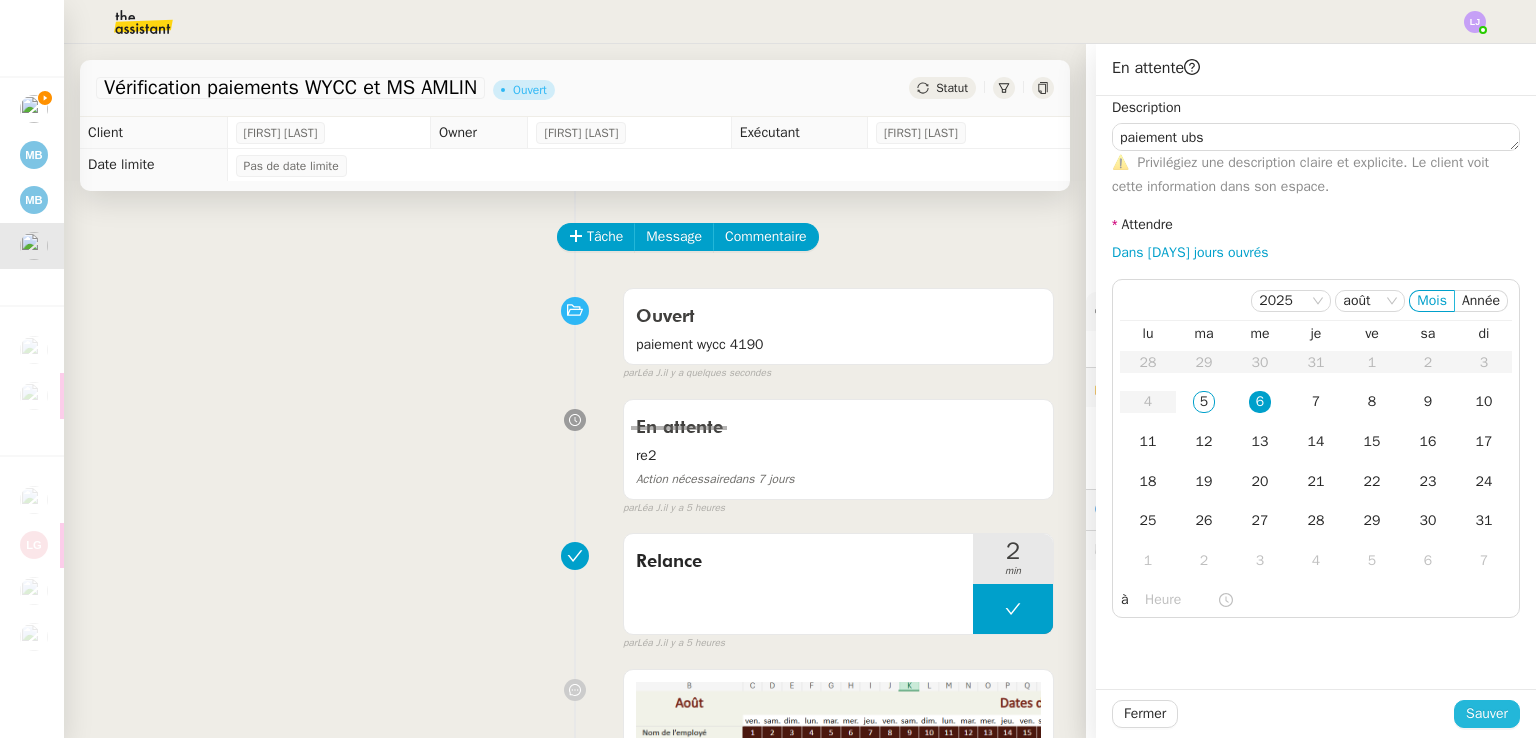 click on "Sauver" 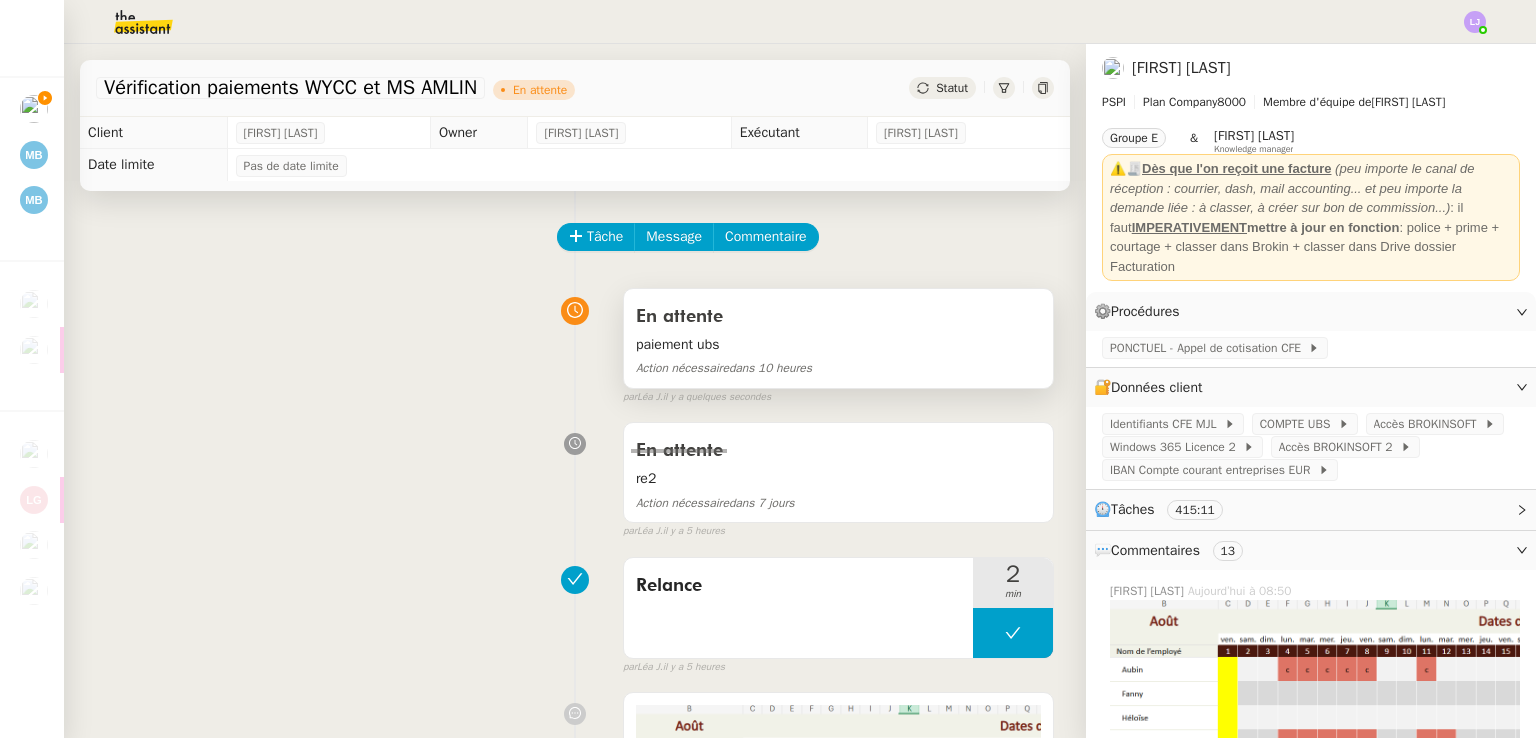 click on "paiement ubs" at bounding box center [838, 344] 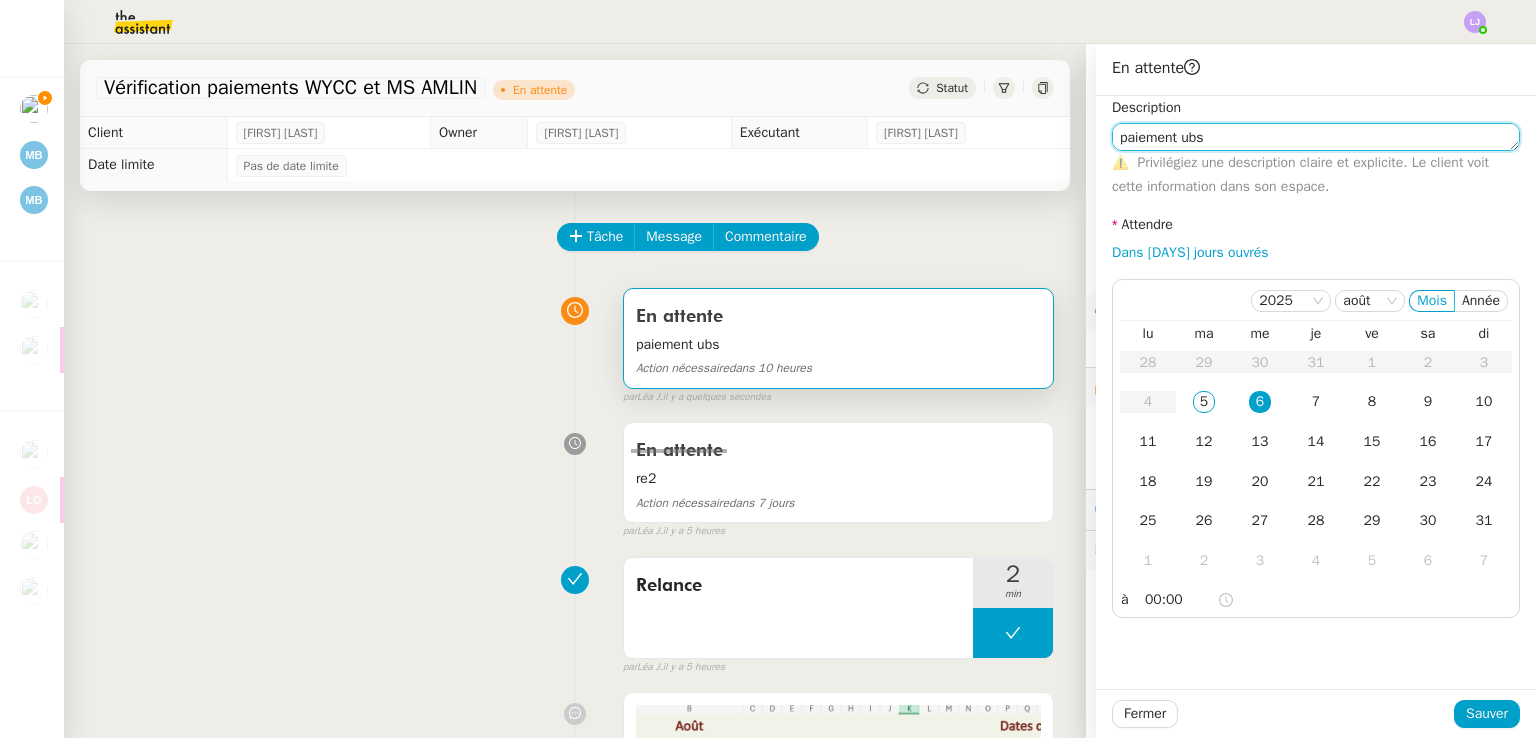 click on "paiement ubs" 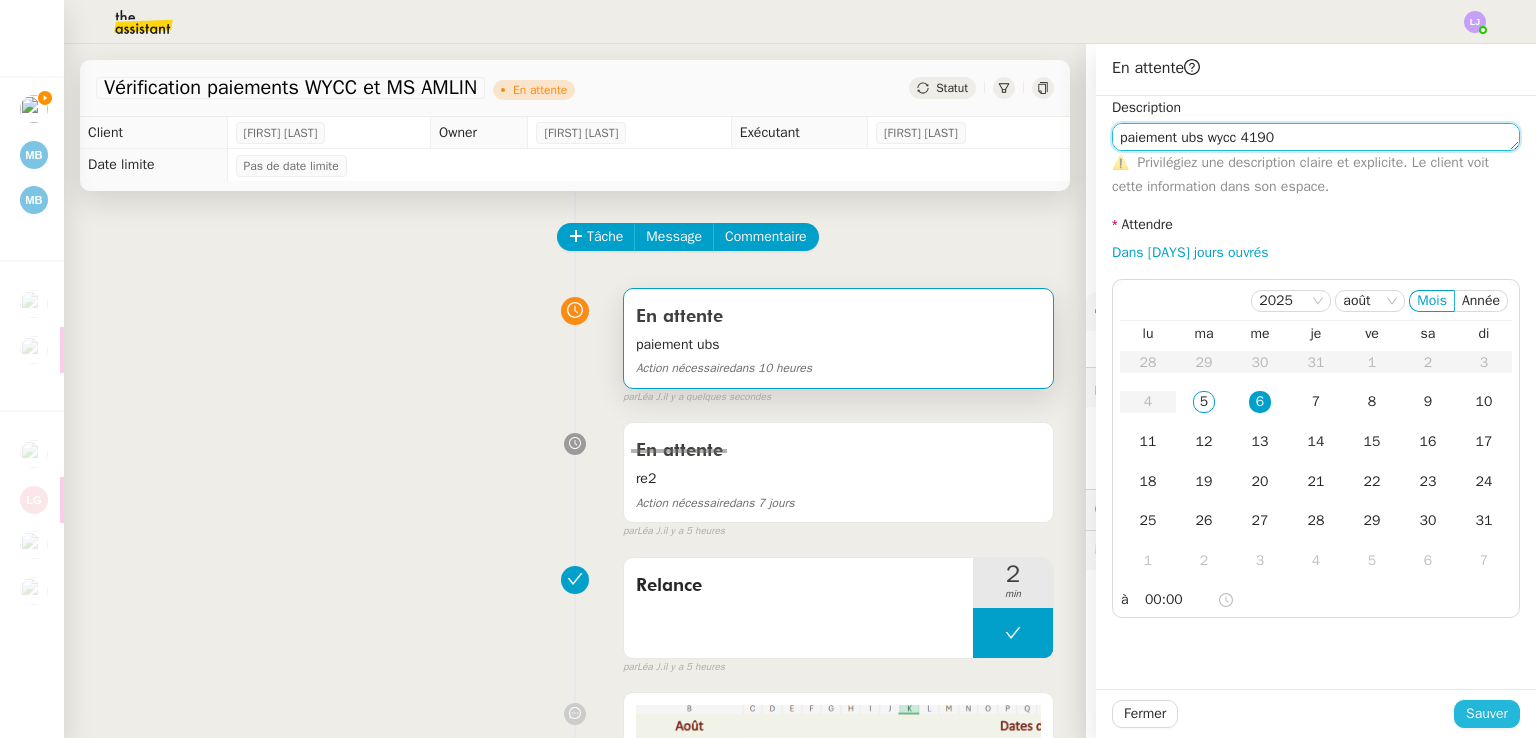 type on "paiement ubs wycc 4190" 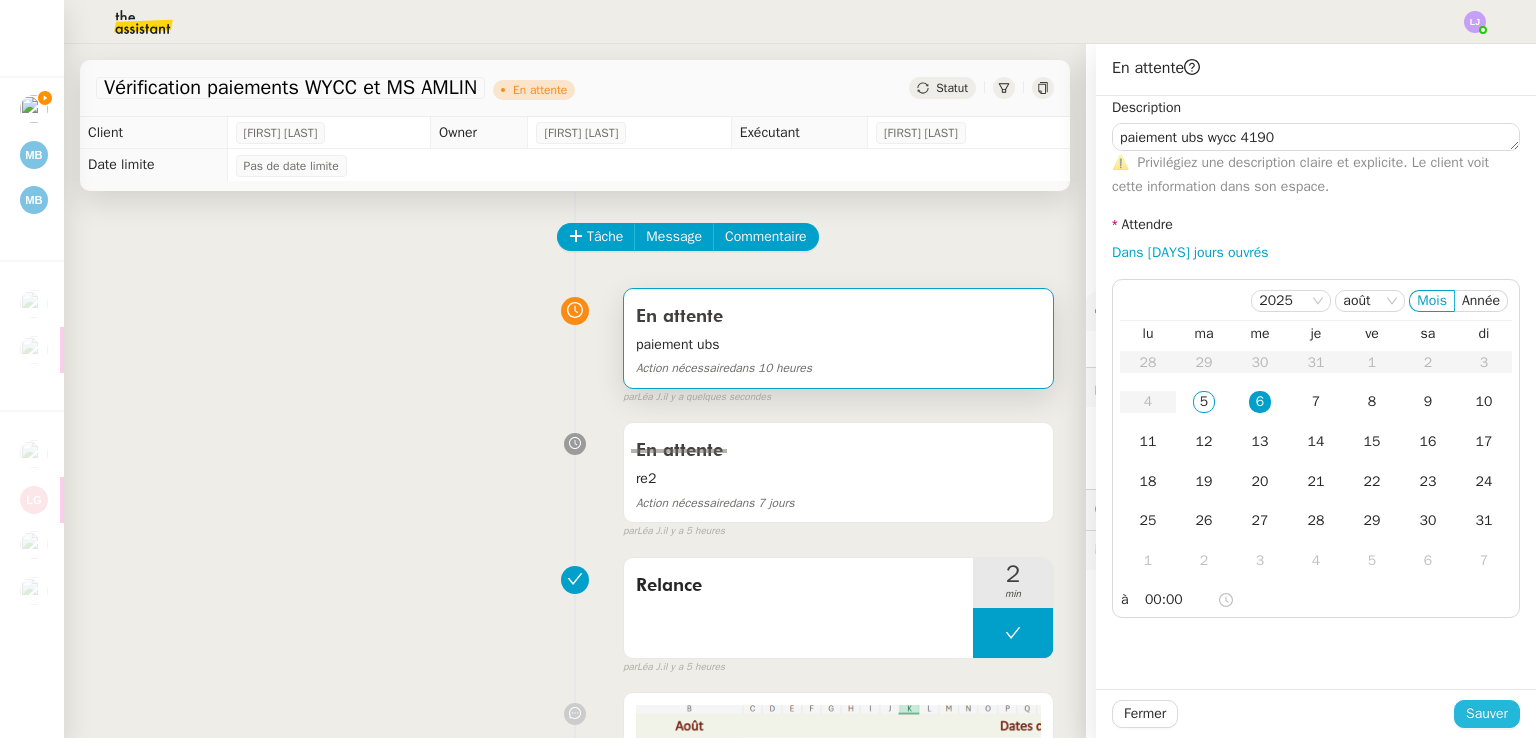 click on "Sauver" 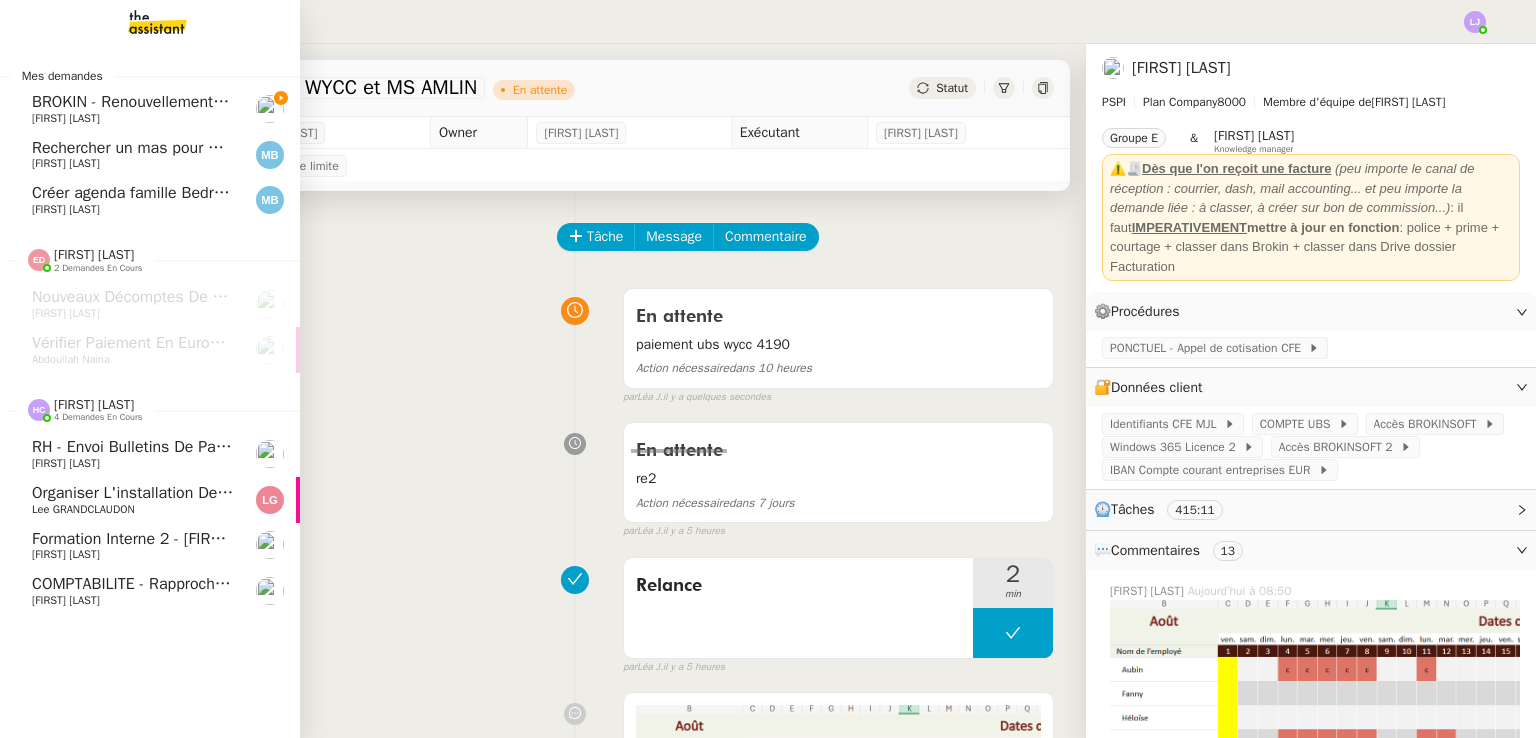 click on "COMPTABILITE - Rapprochement bancaire - [DD] [MONTH] [YYYY] [FIRST] [LAST]" 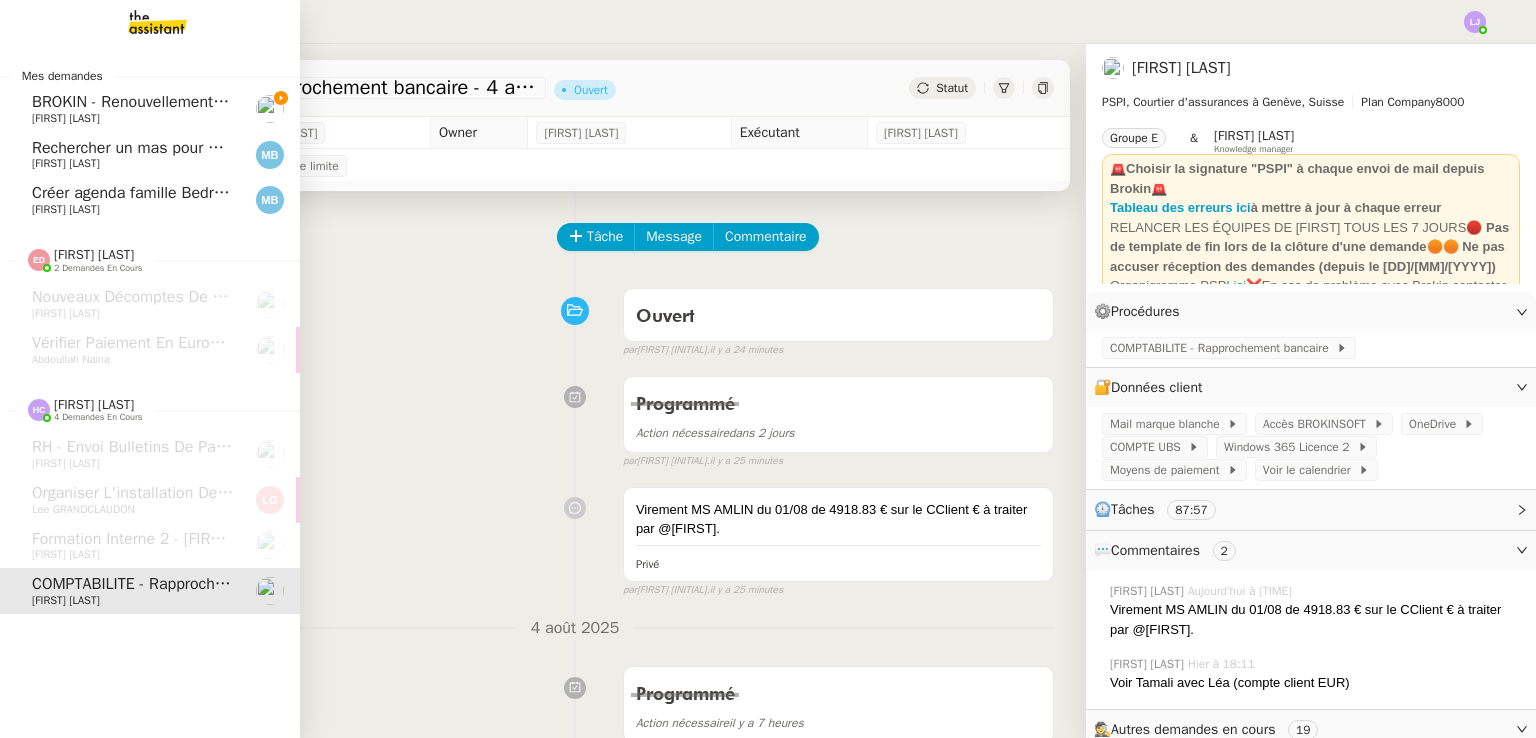 click on "BROKIN - Renouvellement des polices - [MONTH] [YYYY] [FIRST] [LAST]" 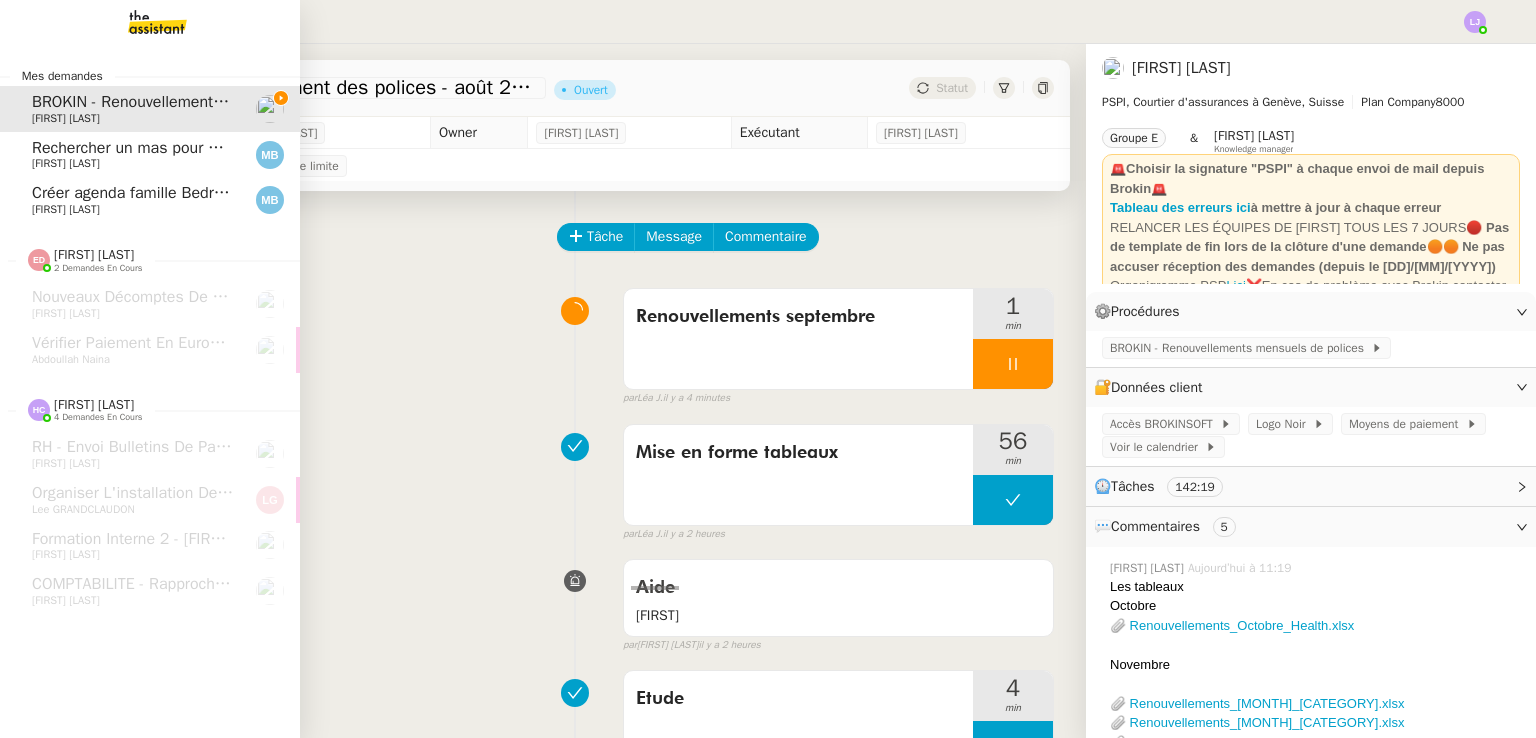 click at bounding box center (141, 22) 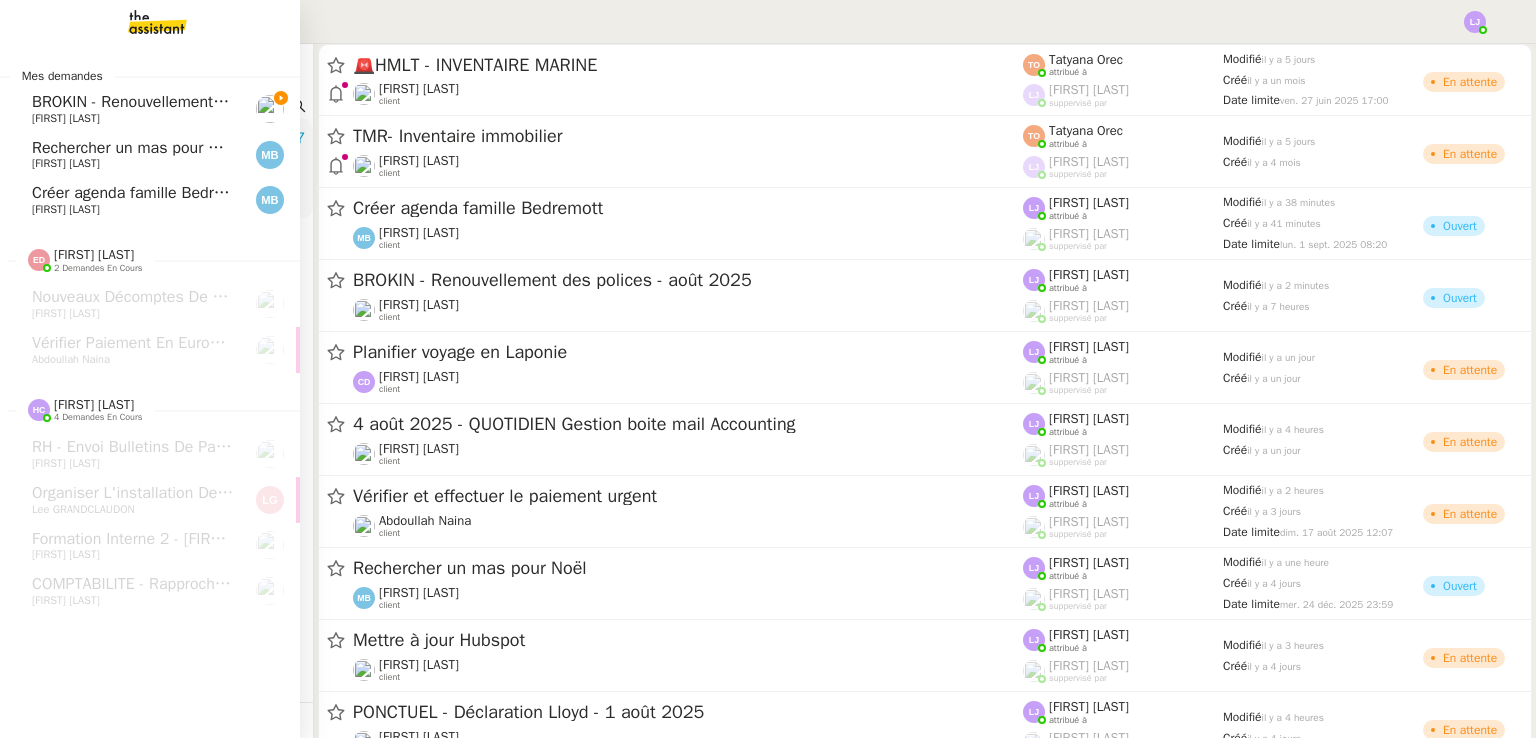click on "BROKIN - Renouvellement des polices - [MONTH] [YYYY] [FIRST] [LAST]" 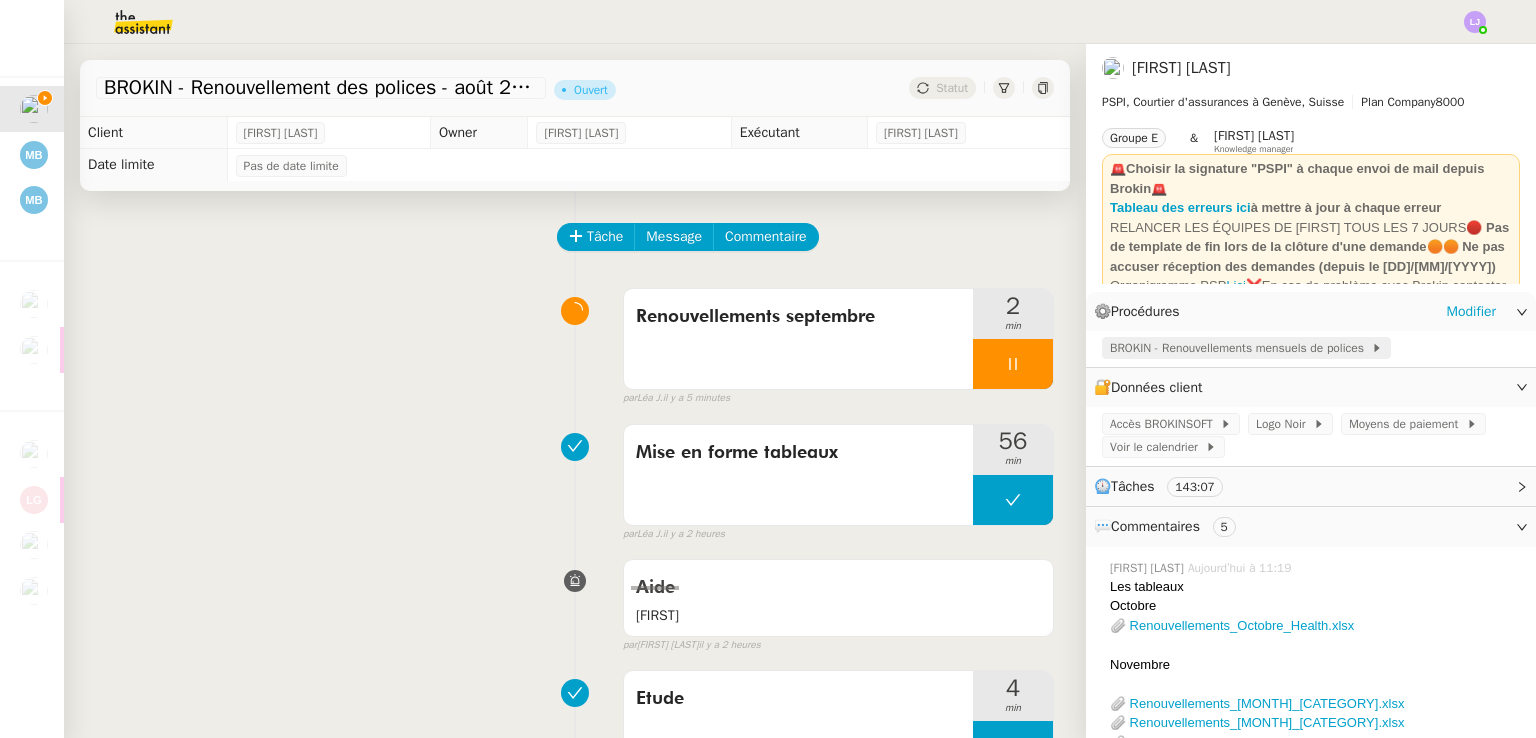 click on "BROKIN - Renouvellements mensuels de polices" 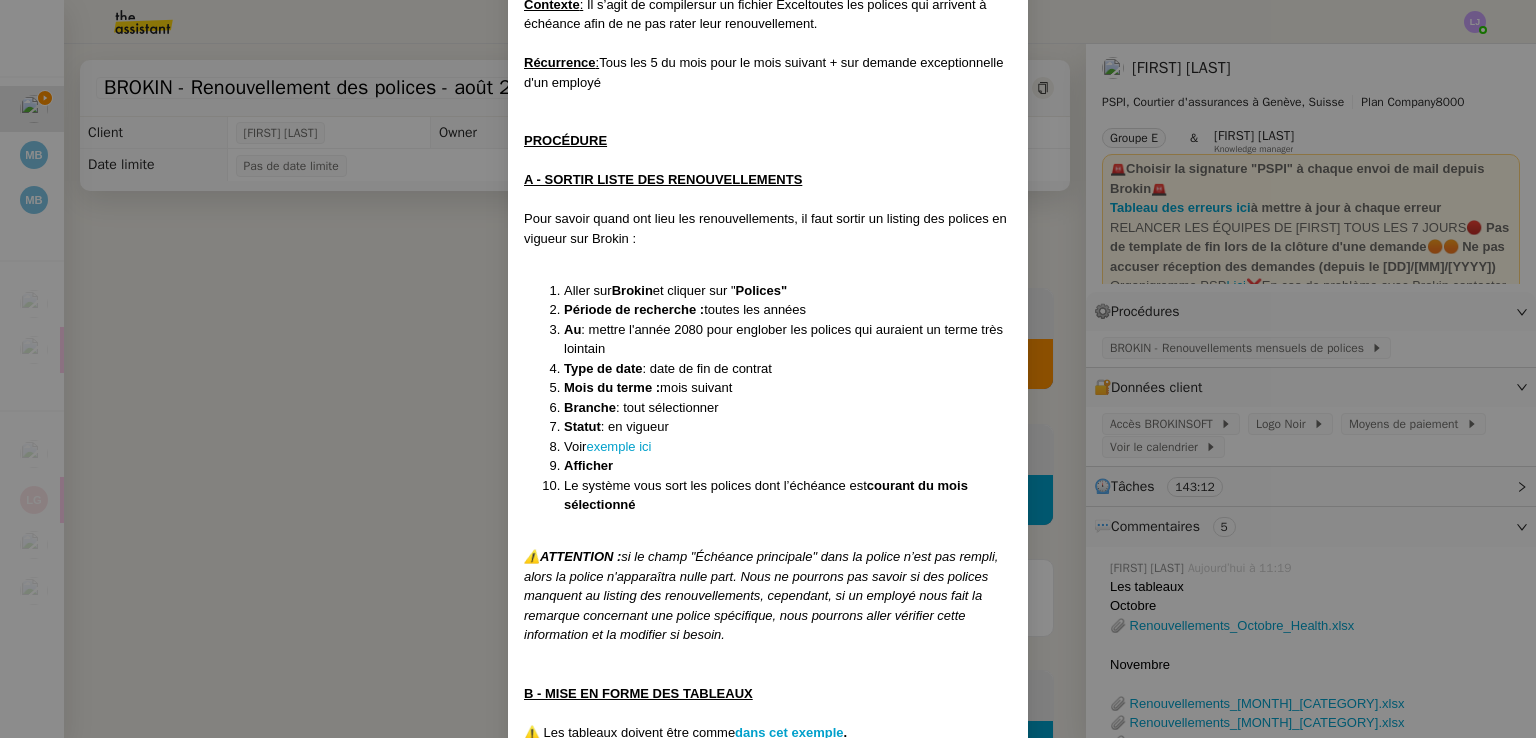scroll, scrollTop: 200, scrollLeft: 0, axis: vertical 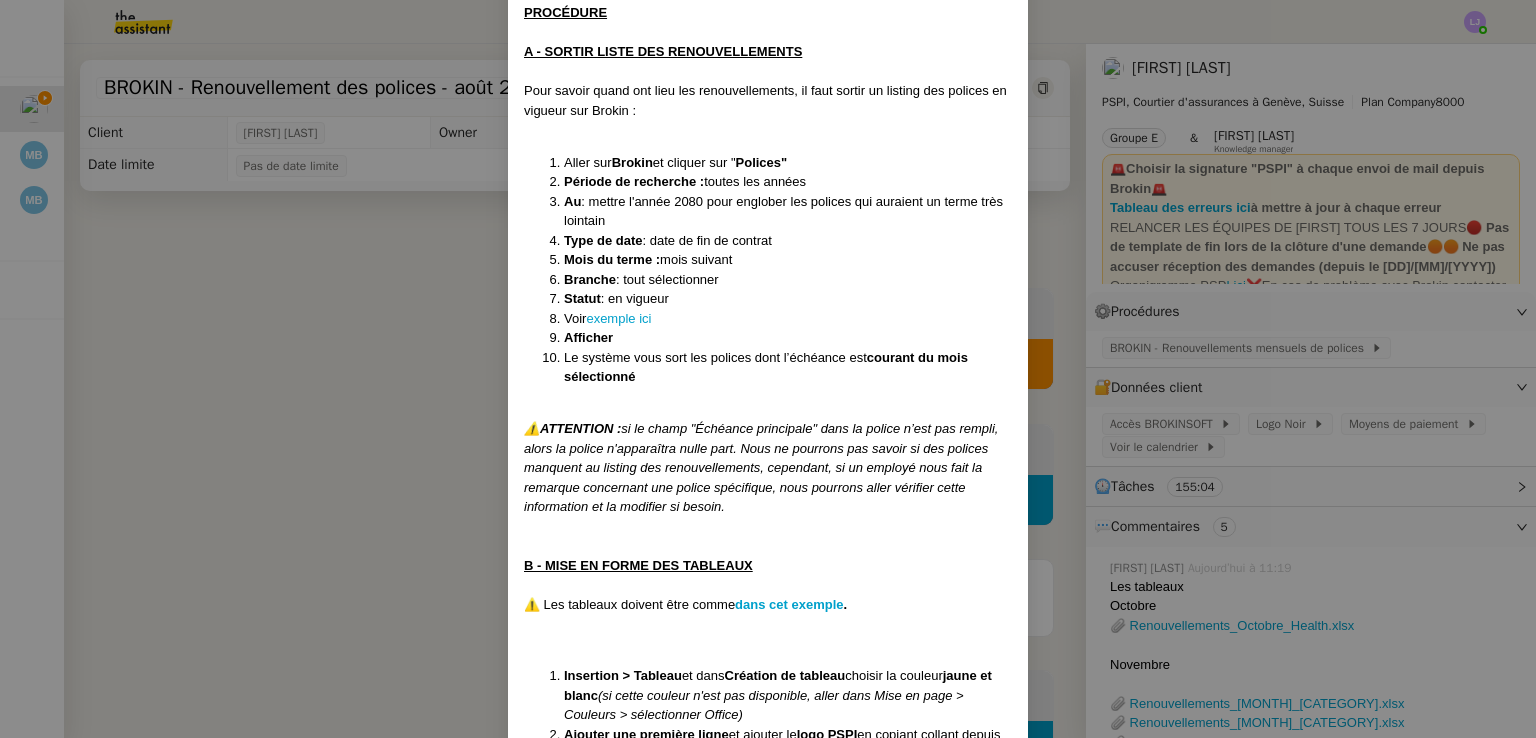 click on "Créée le 01/10/2024 MAJ le 21/07/2025 Contexte  :   Il s’agit de compiler  sur un fichier Excel  toutes les polices qui arrivent à échéance   afin de ne pas rater leur renouvellement.  Récurrence  :  Tous les 5 du mois pour le mois suivant + sur demande exceptionnelle d'un employé PROCÉDURE A - SORTIR LISTE DES RENOUVELLEMENTS Pour savoir quand ont lieu les renouvellements, il faut sortir un listing des polices en vigueur sur Brokin : Aller sur  Brokin  et cliquer sur " Polices"   Période de recherche :  toutes les années Au  : mettre l'année 2080 pour englober les polices qui auraient un terme très lointain Type de date  : date de fin de contrat Mois   du terme :  mois suivant Branche  : tout sélectionner Statut  : en vigueur Voir  exemple ici Afficher Le système vous sort les polices dont l’échéance est  courant du mois sélectionné ⚠️ ATTENTION :  B - MISE EN FORME DES TABLEAUX ⚠️ Les tableaux doivent être comme  dans cet exemple . Insertion > Tableau  et dans" at bounding box center (768, 369) 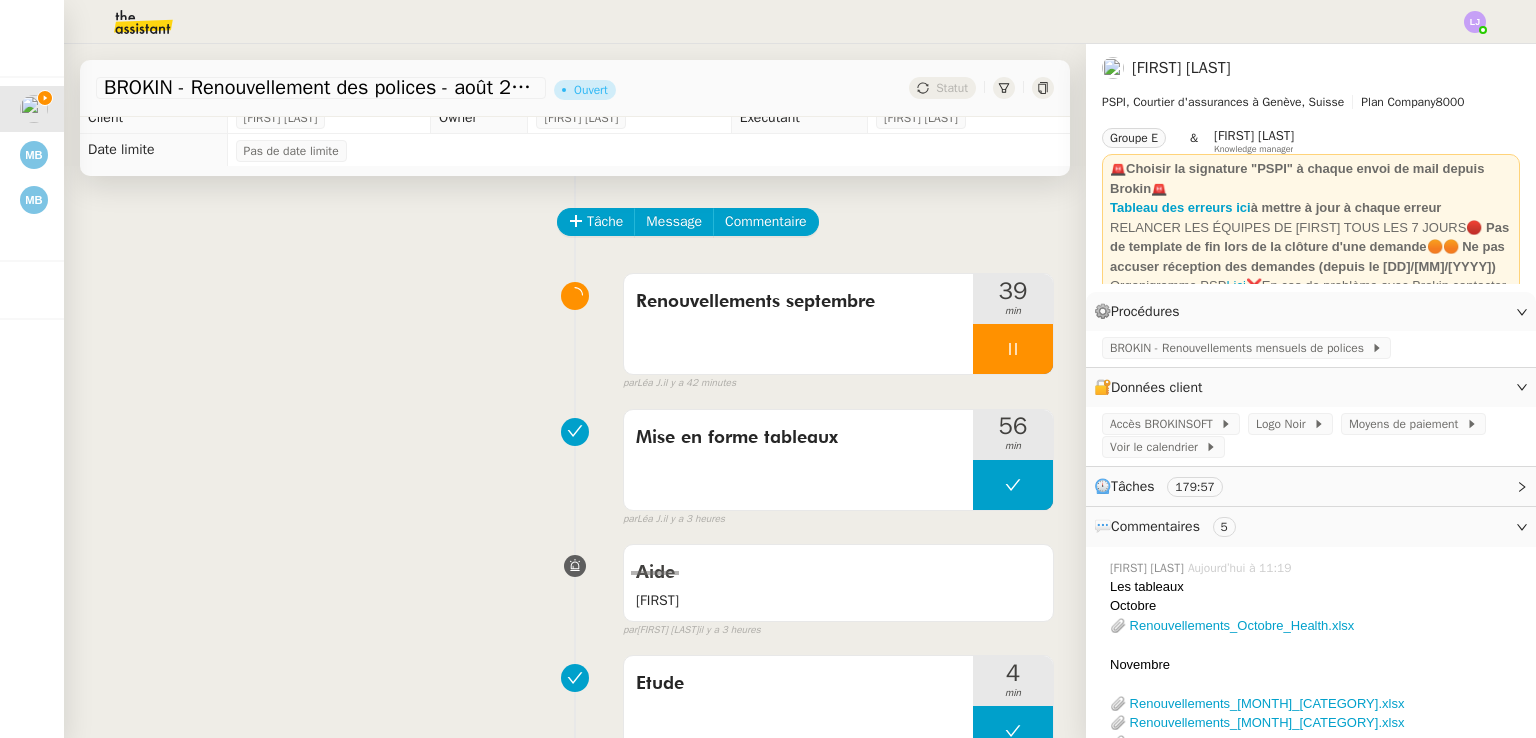 scroll, scrollTop: 0, scrollLeft: 0, axis: both 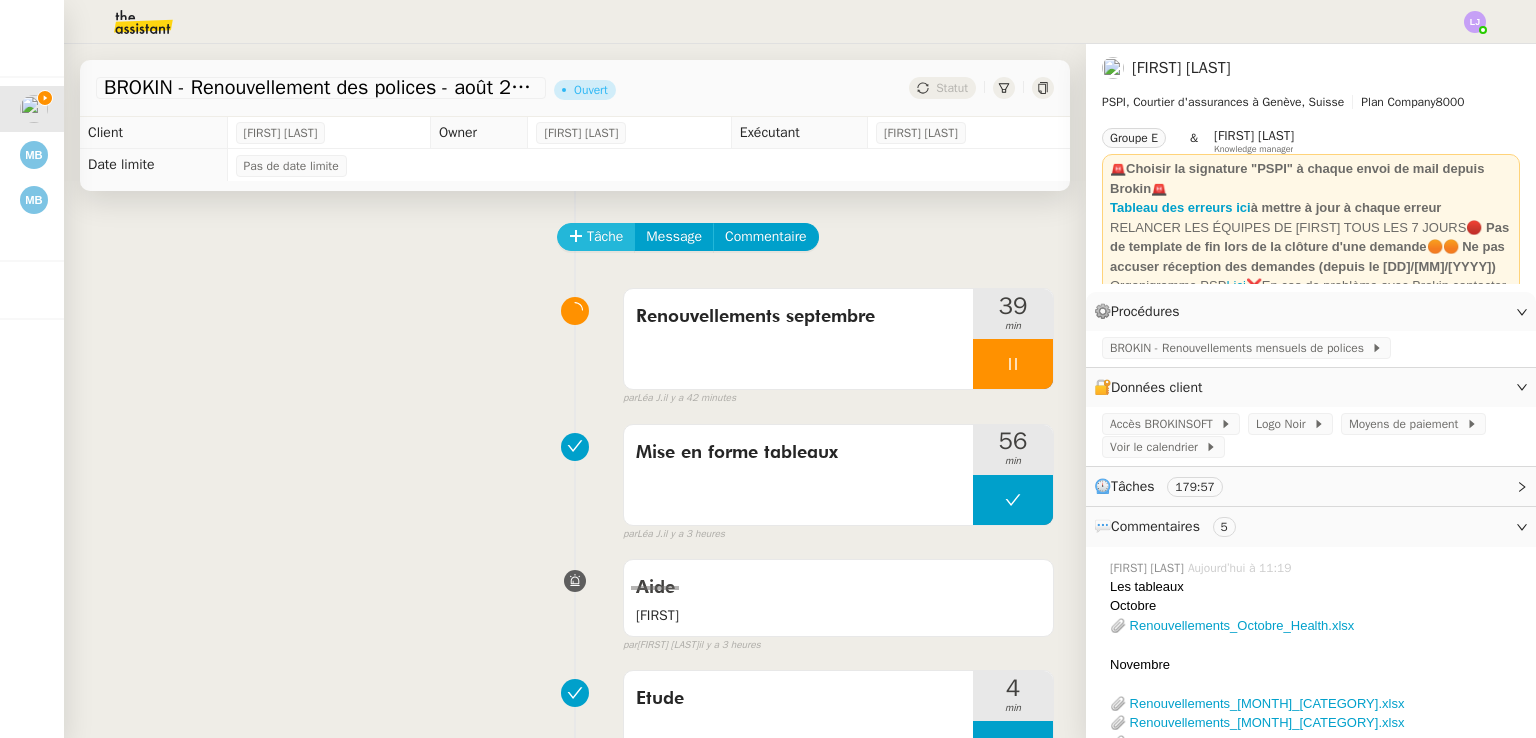 click on "Tâche" 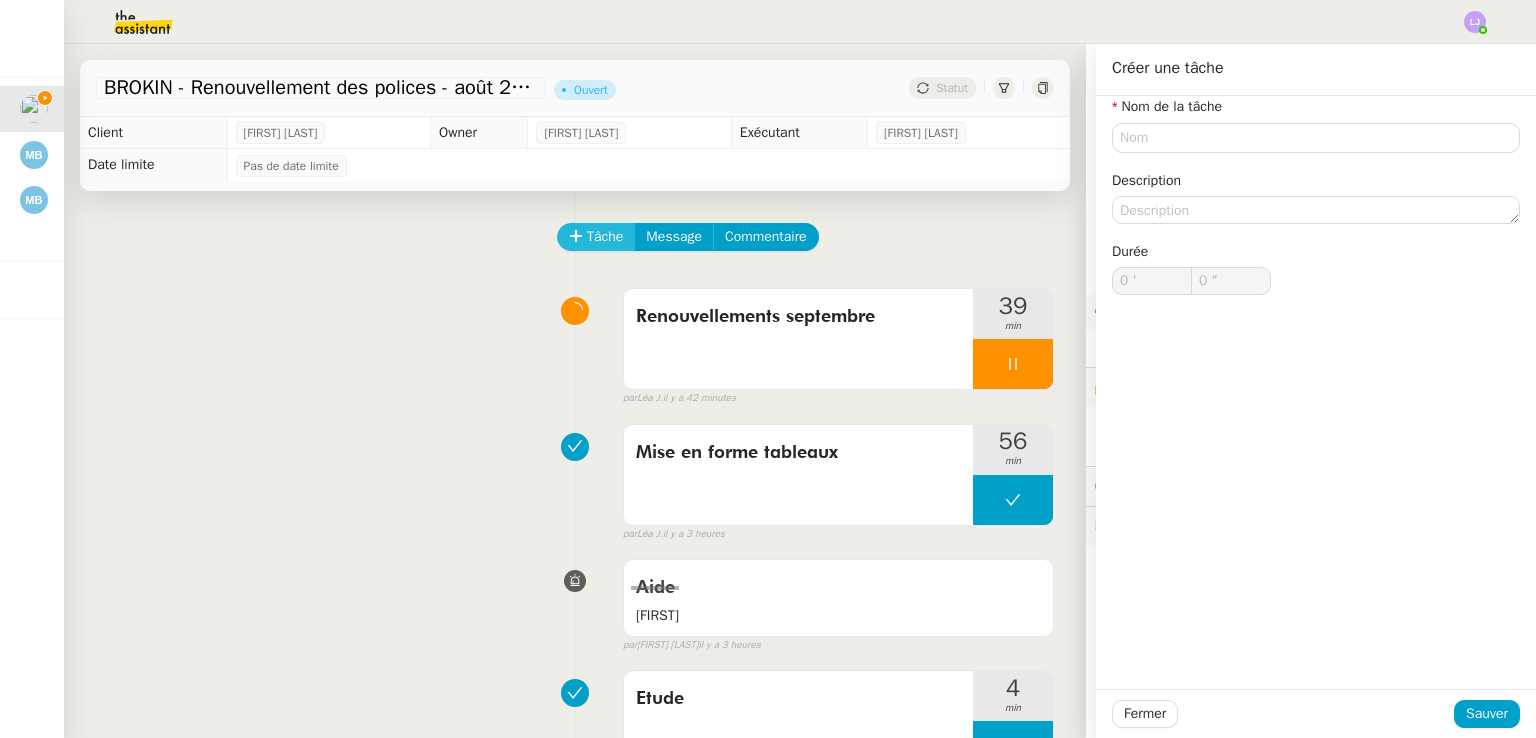 type 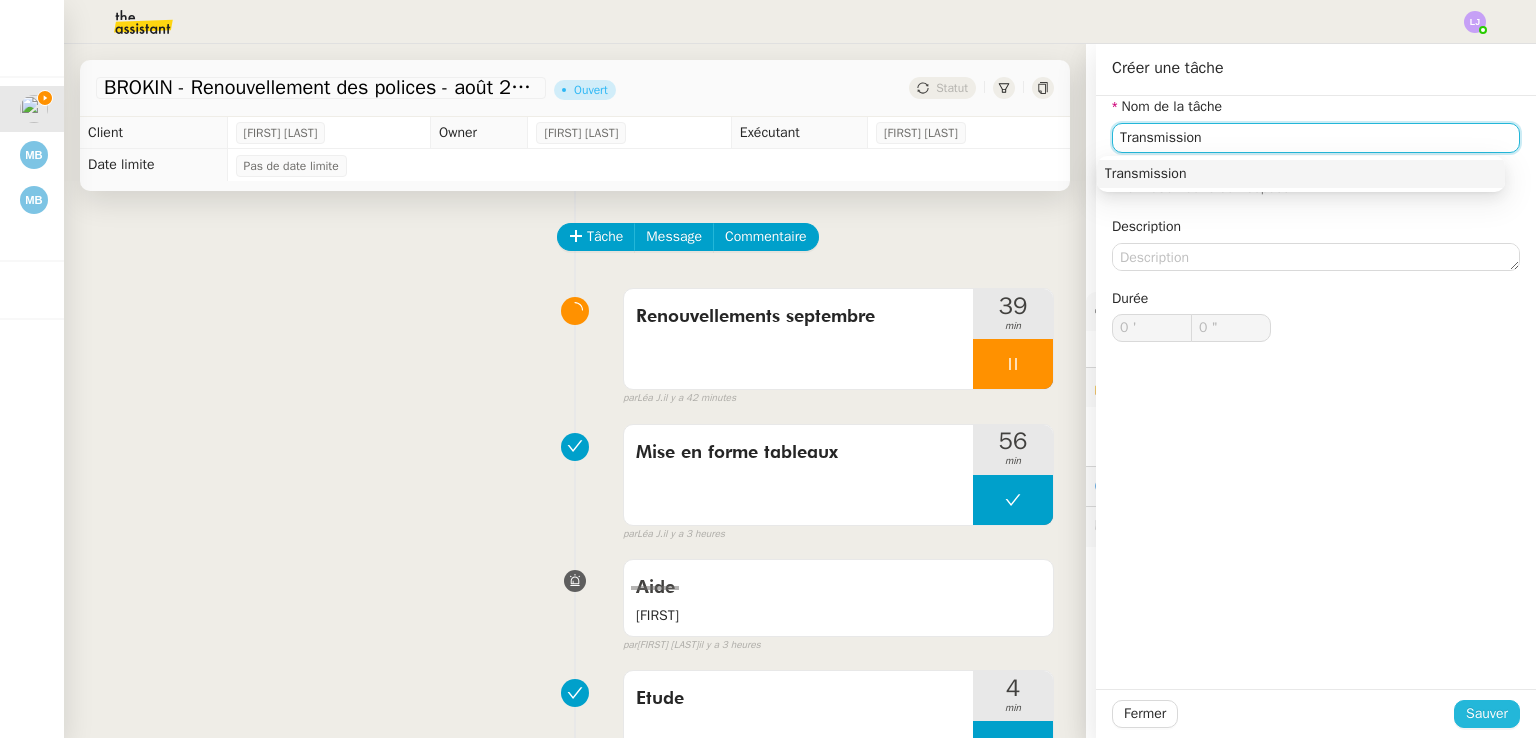 type on "Transmission" 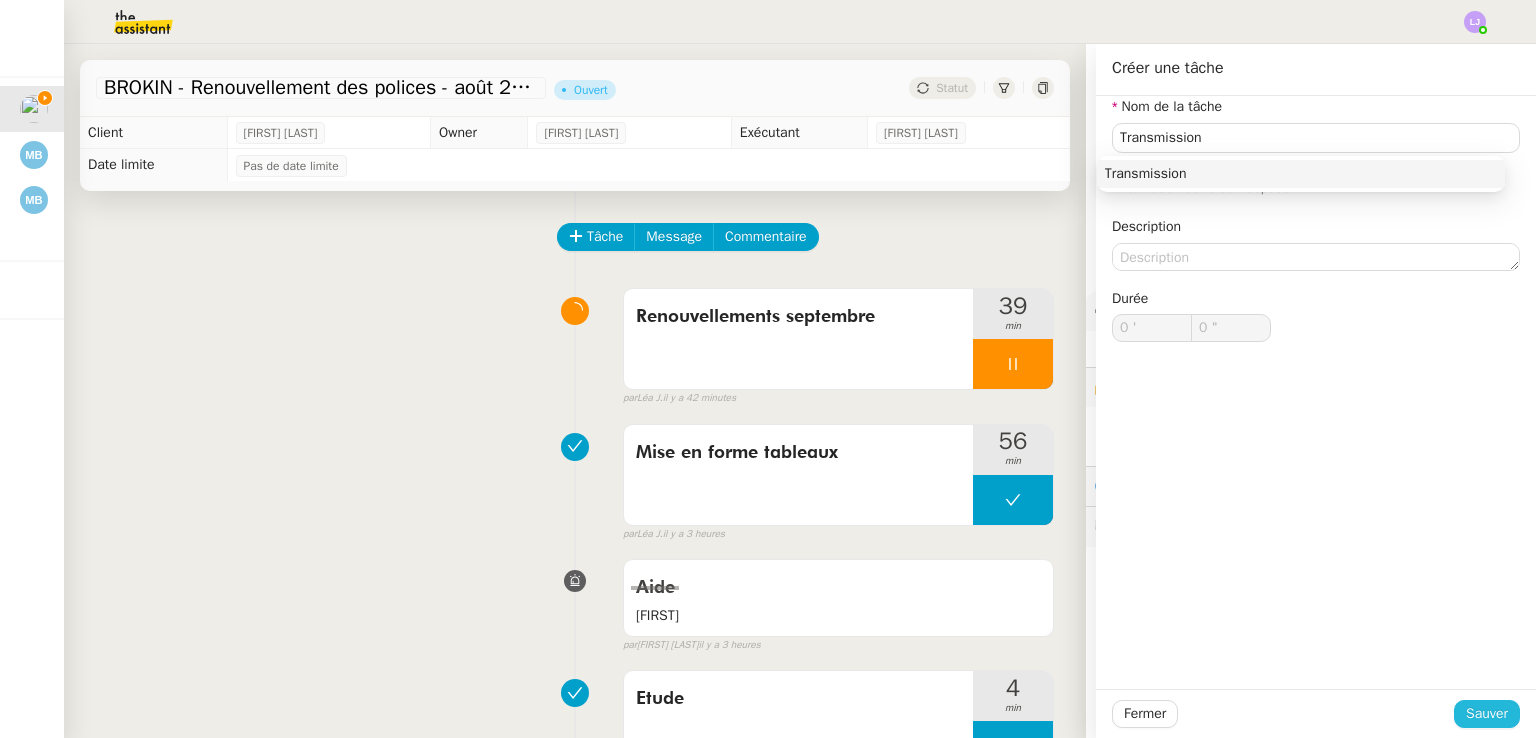 click on "Sauver" 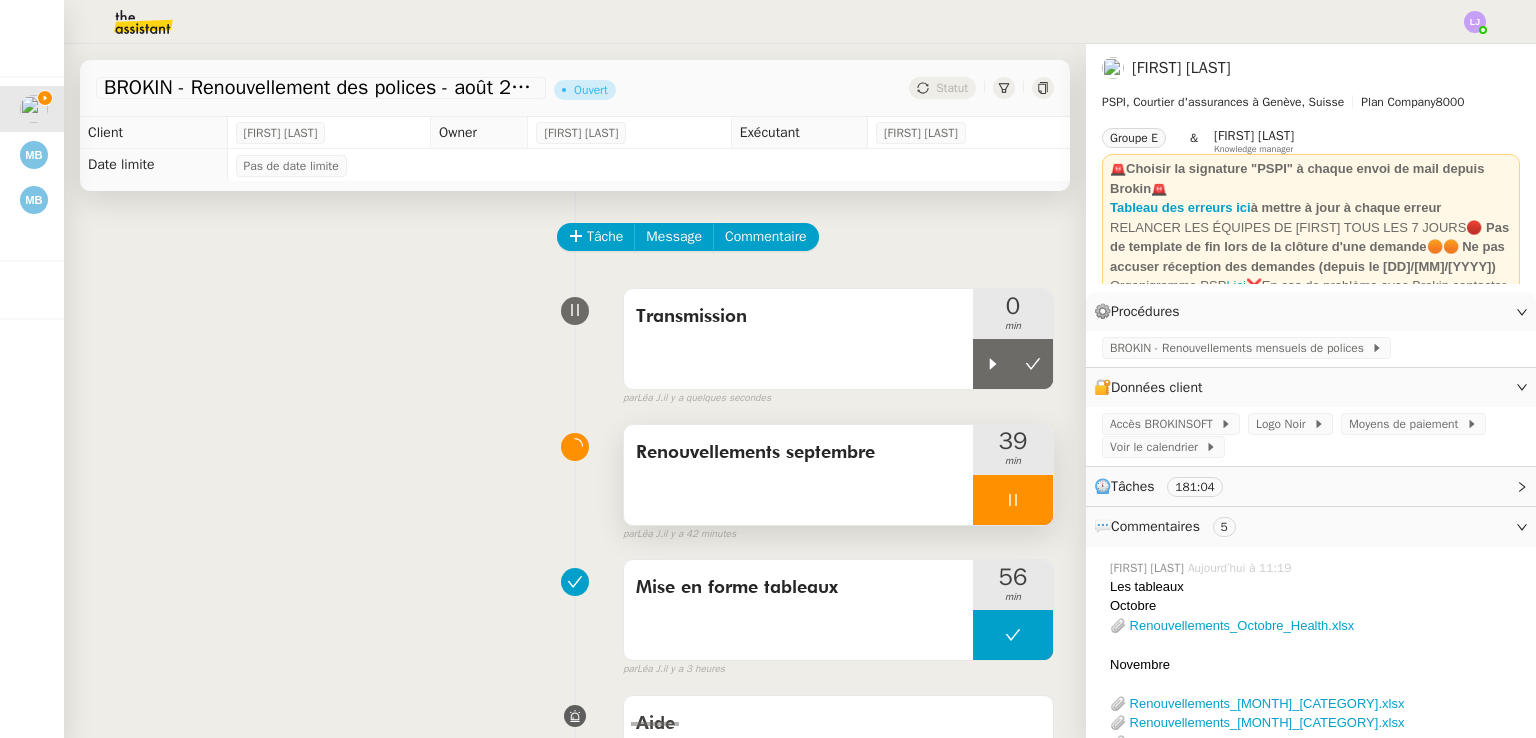click at bounding box center (1013, 500) 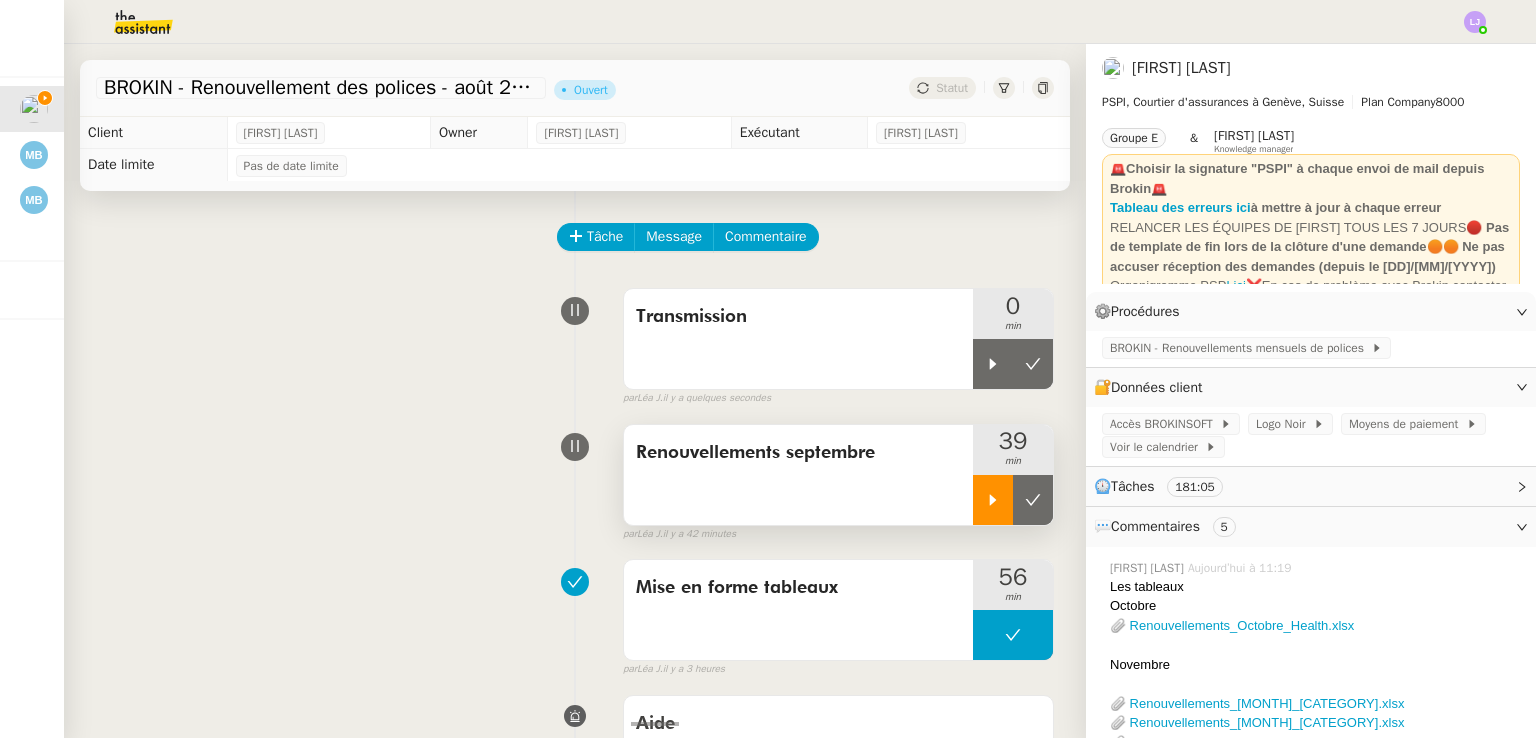 click 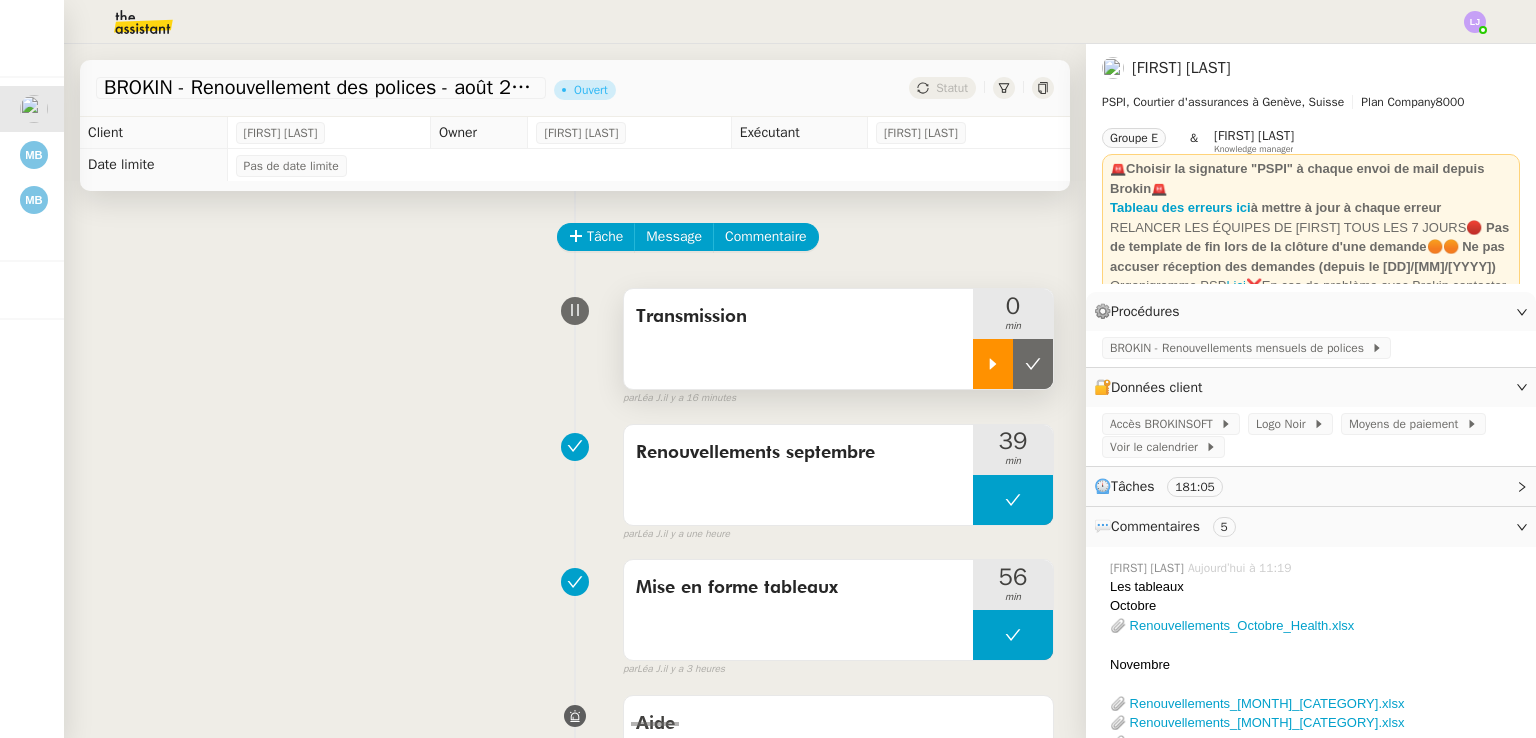 click 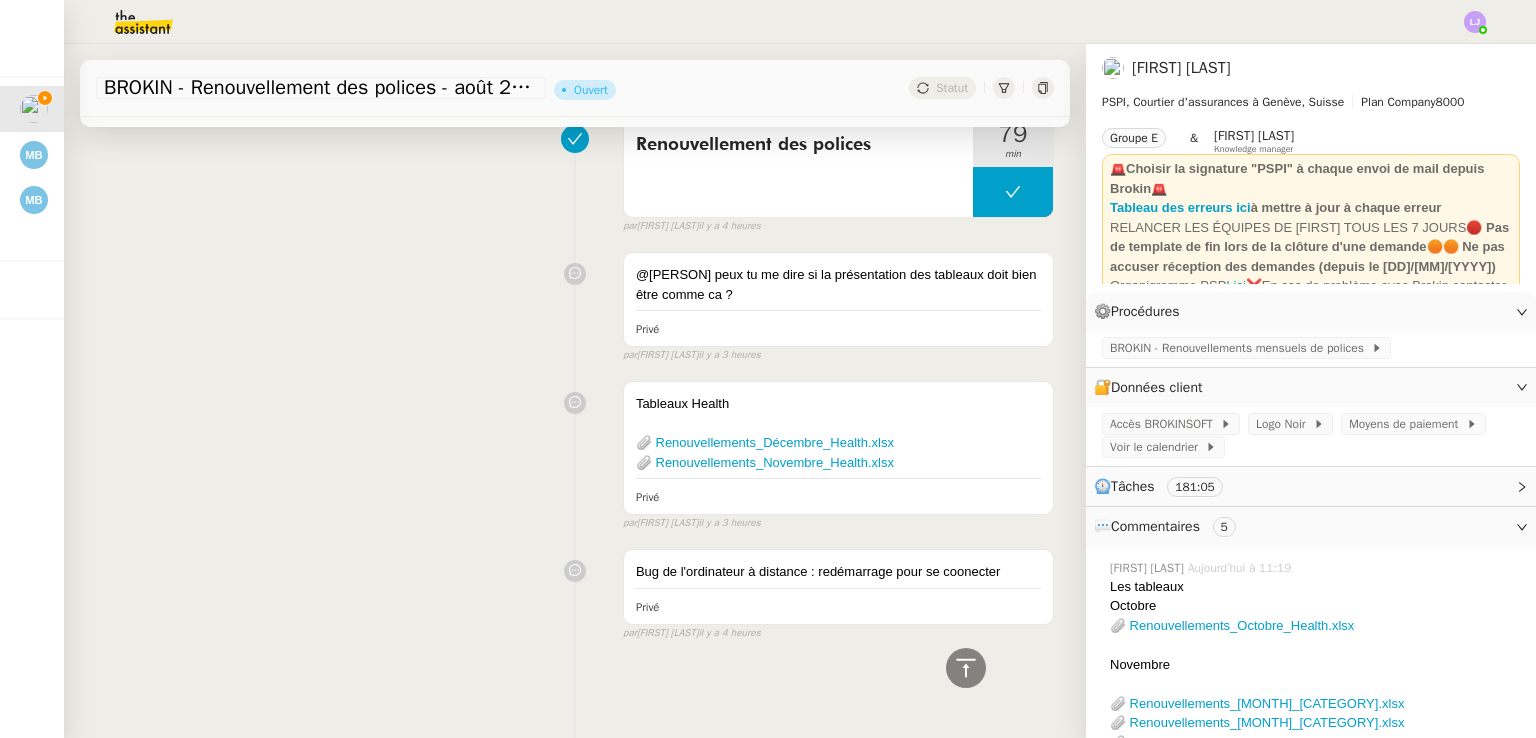 scroll, scrollTop: 0, scrollLeft: 0, axis: both 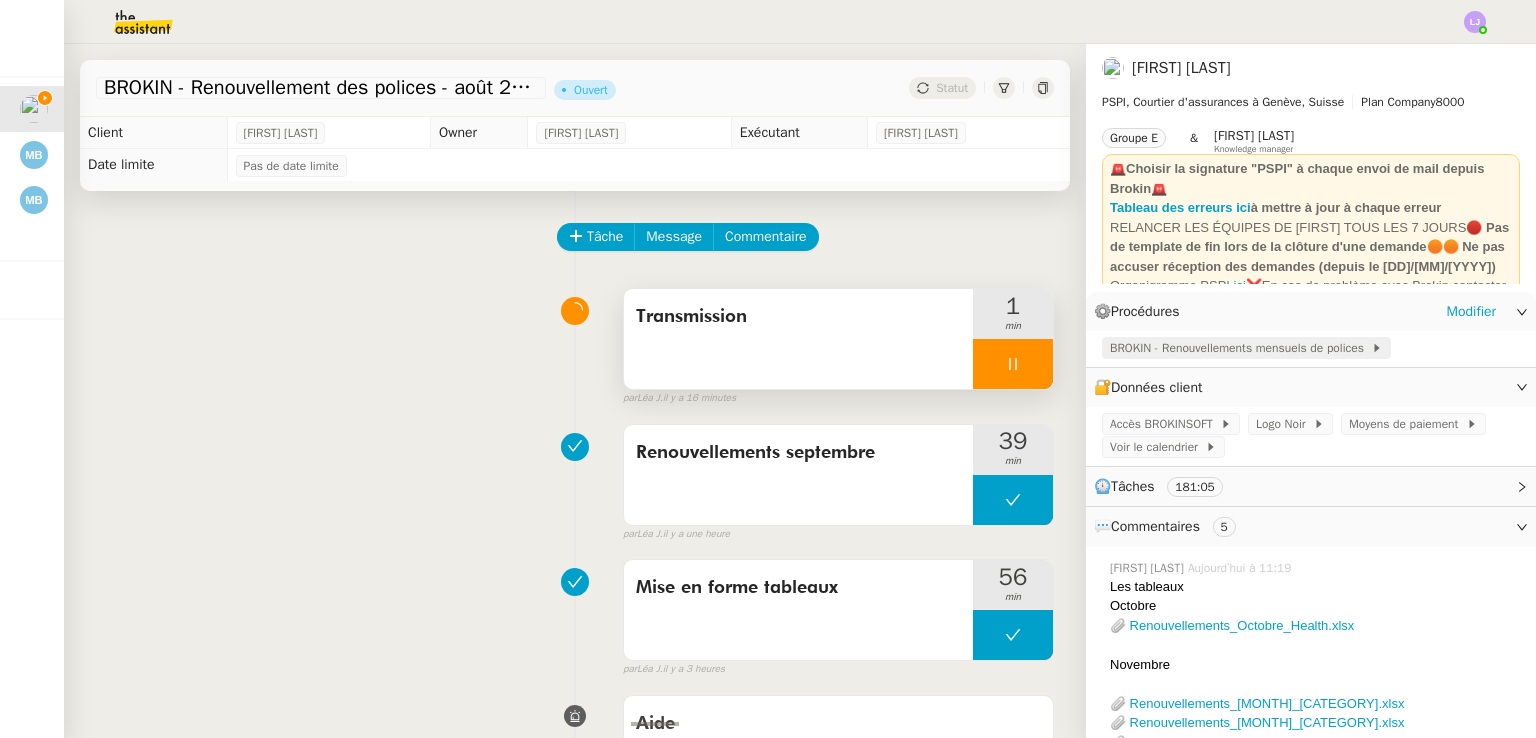 click on "BROKIN - Renouvellements mensuels de polices" 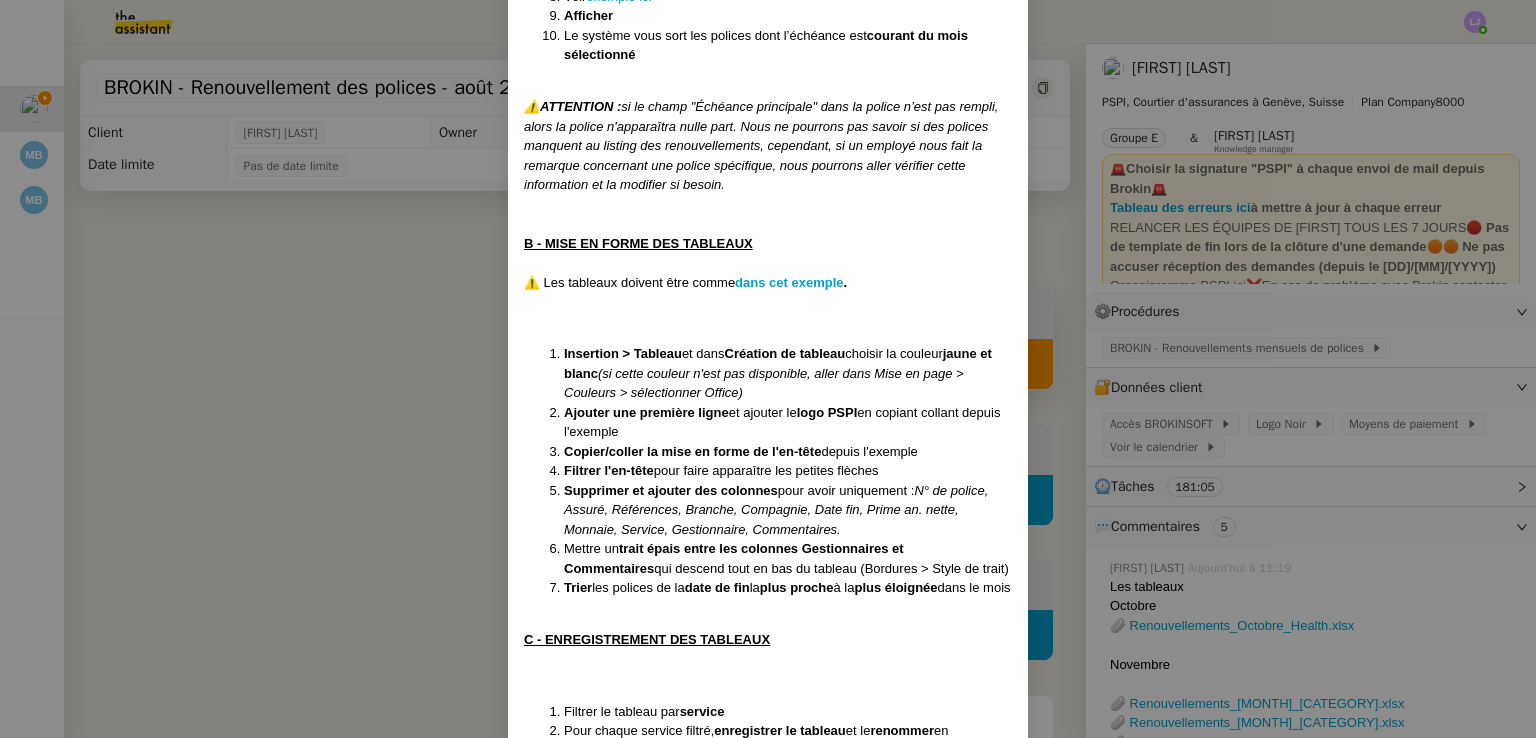 scroll, scrollTop: 900, scrollLeft: 0, axis: vertical 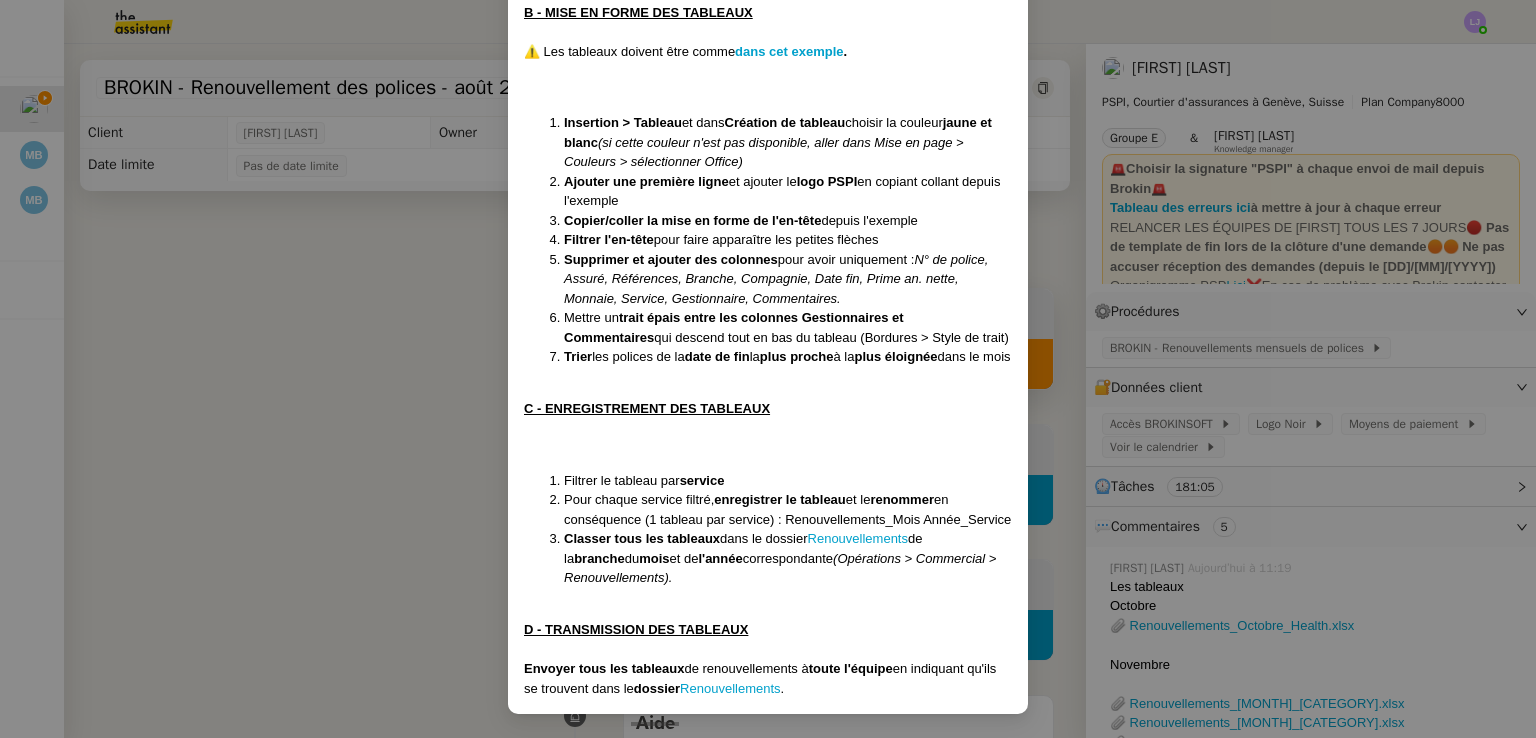 click on "Créée le 01/10/2024 MAJ le 21/07/2025 Contexte  :   Il s’agit de compiler  sur un fichier Excel  toutes les polices qui arrivent à échéance   afin de ne pas rater leur renouvellement.  Récurrence  :  Tous les 5 du mois pour le mois suivant + sur demande exceptionnelle d'un employé PROCÉDURE A - SORTIR LISTE DES RENOUVELLEMENTS Pour savoir quand ont lieu les renouvellements, il faut sortir un listing des polices en vigueur sur Brokin : Aller sur  Brokin  et cliquer sur " Polices"   Période de recherche :  toutes les années Au  : mettre l'année 2080 pour englober les polices qui auraient un terme très lointain Type de date  : date de fin de contrat Mois   du terme :  mois suivant Branche  : tout sélectionner Statut  : en vigueur Voir  exemple ici Afficher Le système vous sort les polices dont l’échéance est  courant du mois sélectionné ⚠️ ATTENTION :  B - MISE EN FORME DES TABLEAUX ⚠️ Les tableaux doivent être comme  dans cet exemple . Insertion > Tableau  et dans" at bounding box center (768, 369) 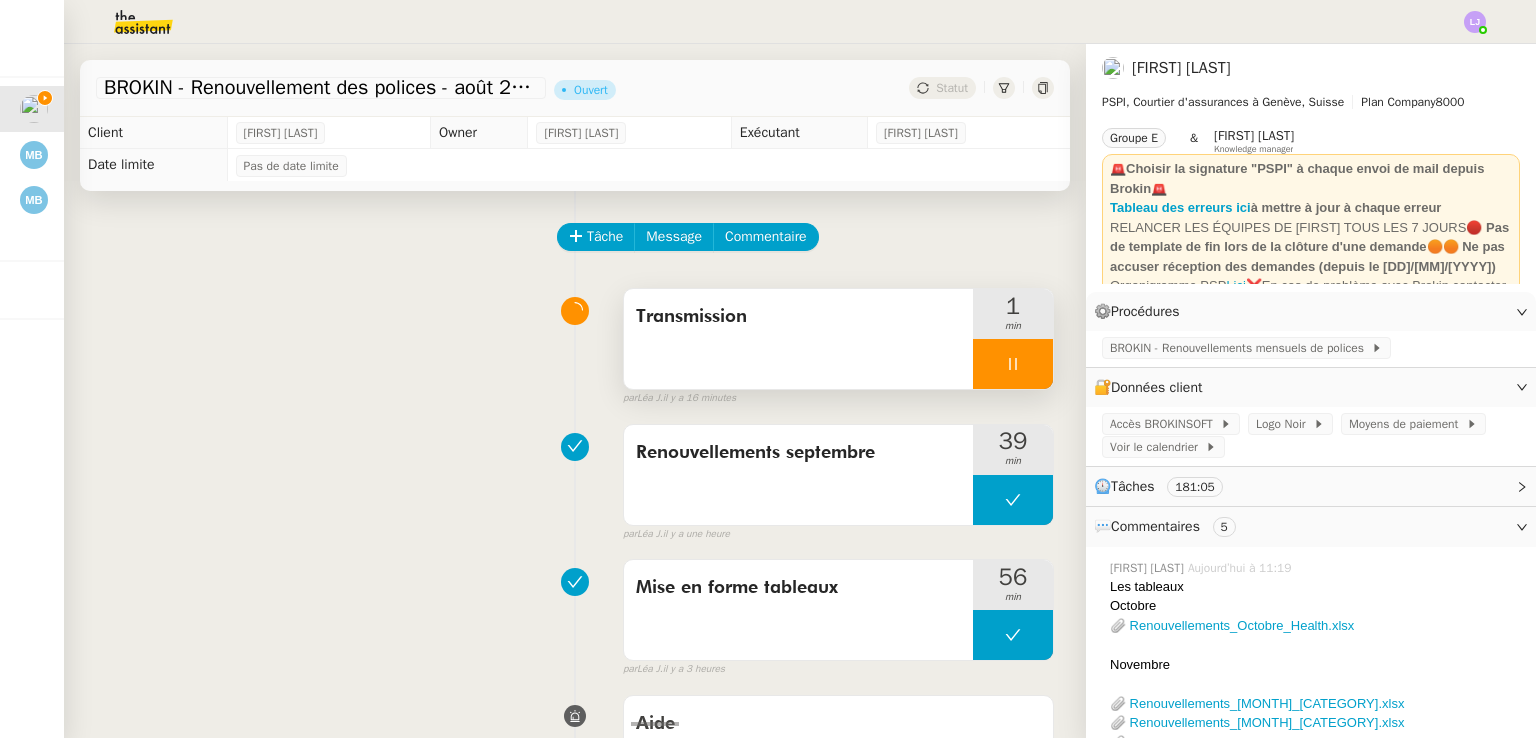 scroll, scrollTop: 800, scrollLeft: 0, axis: vertical 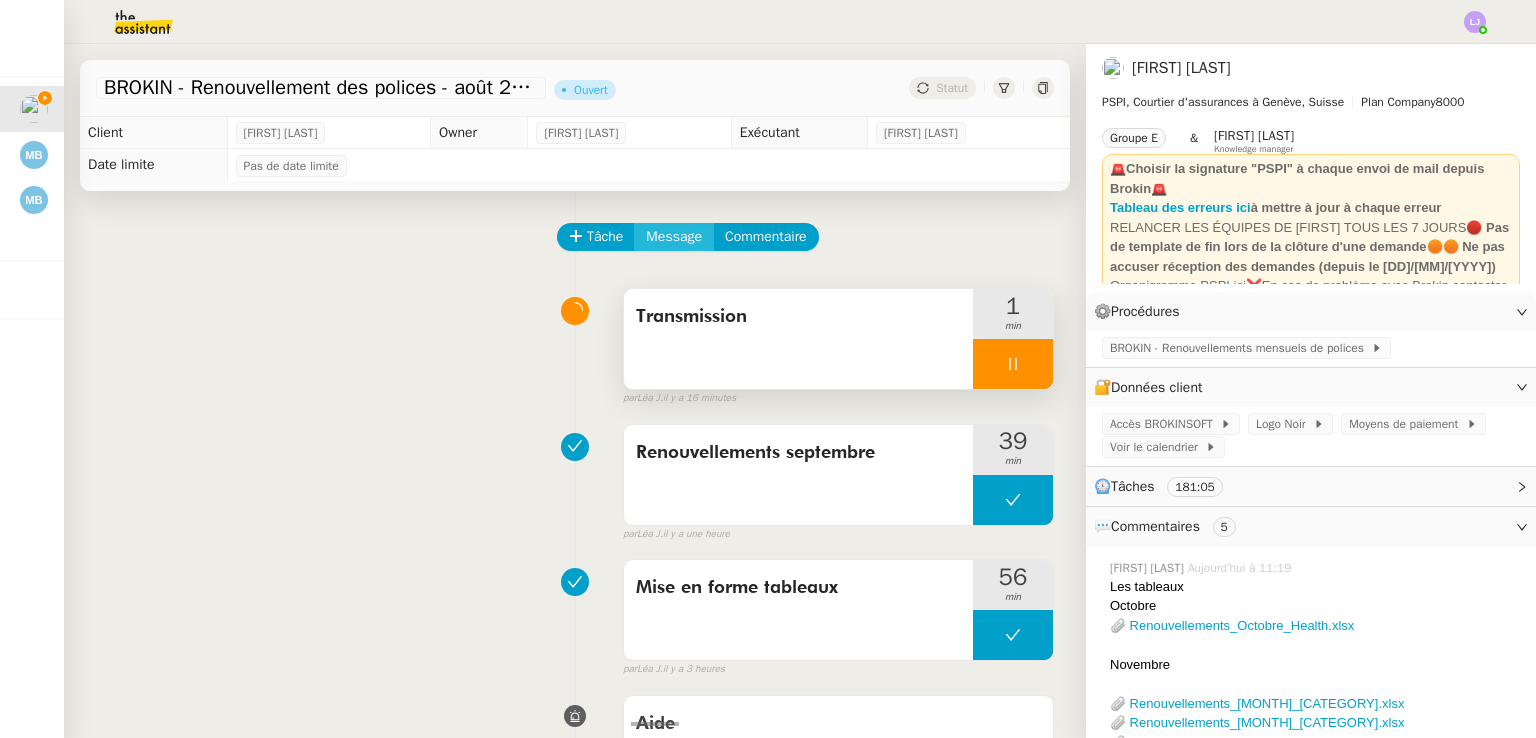 click on "Message" 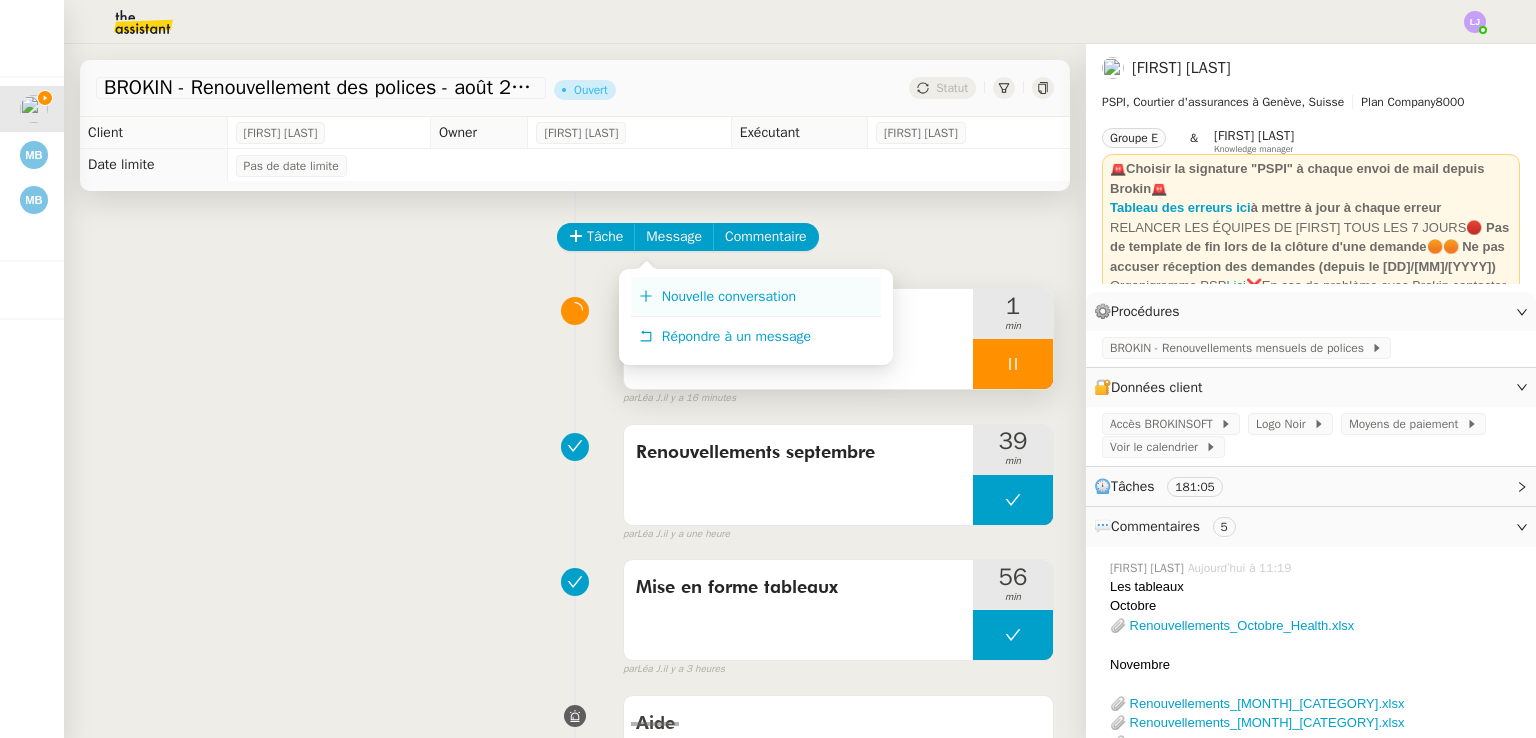 click on "Nouvelle conversation" at bounding box center [756, 297] 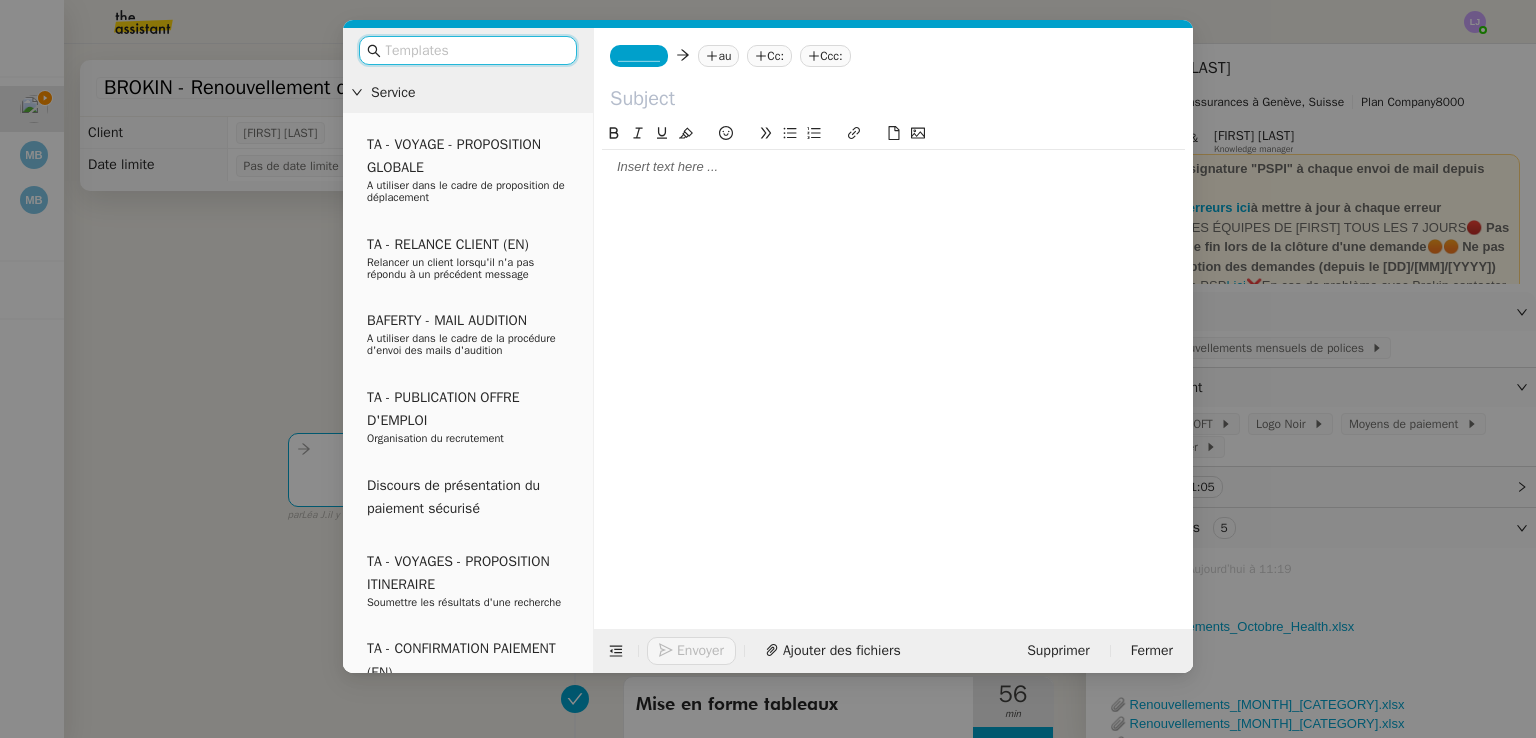 click on "Service TA - VOYAGE - PROPOSITION GLOBALE    A utiliser dans le cadre de proposition de déplacement TA - RELANCE CLIENT (EN)    Relancer un client lorsqu'il n'a pas répondu à un précédent message BAFERTY - MAIL AUDITION    A utiliser dans le cadre de la procédure d'envoi des mails d'audition TA - PUBLICATION OFFRE D'EMPLOI     Organisation du recrutement Discours de présentation du paiement sécurisé    TA - VOYAGES - PROPOSITION ITINERAIRE    Soumettre les résultats d'une recherche TA - CONFIRMATION PAIEMENT (EN)    Confirmer avec le client de modèle de transaction - Attention Plan Pro nécessaire. TA - COURRIER EXPEDIE (recommandé)    A utiliser dans le cadre de l'envoi d'un courrier recommandé TA - PARTAGE DE CALENDRIER (EN)    A utiliser pour demander au client de partager son calendrier afin de faciliter l'accès et la gestion PSPI - Appel de fonds MJL    A utiliser dans le cadre de la procédure d'appel de fonds MJL TA - RELANCE CLIENT    PSPI - Appel de cotisation CFE" at bounding box center (768, 369) 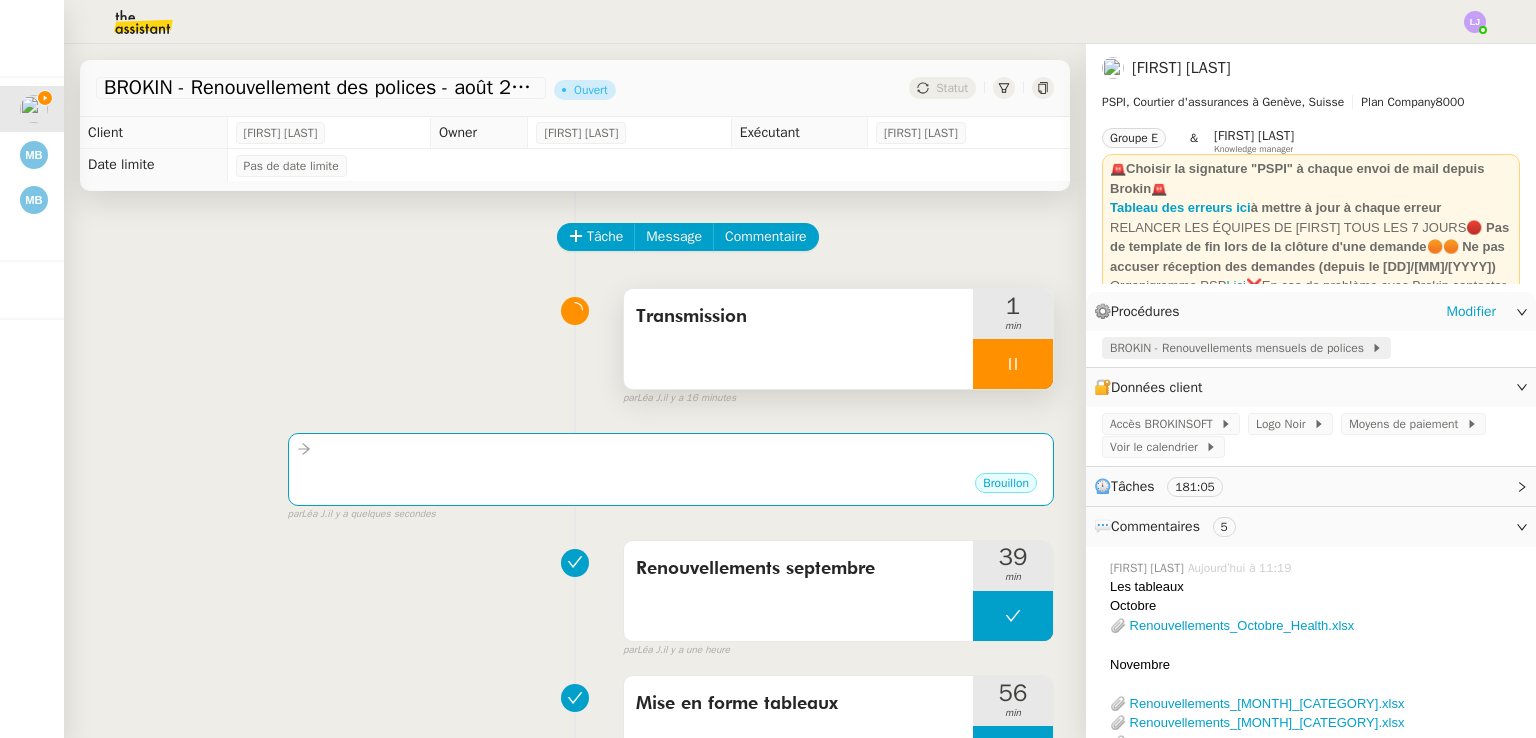 click on "BROKIN - Renouvellements mensuels de polices" 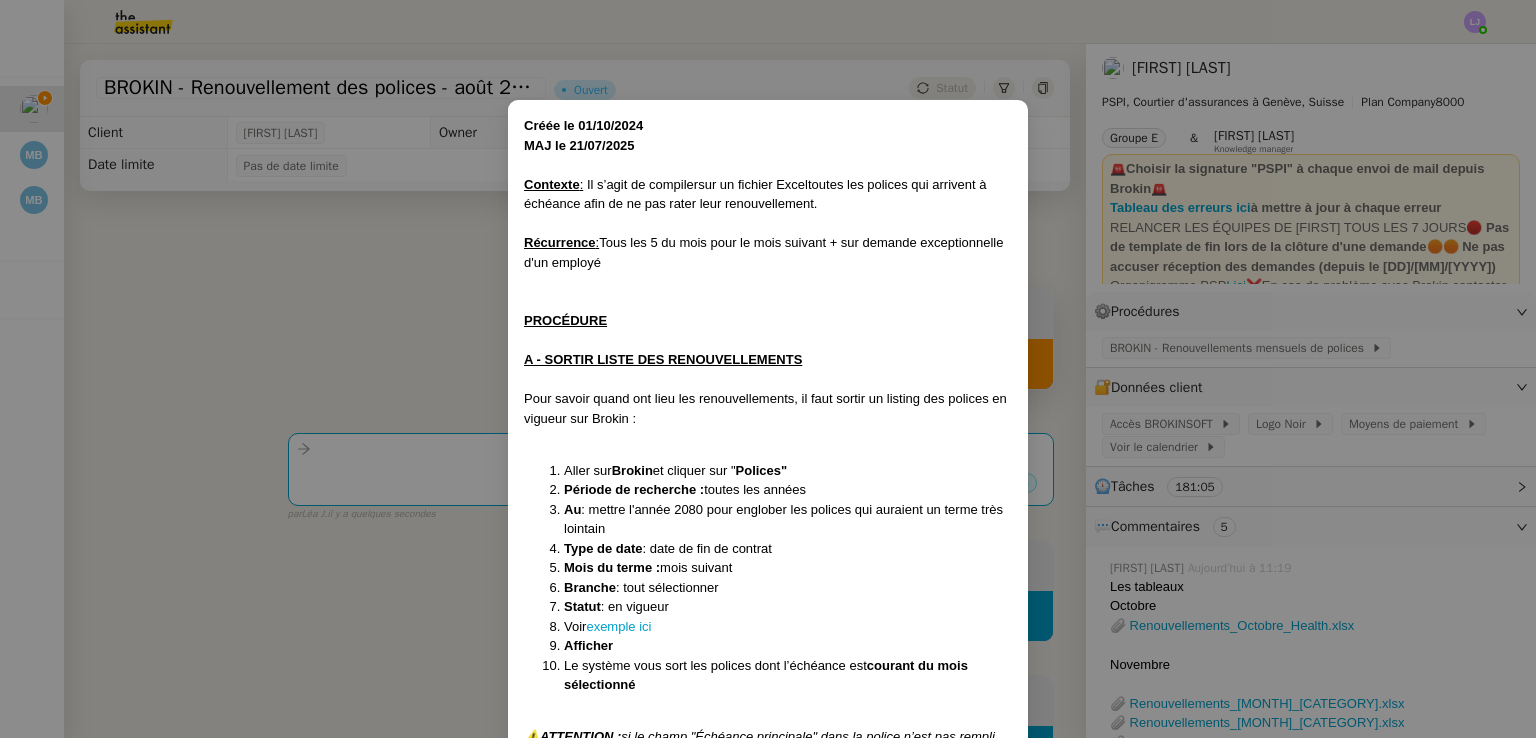 scroll, scrollTop: 900, scrollLeft: 0, axis: vertical 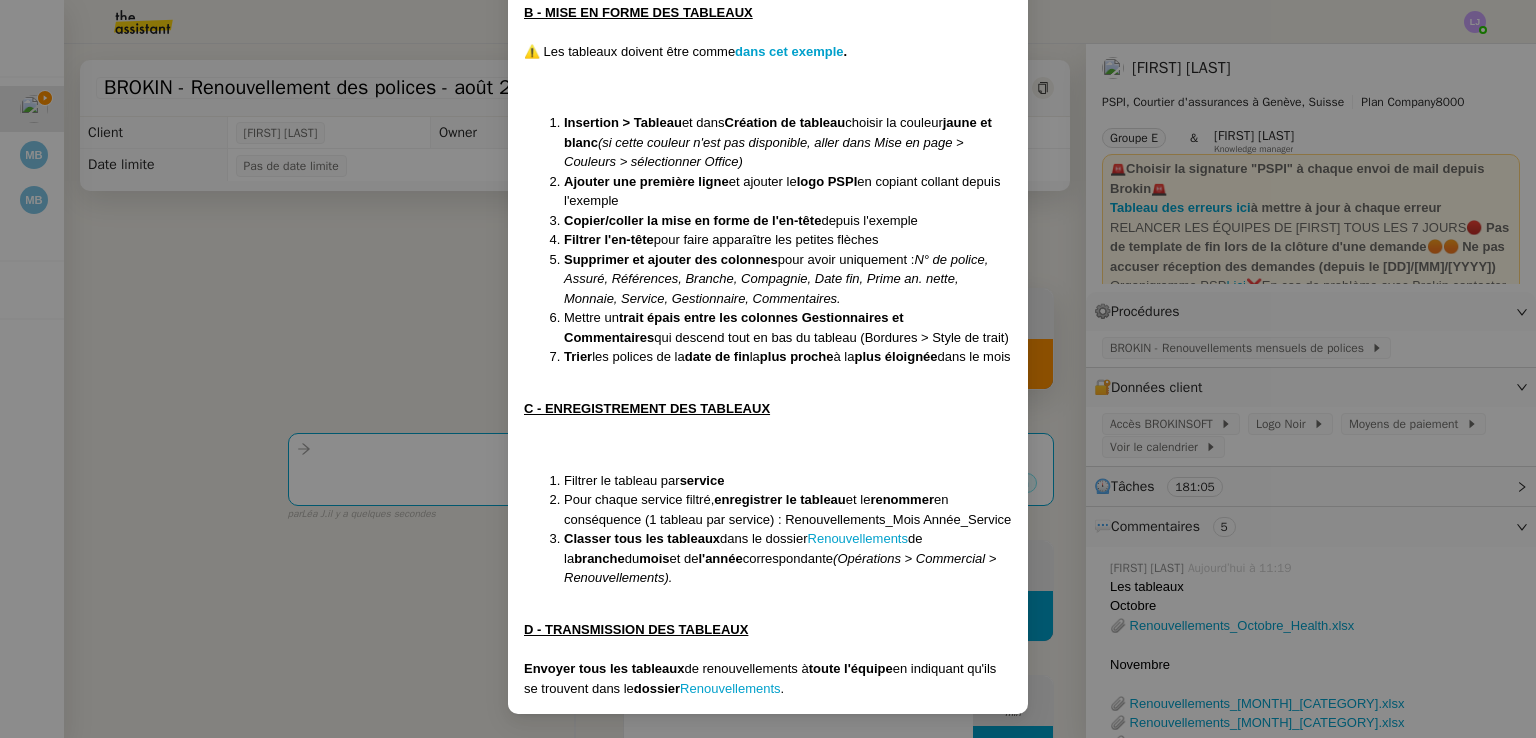 click on "Créée le 01/10/2024 MAJ le 21/07/2025 Contexte  :   Il s’agit de compiler  sur un fichier Excel  toutes les polices qui arrivent à échéance   afin de ne pas rater leur renouvellement.  Récurrence  :  Tous les 5 du mois pour le mois suivant + sur demande exceptionnelle d'un employé PROCÉDURE A - SORTIR LISTE DES RENOUVELLEMENTS Pour savoir quand ont lieu les renouvellements, il faut sortir un listing des polices en vigueur sur Brokin : Aller sur  Brokin  et cliquer sur " Polices"   Période de recherche :  toutes les années Au  : mettre l'année 2080 pour englober les polices qui auraient un terme très lointain Type de date  : date de fin de contrat Mois   du terme :  mois suivant Branche  : tout sélectionner Statut  : en vigueur Voir  exemple ici Afficher Le système vous sort les polices dont l’échéance est  courant du mois sélectionné ⚠️ ATTENTION :  B - MISE EN FORME DES TABLEAUX ⚠️ Les tableaux doivent être comme  dans cet exemple . Insertion > Tableau  et dans" at bounding box center [768, 369] 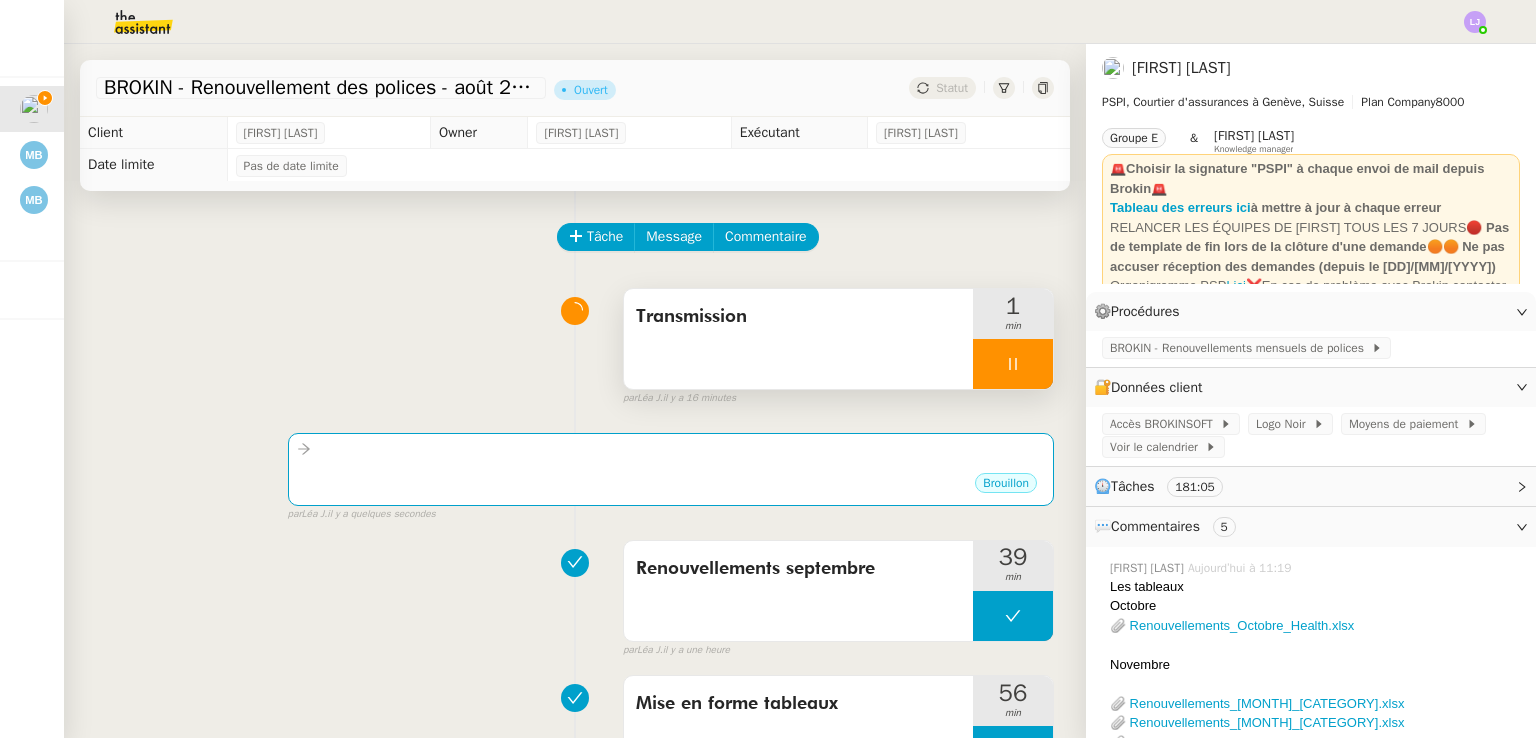 scroll, scrollTop: 800, scrollLeft: 0, axis: vertical 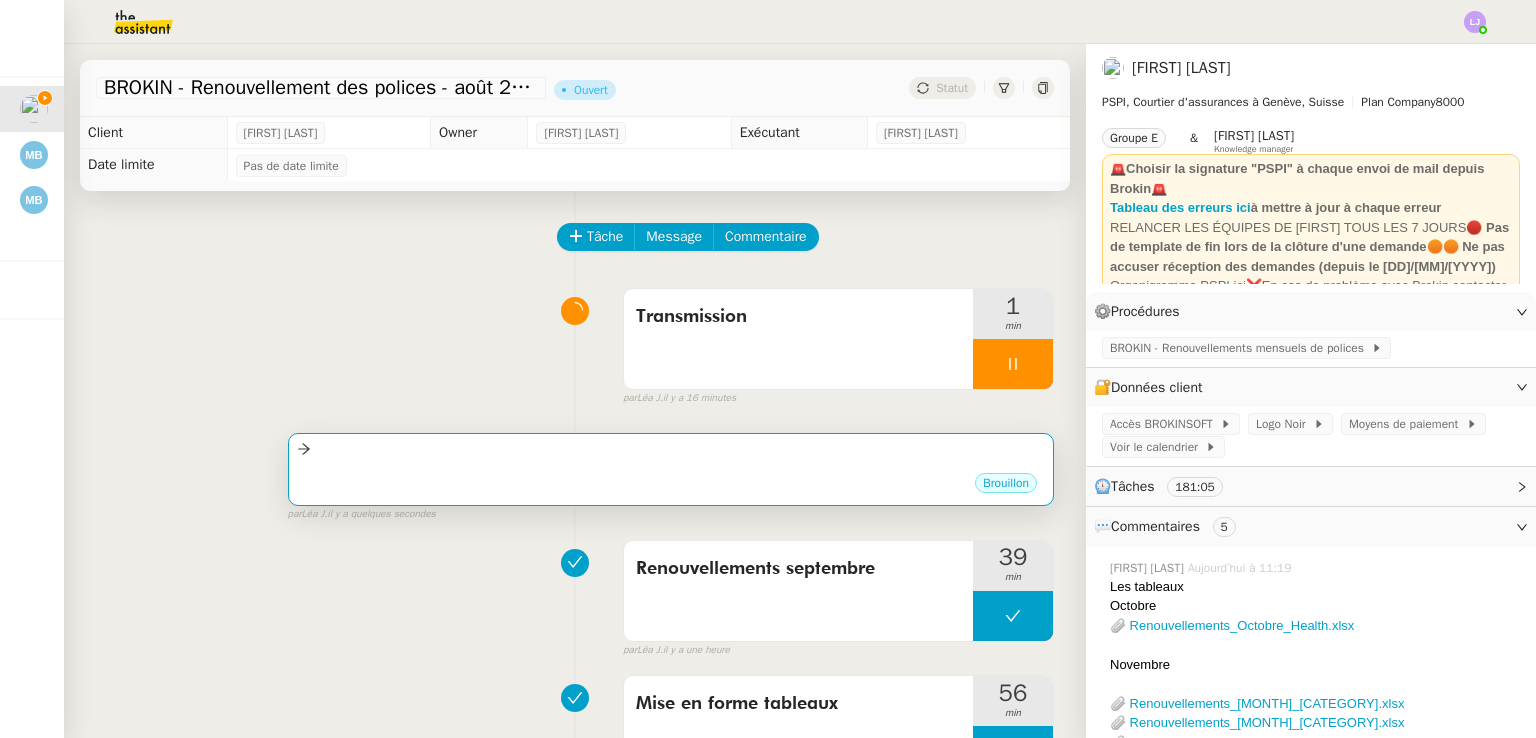 click on "Brouillon" at bounding box center [671, 486] 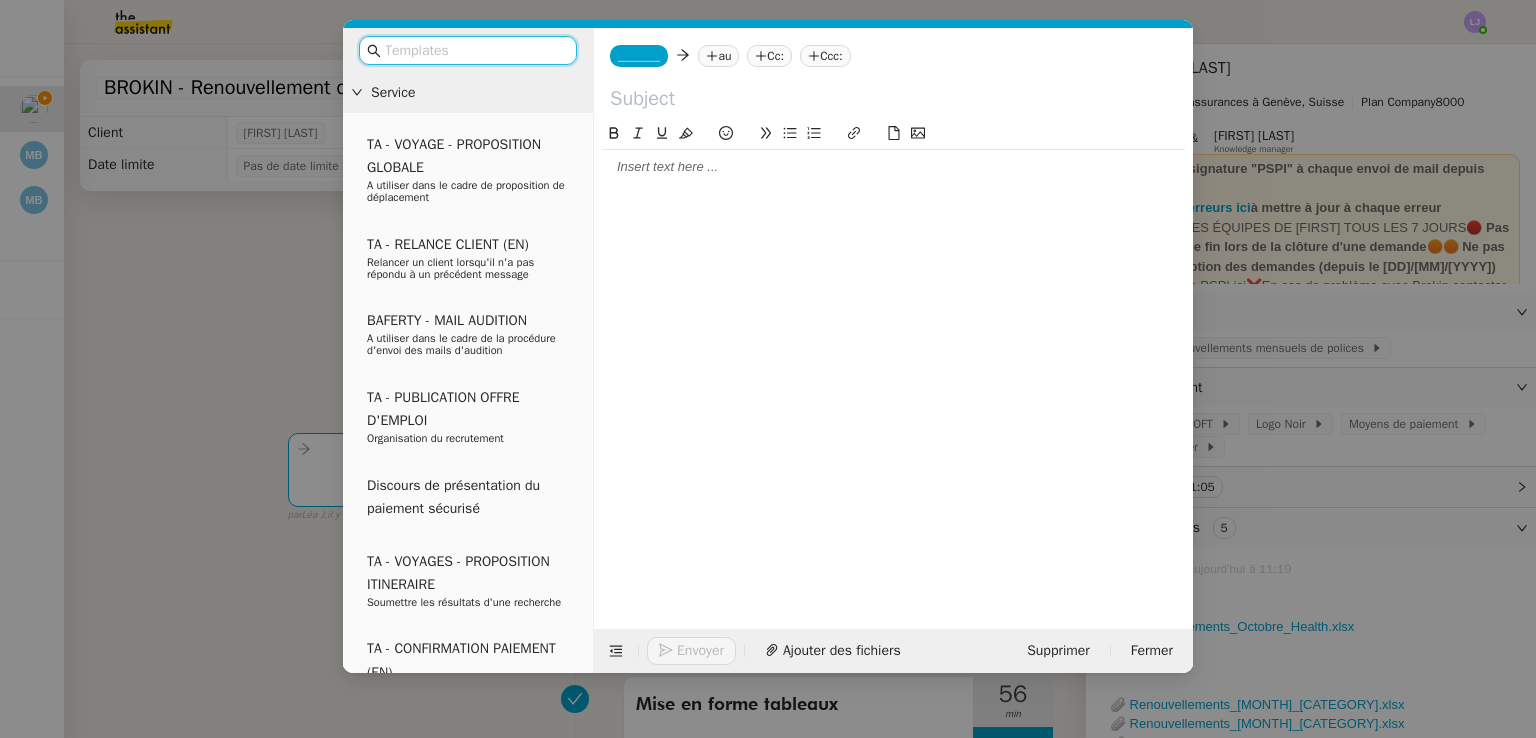 click 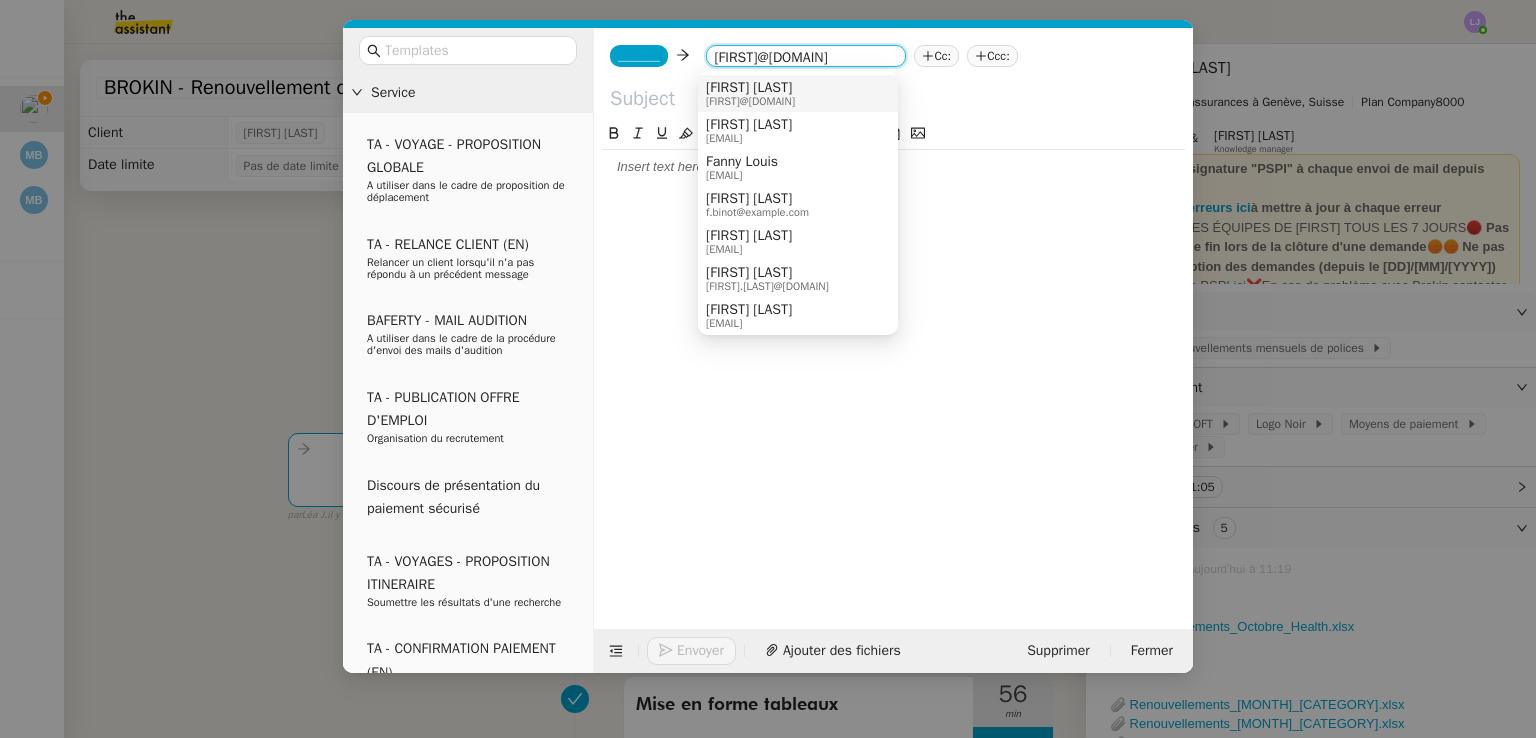 type on "[FIRST]@[DOMAIN]" 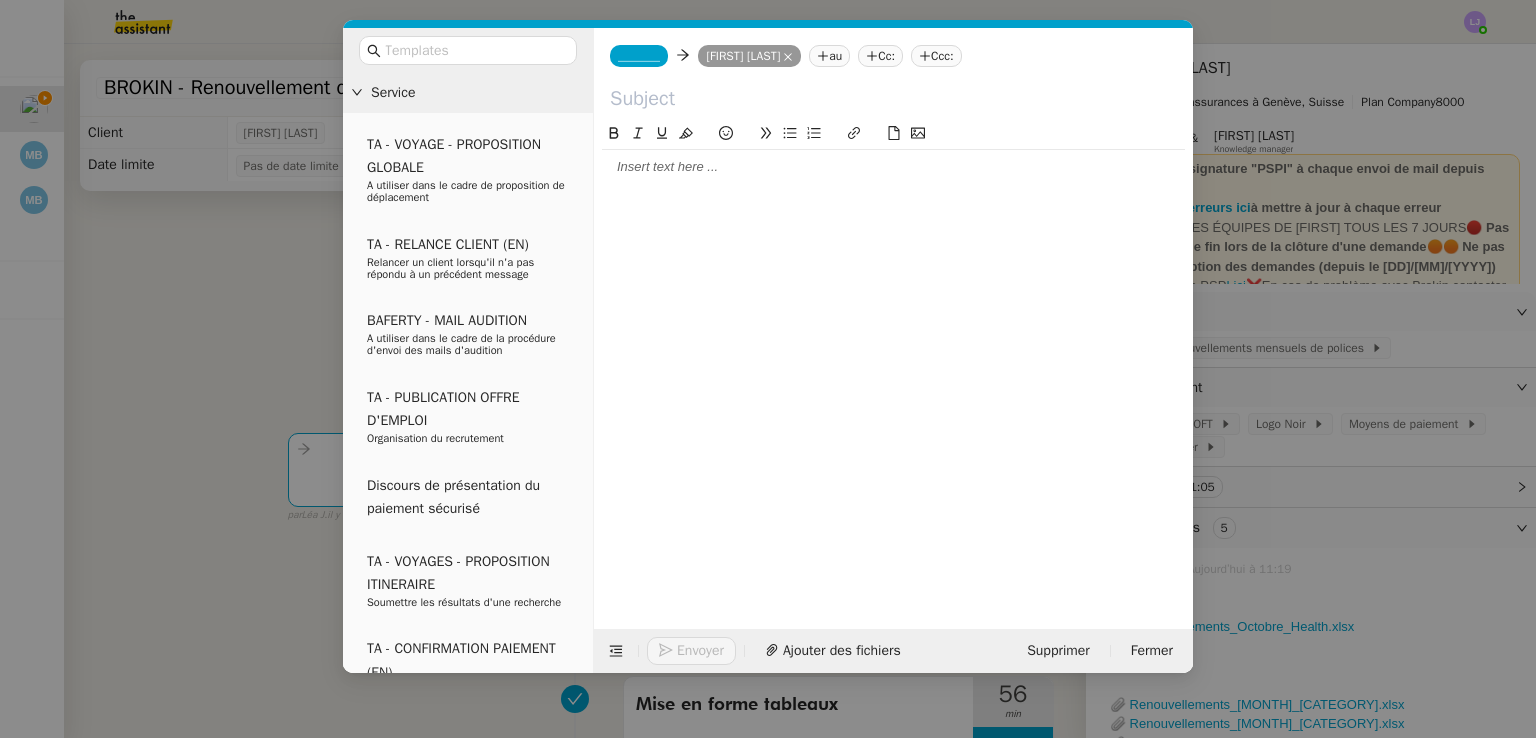 click on "au" 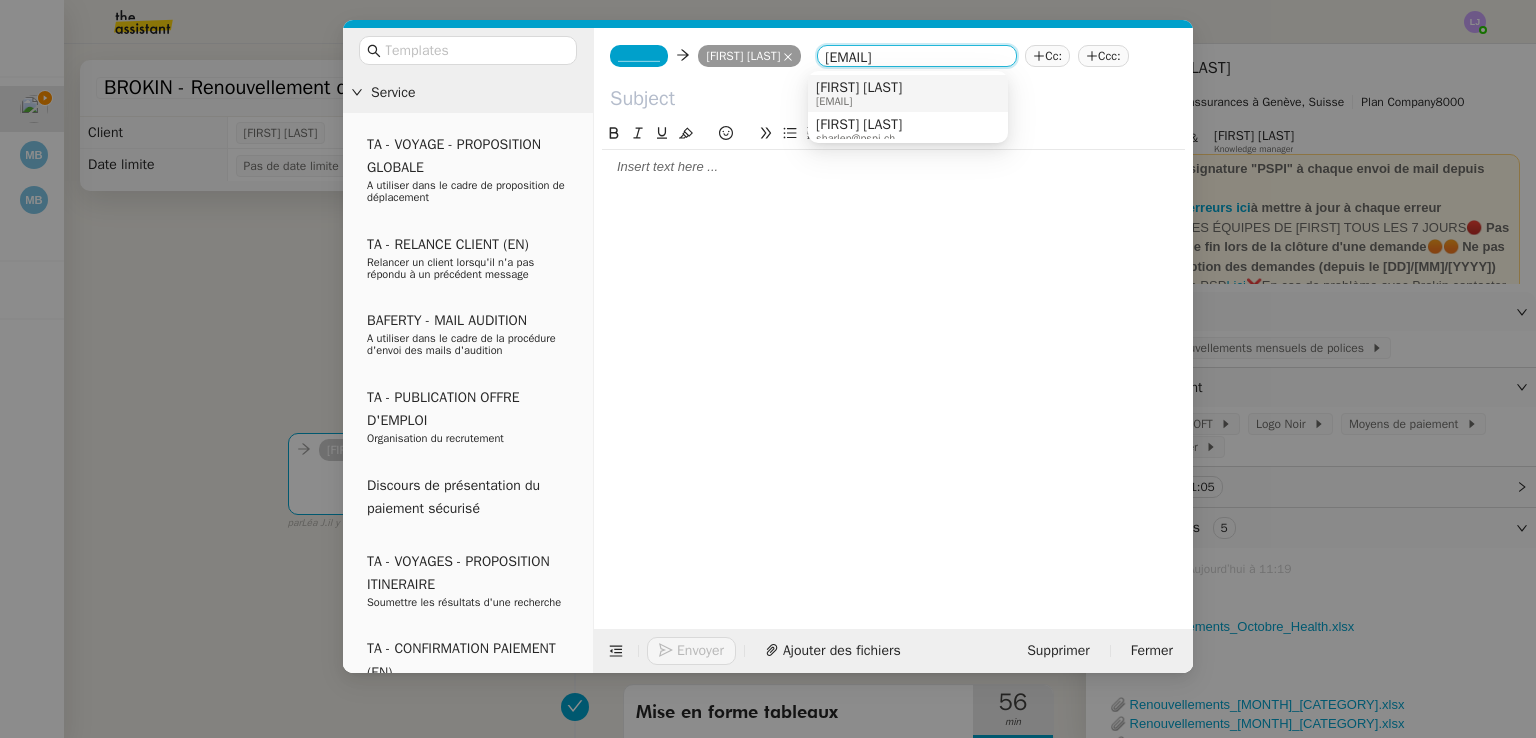 type on "[EMAIL]" 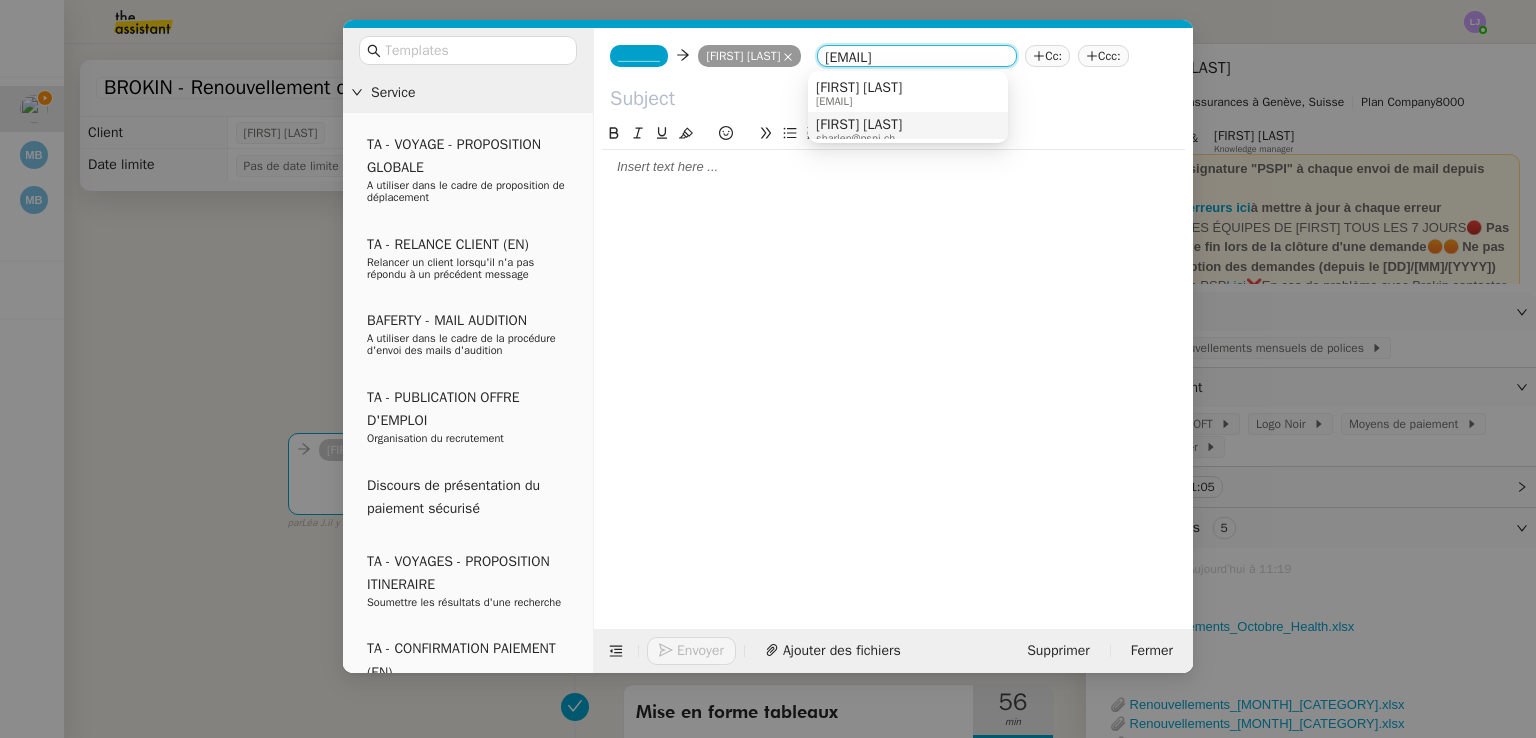 click on "[FIRST] [LAST]" at bounding box center (859, 125) 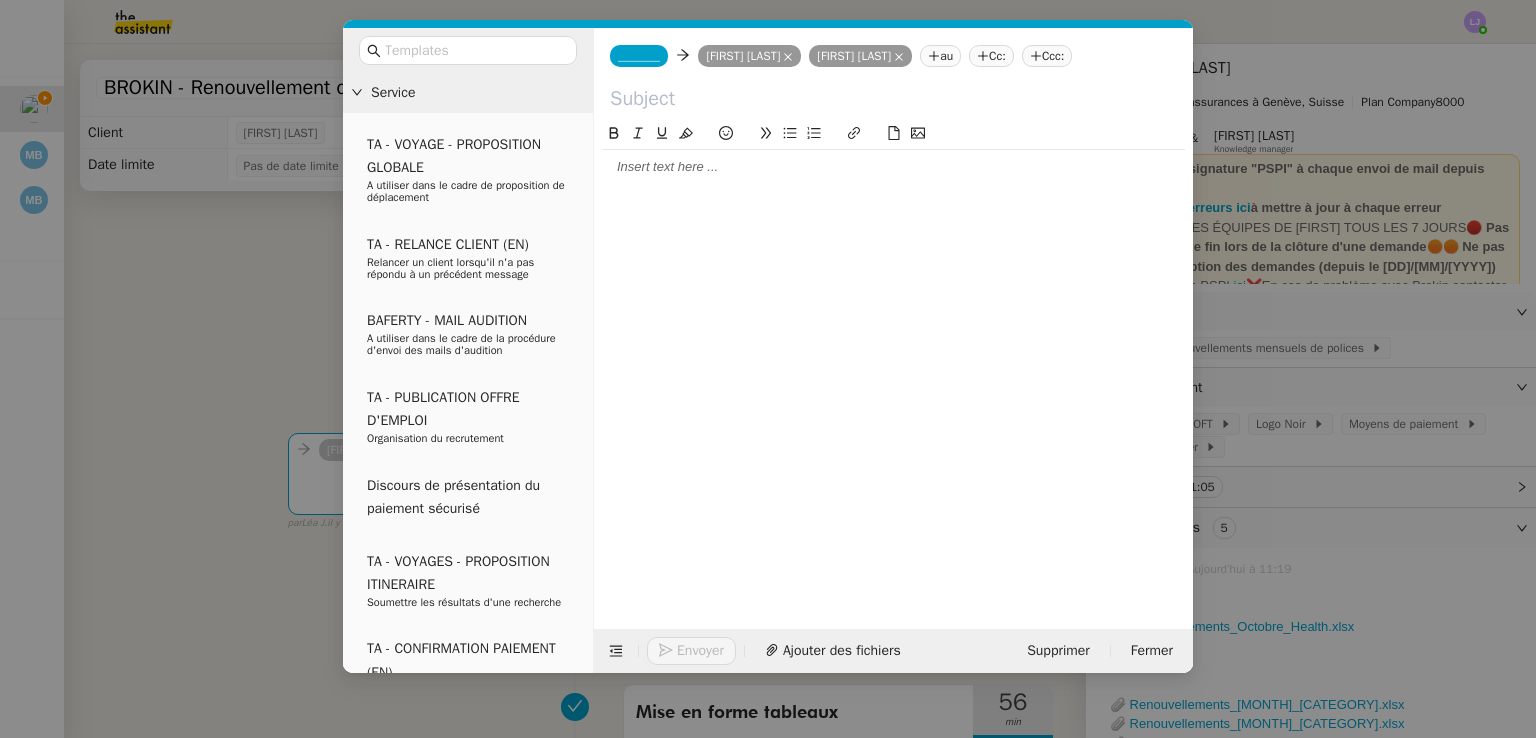 click on "au" 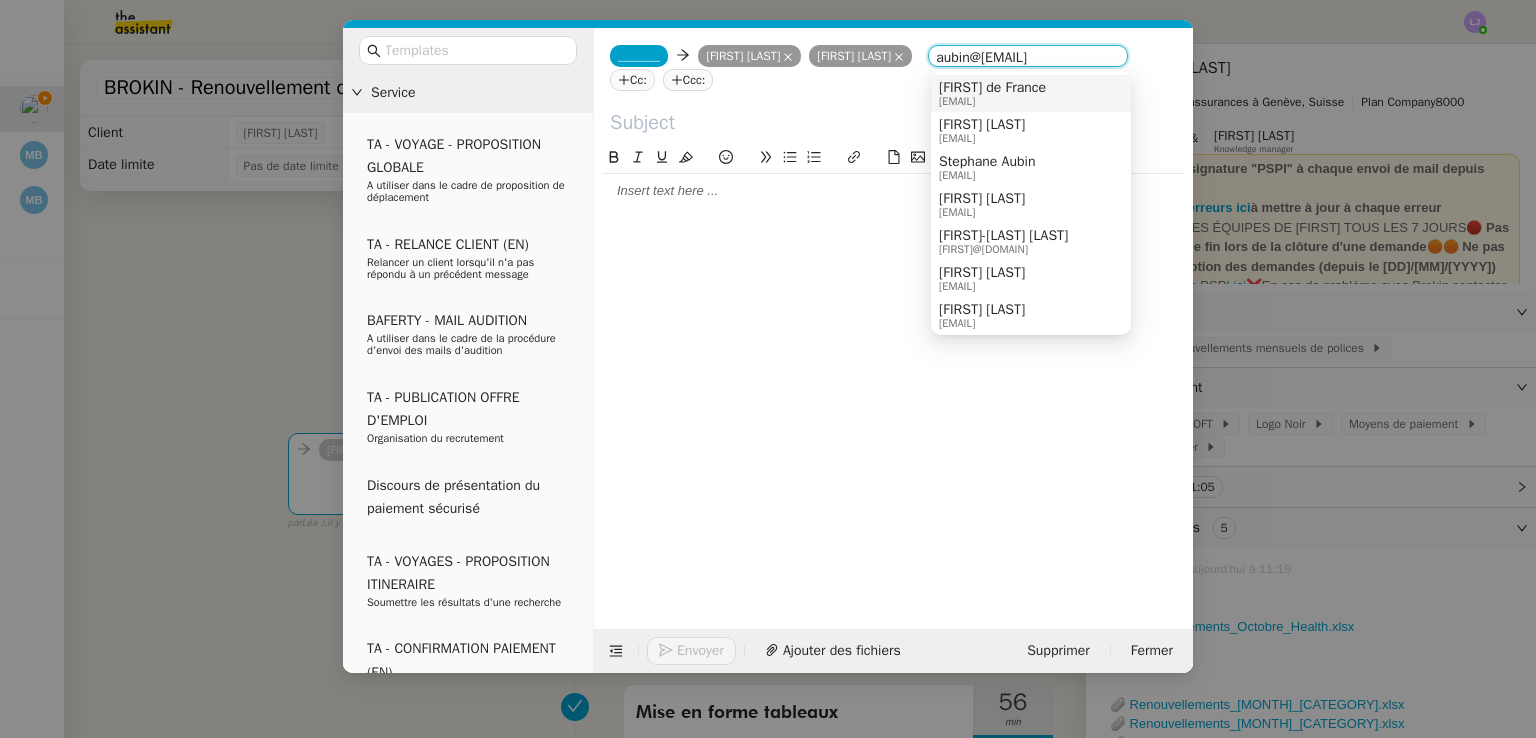 type on "aubin@[EMAIL]" 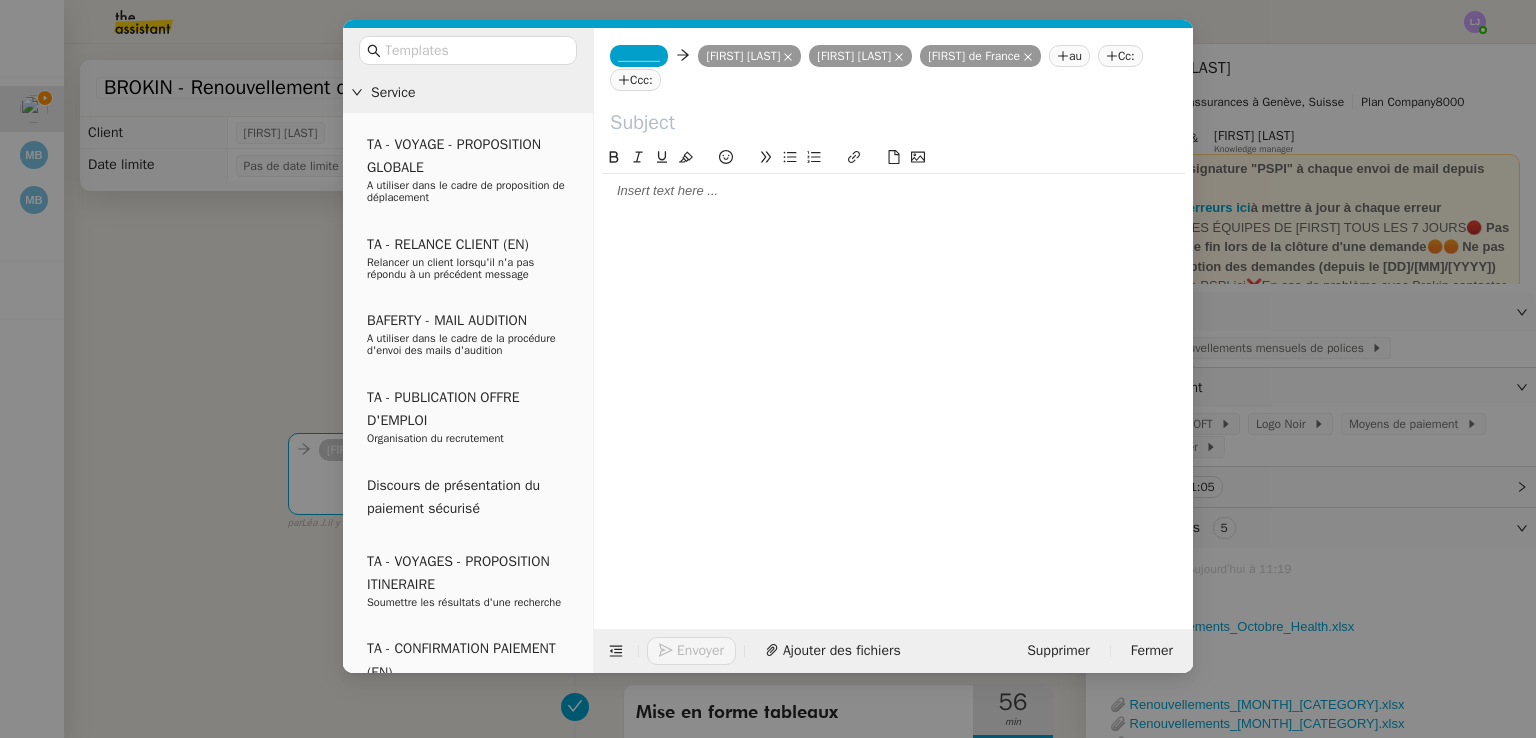 click on "au" 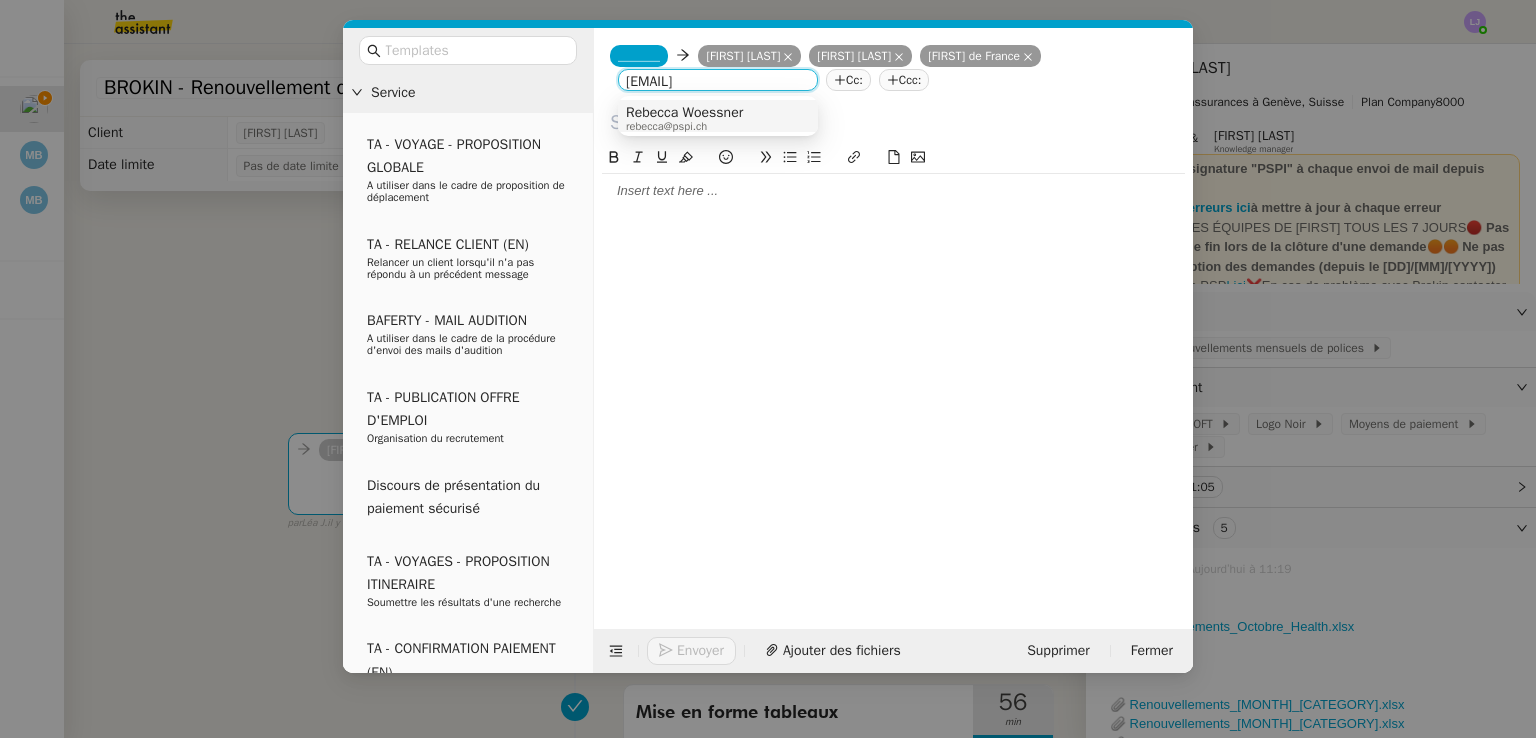 type on "[EMAIL]" 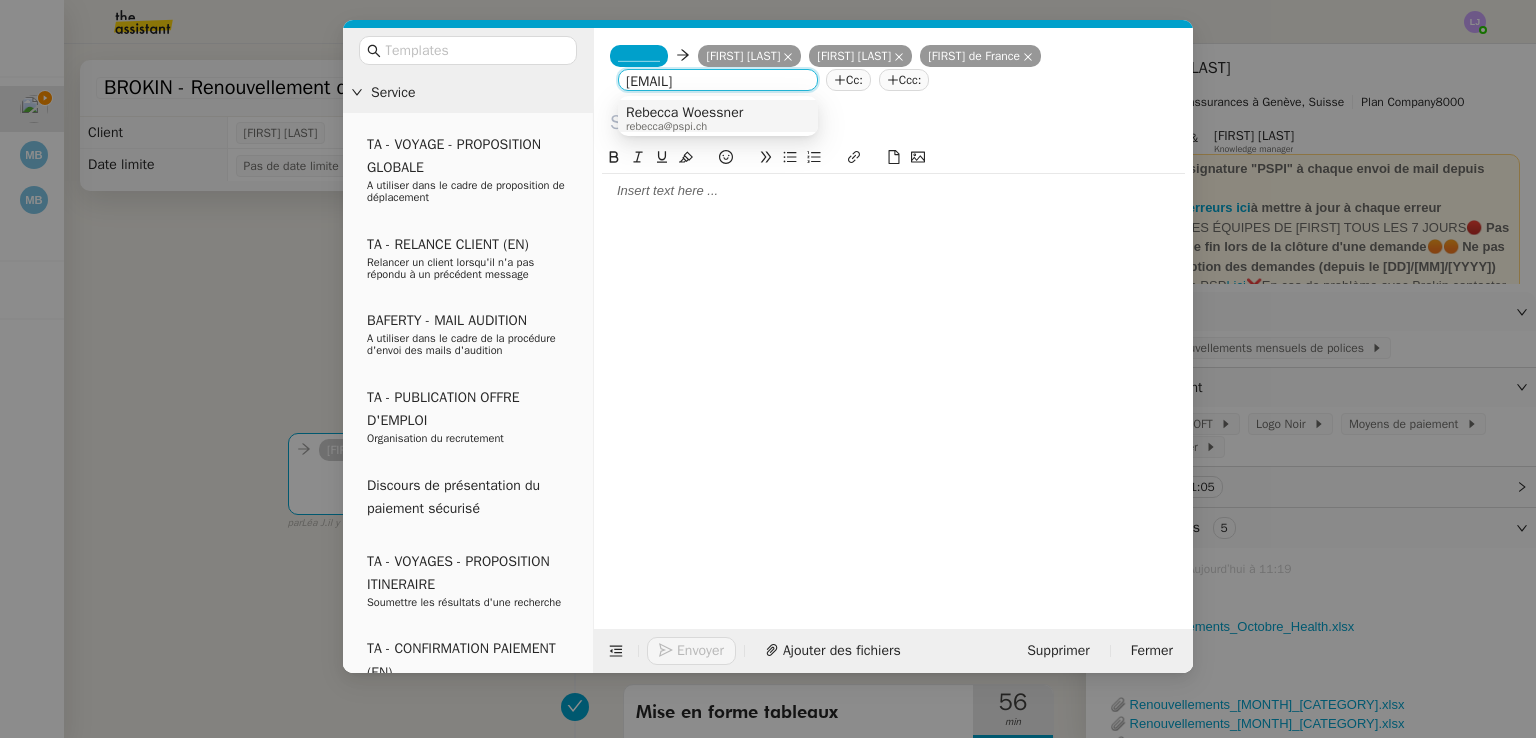 click on "Rebecca  Woessner" at bounding box center (684, 113) 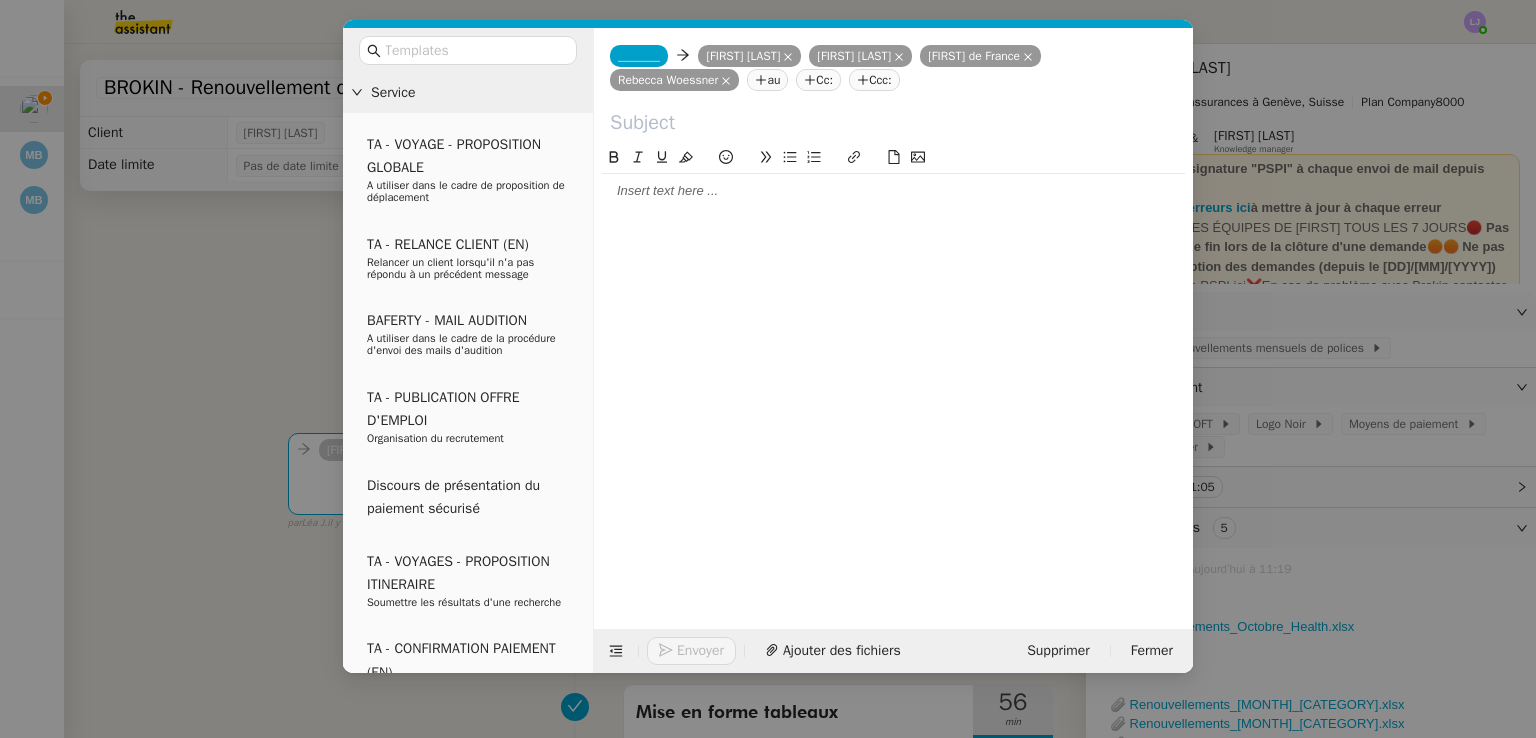 click on "au" 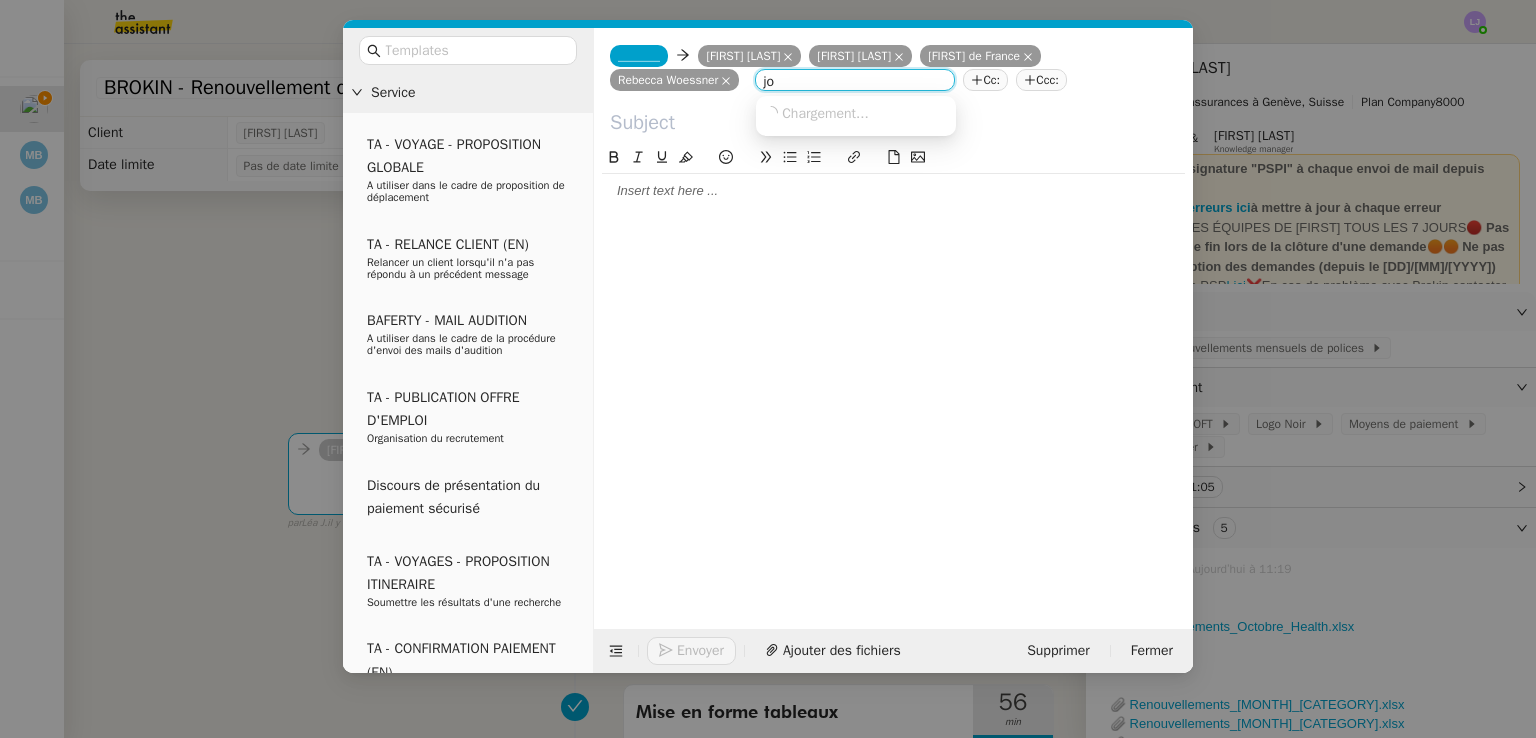 type on "j" 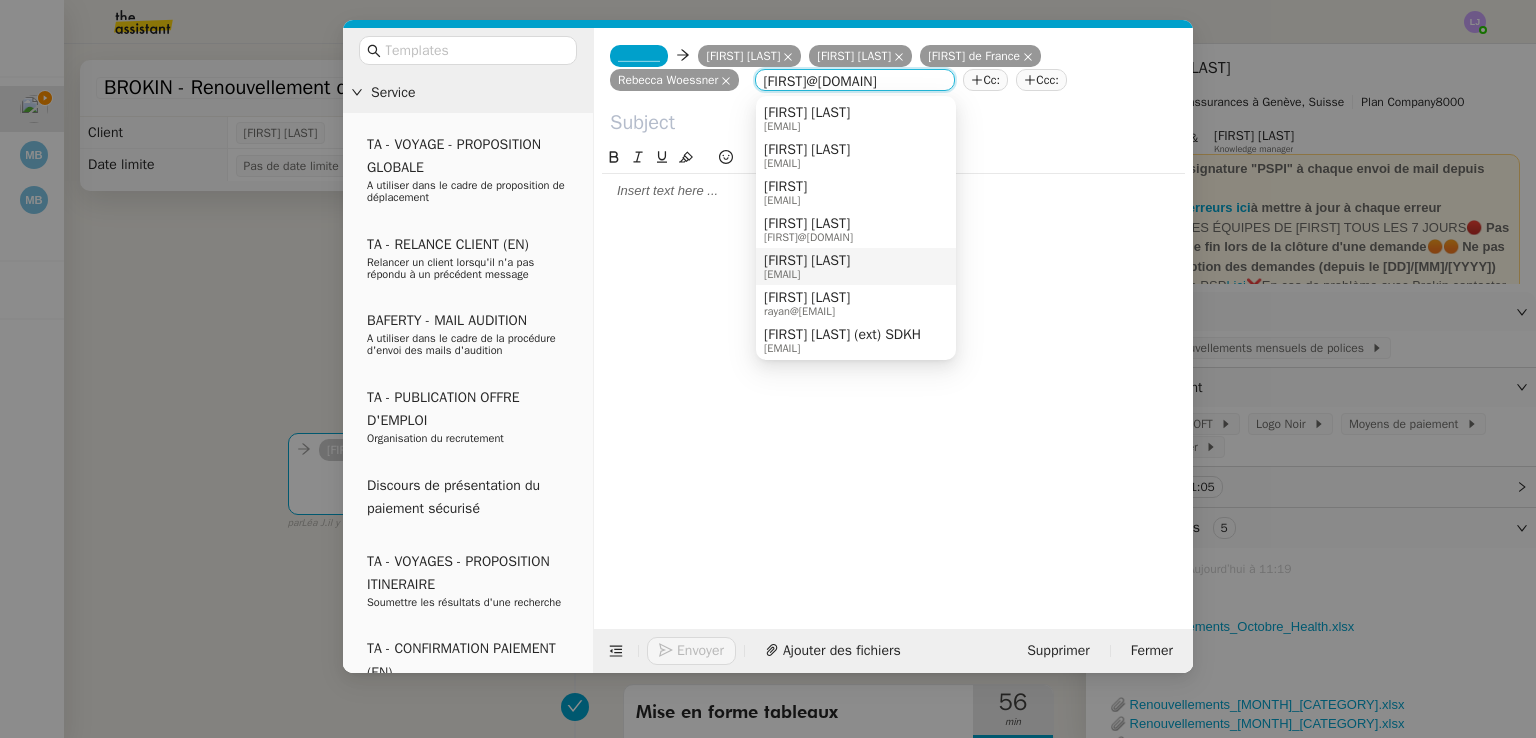 type on "[FIRST]@[DOMAIN]" 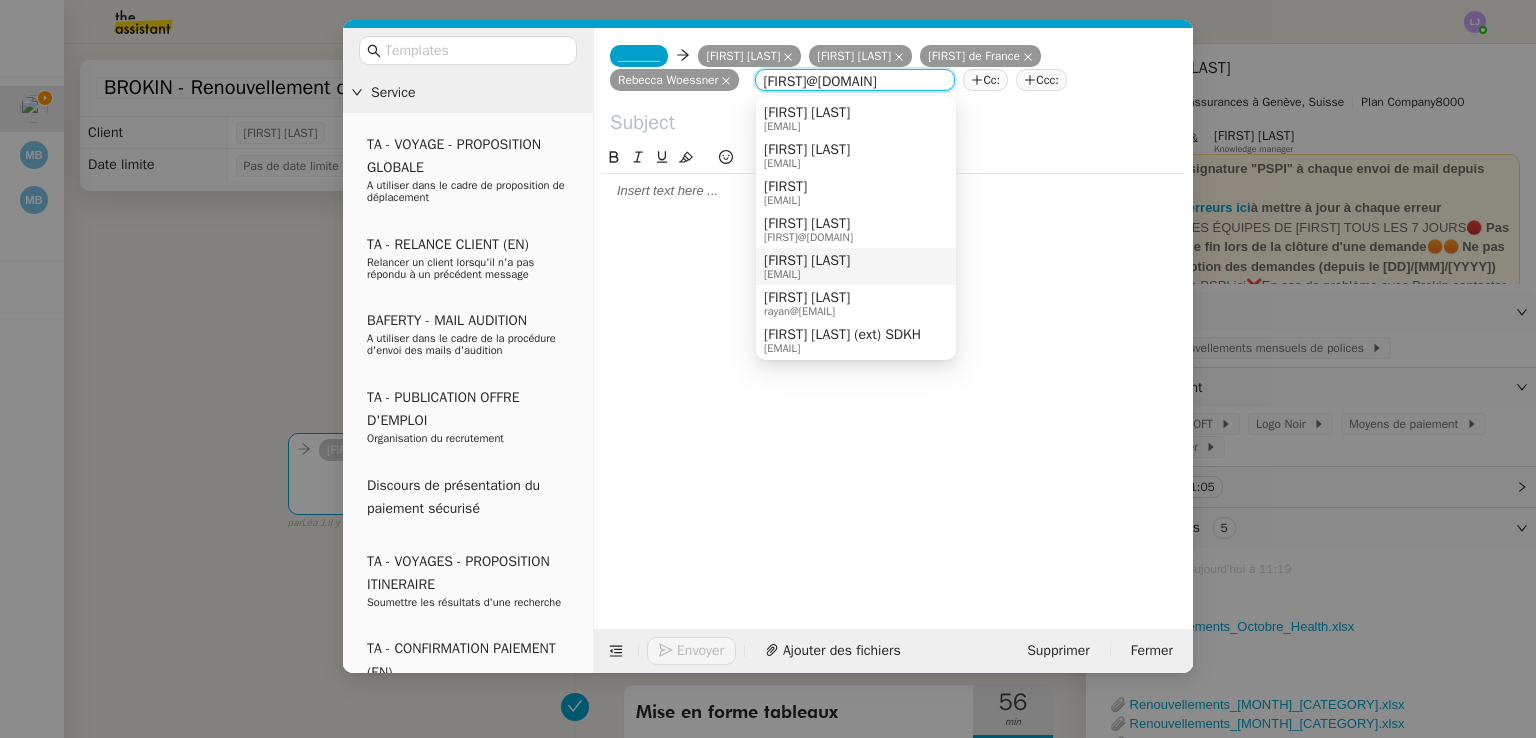 click on "[FIRST] [LAST] [EMAIL]" at bounding box center [856, 266] 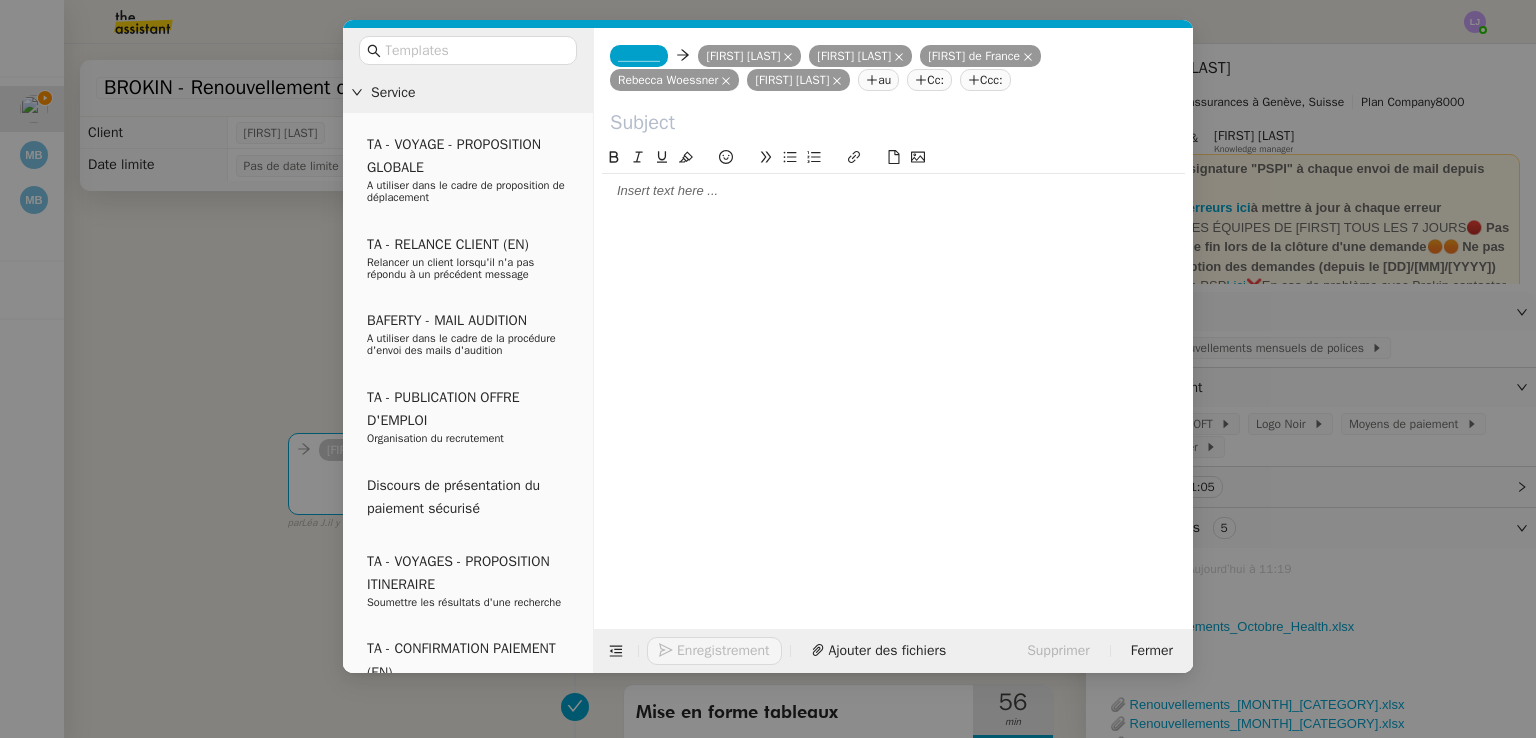 click on "au" 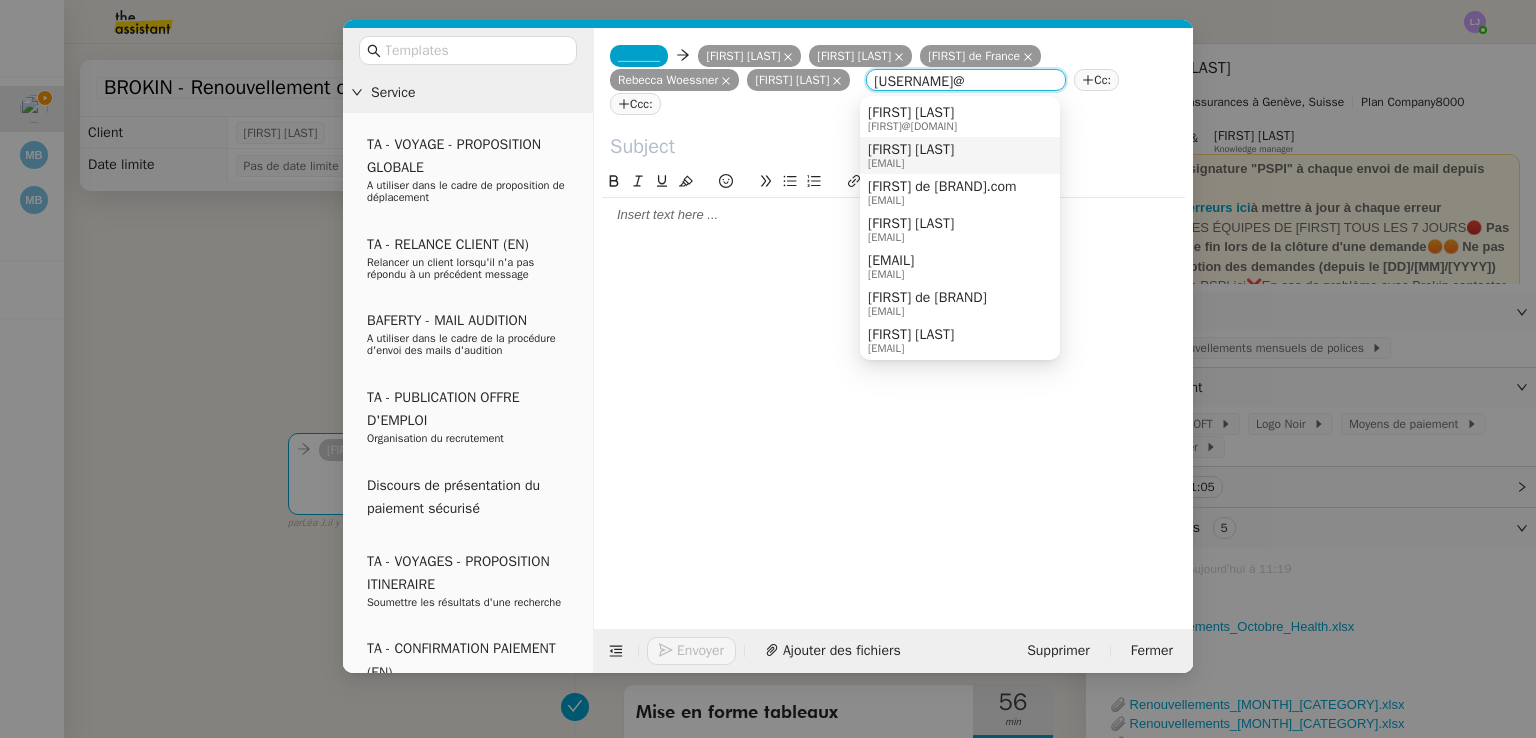 click on "[FIRST] [LAST]" at bounding box center [911, 150] 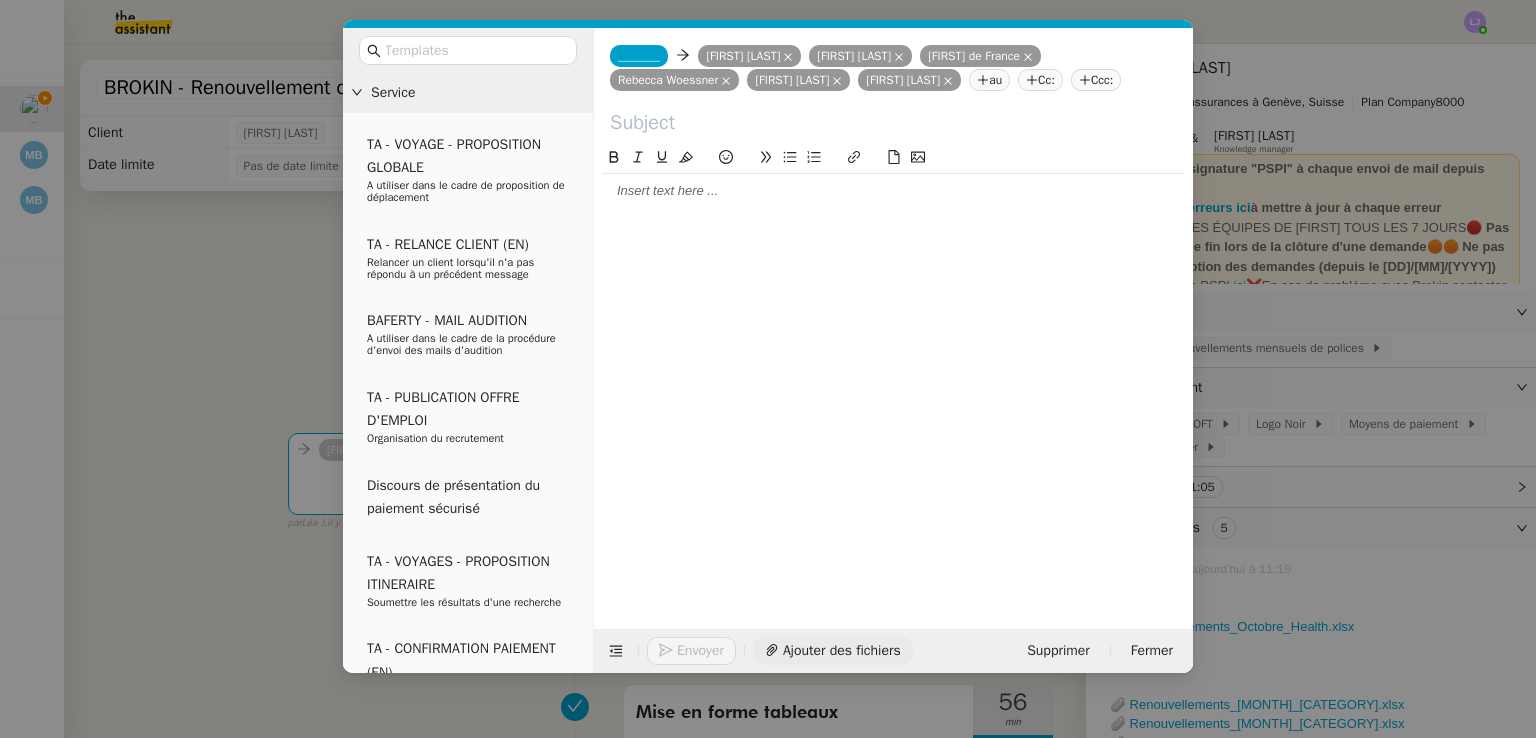 click on "Ajouter des fichiers" 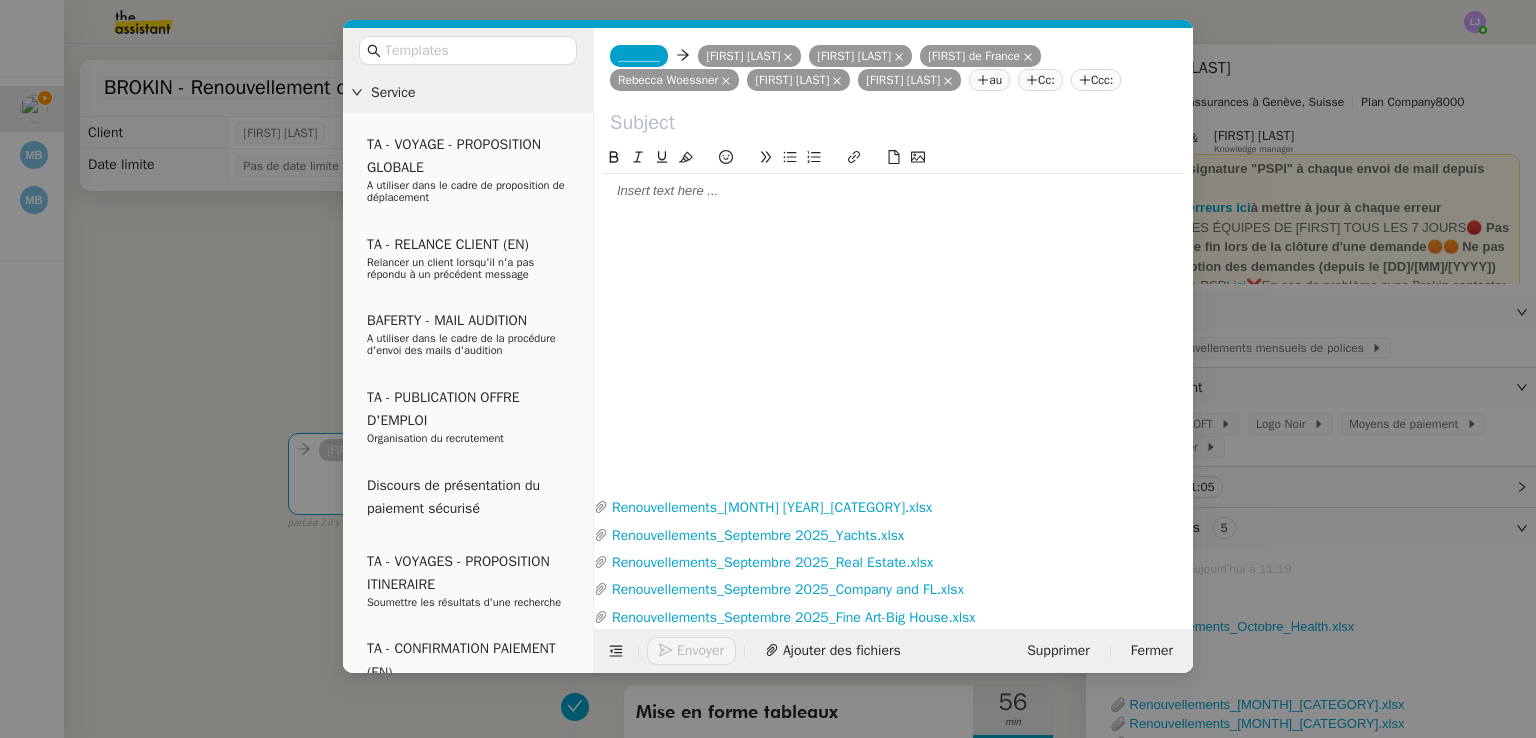 click 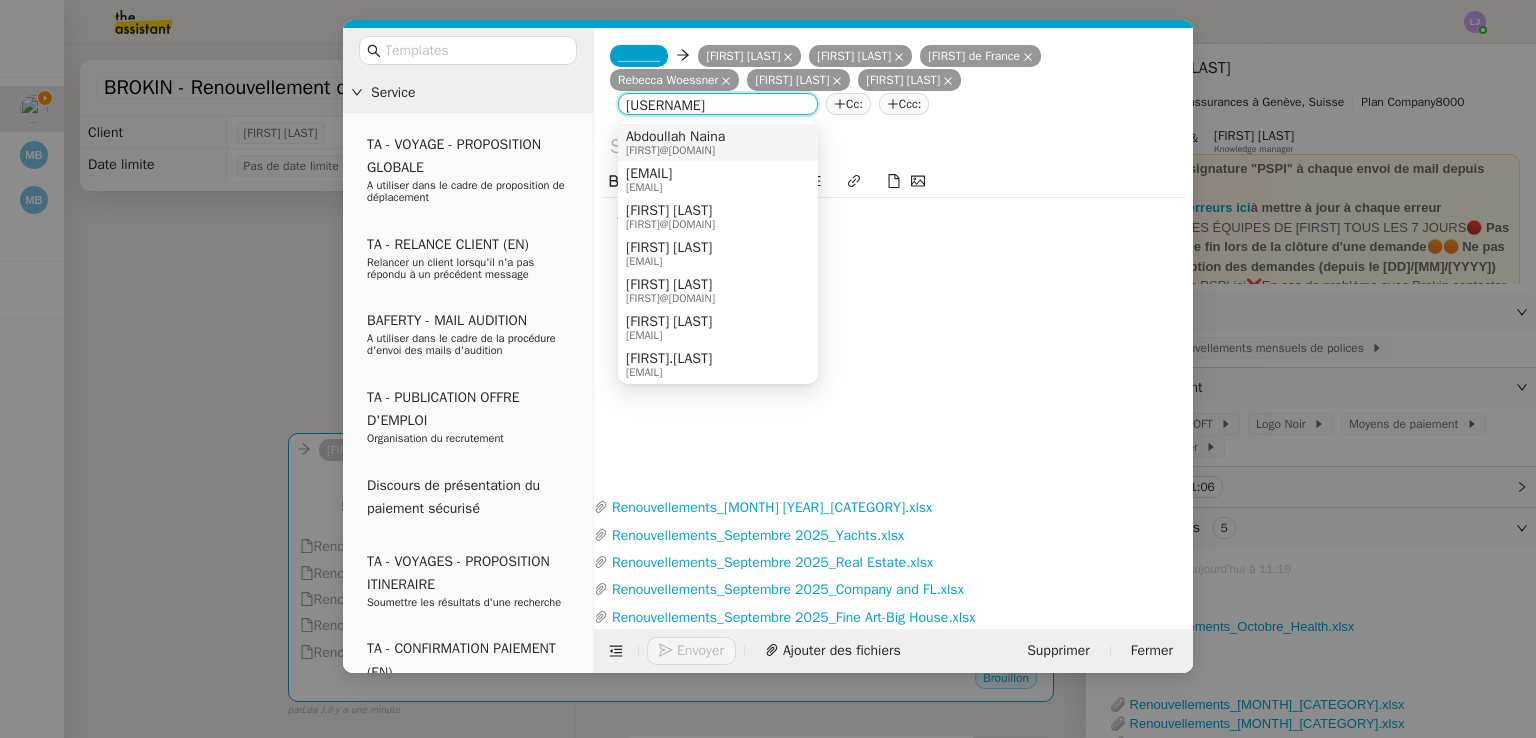 type on "[USERNAME]" 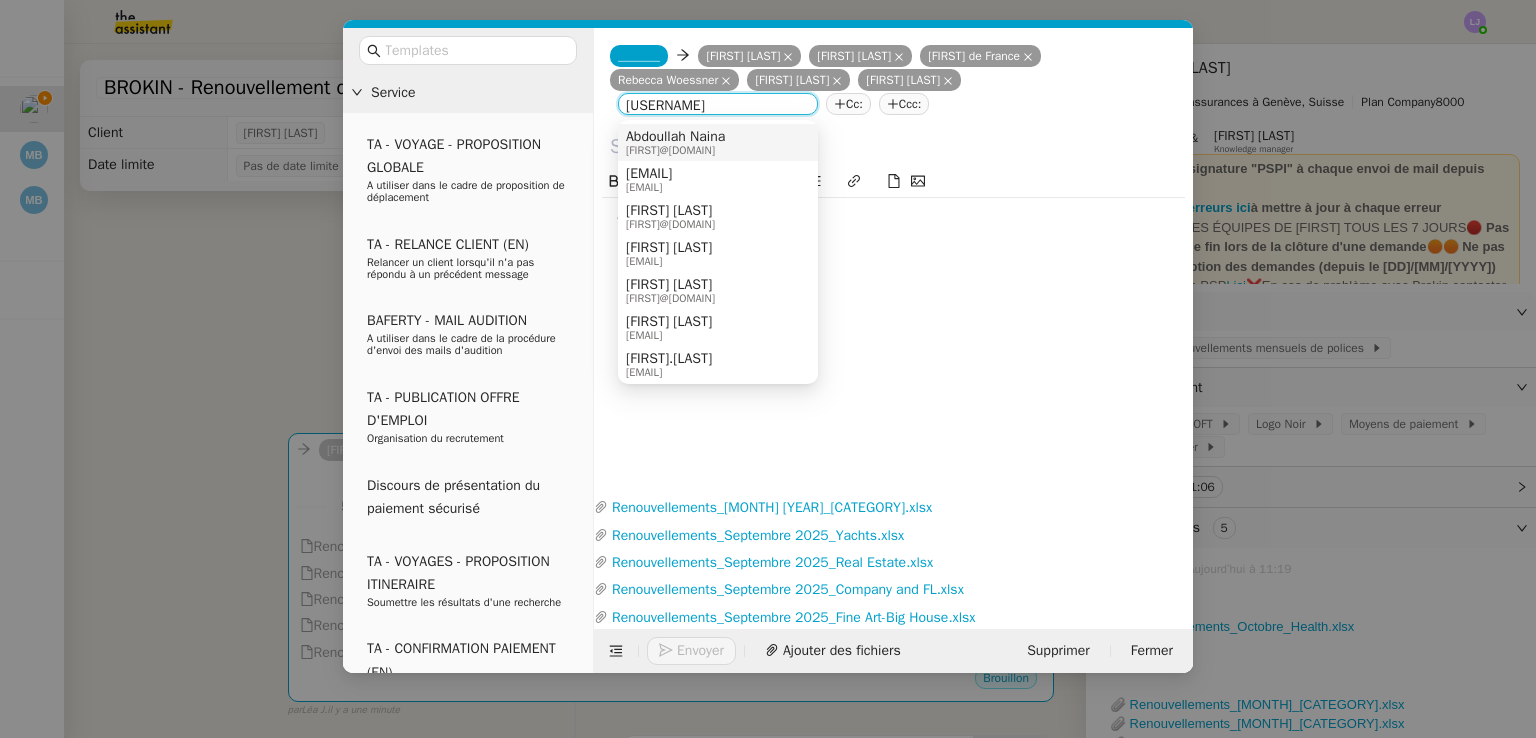 click on "[FIRST] [LAST] [FIRST]@[DOMAIN]" at bounding box center (718, 142) 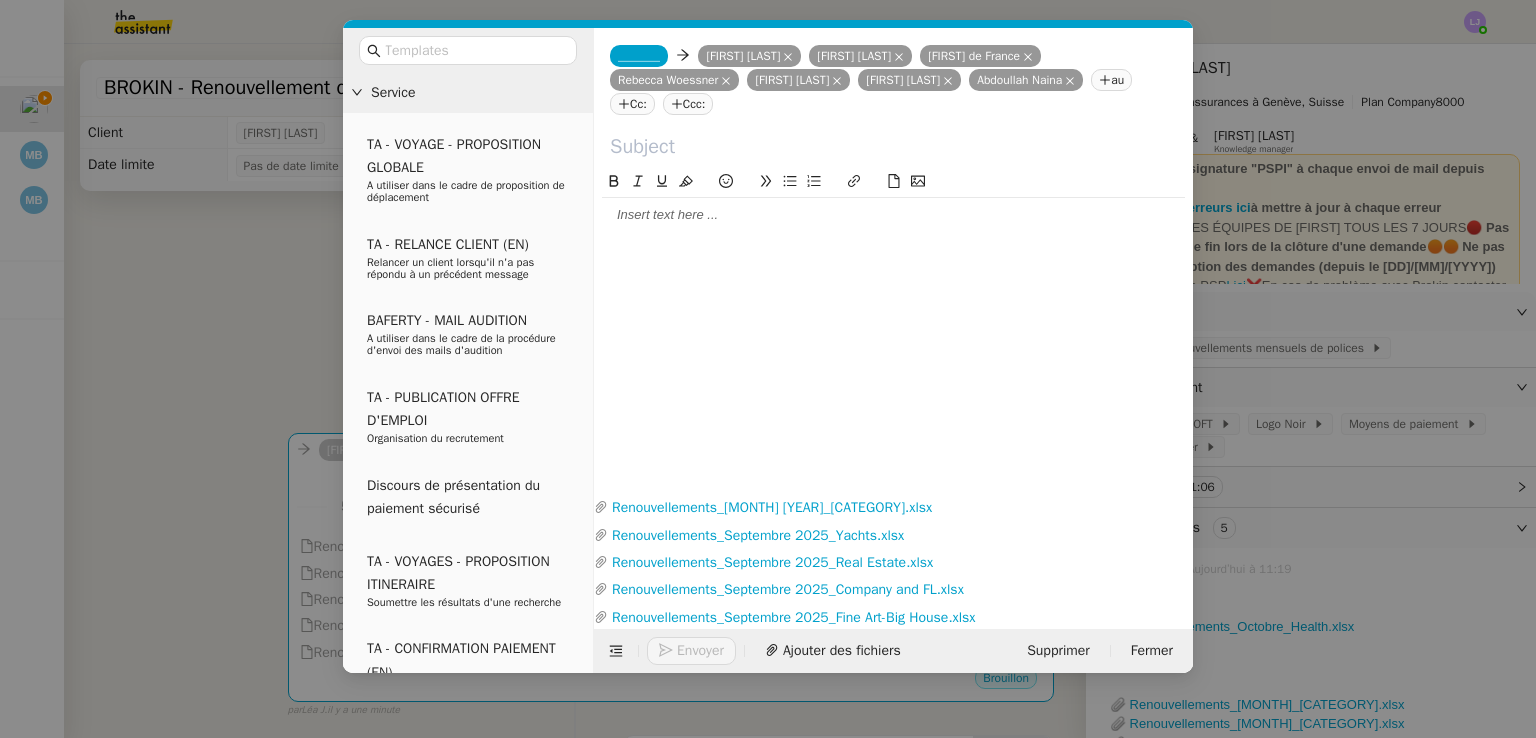 click on "_______" 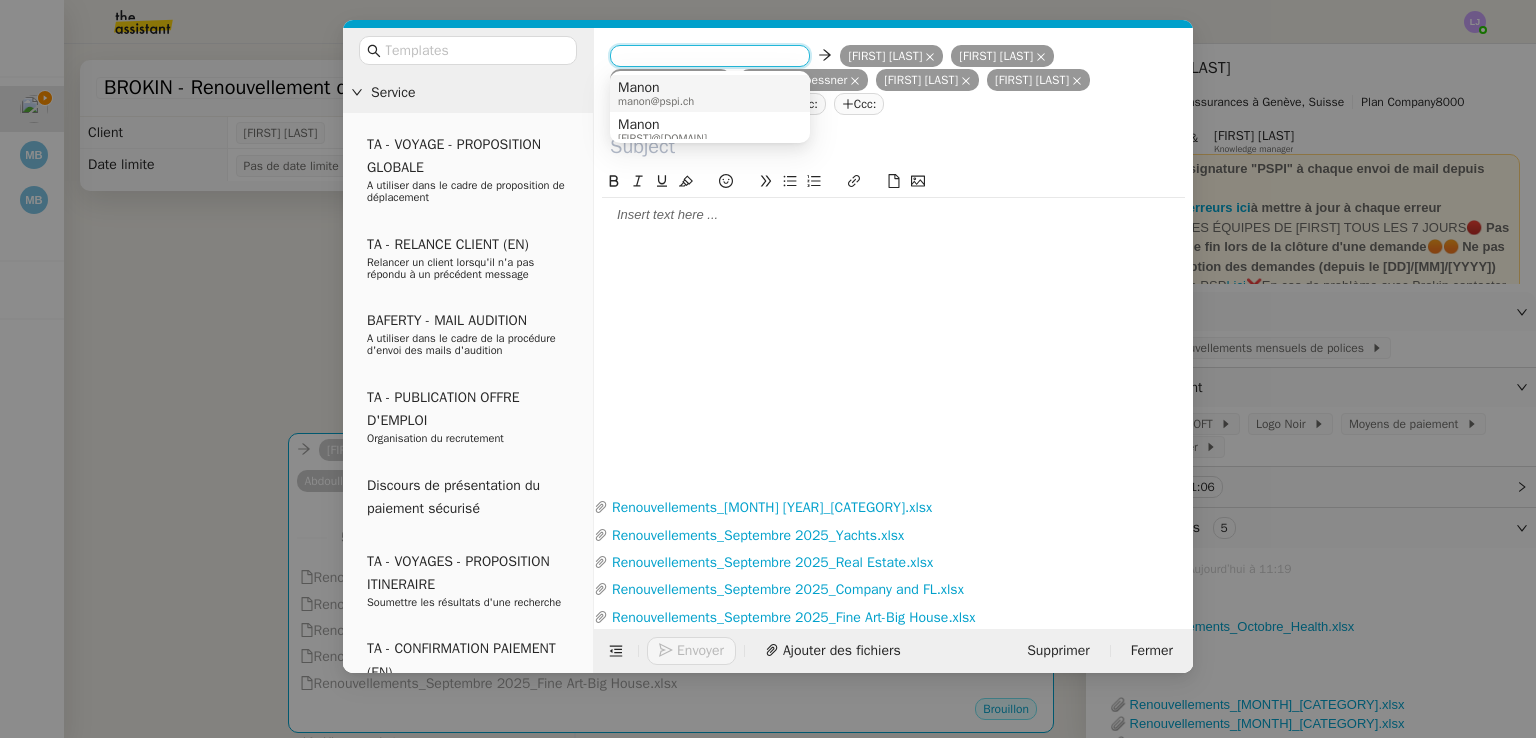 click on "[PERSON] [EMAIL]" at bounding box center (663, 93) 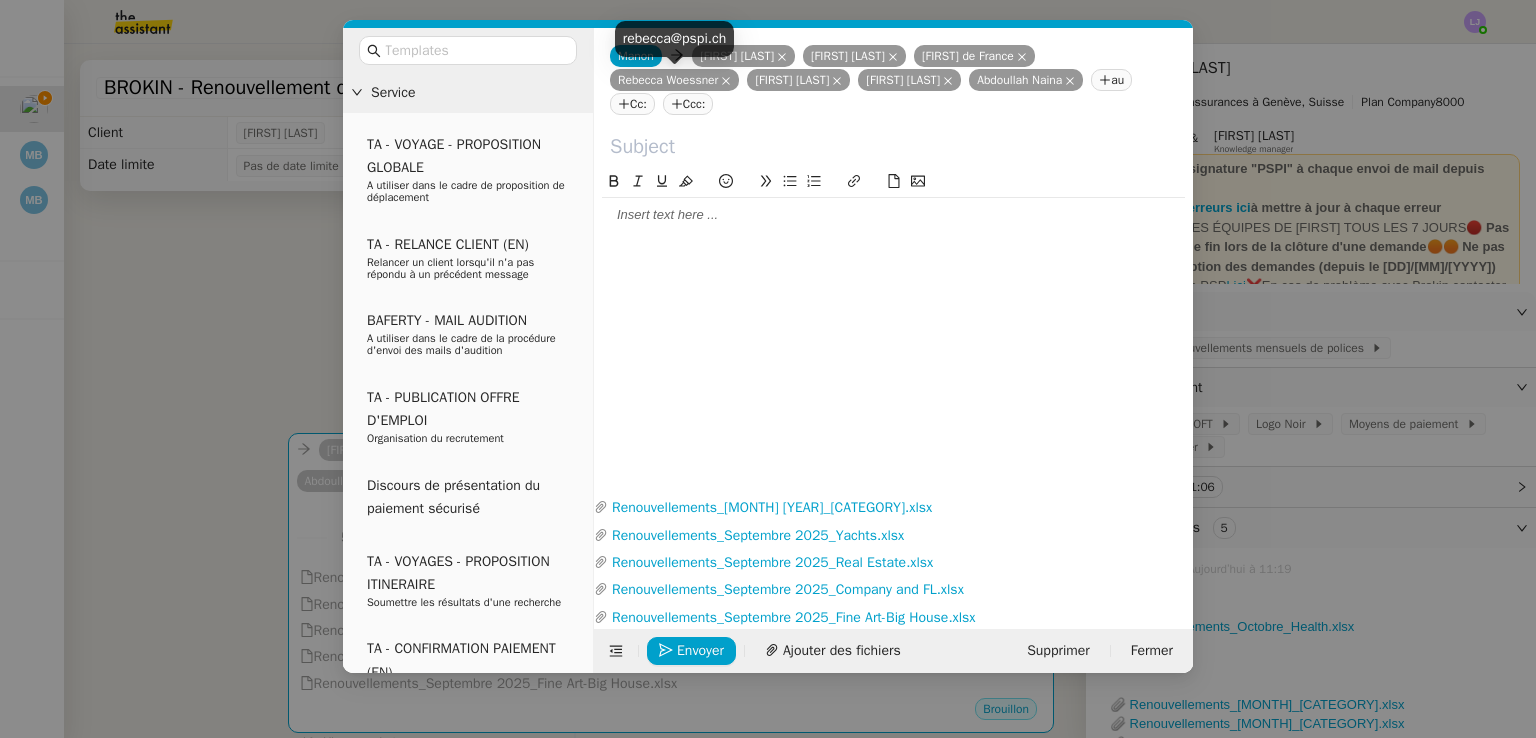 click 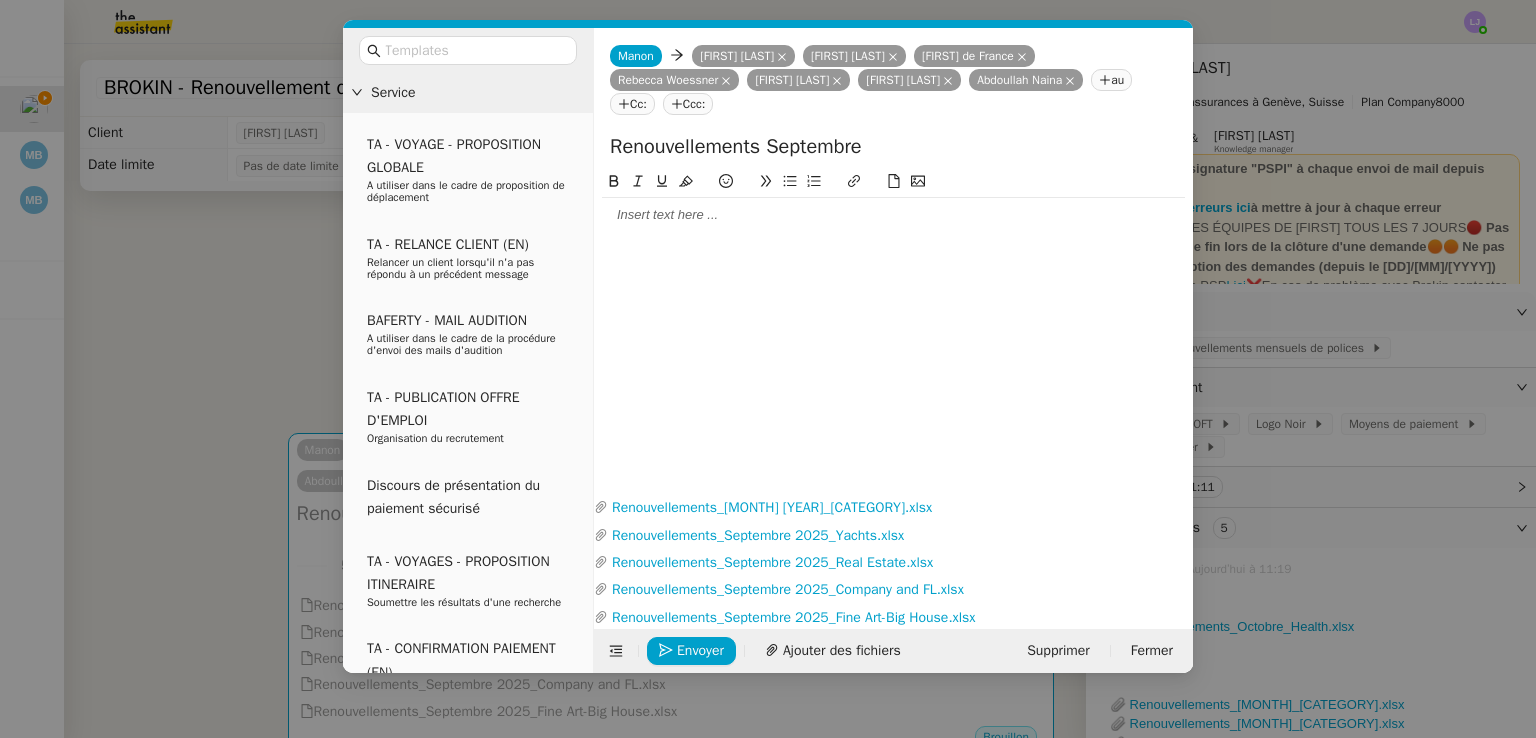 type on "Renouvellements Septembre" 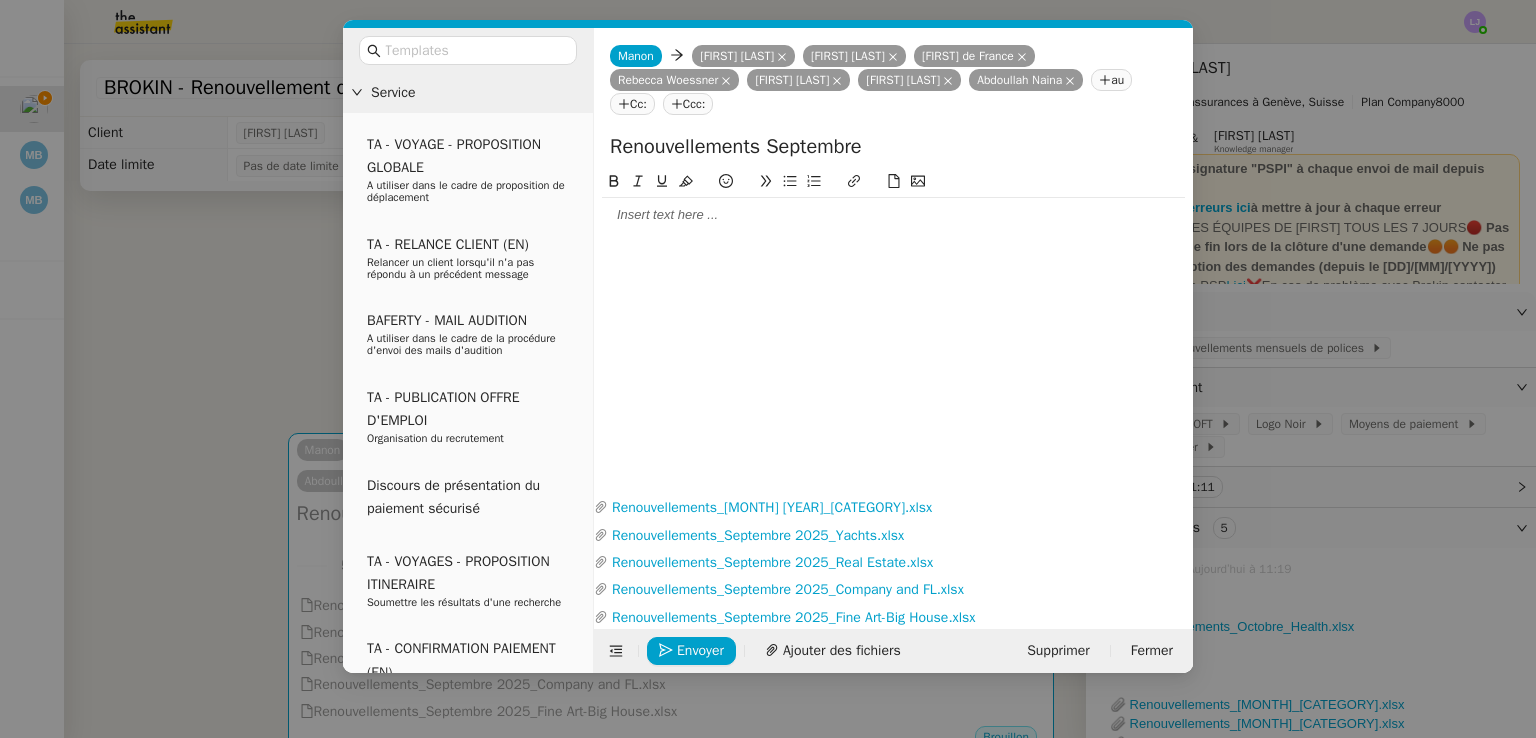 click on "au" 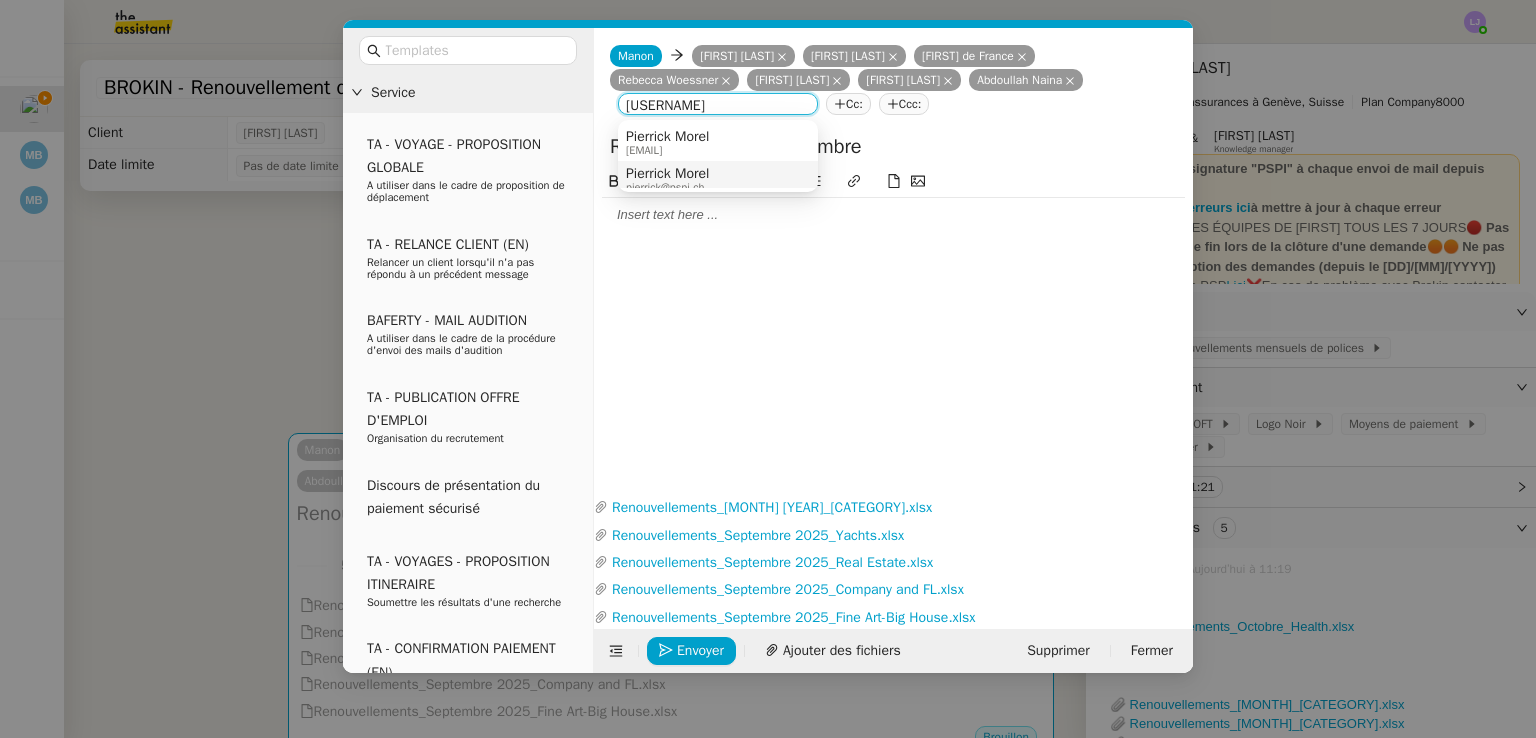 type on "[USERNAME]" 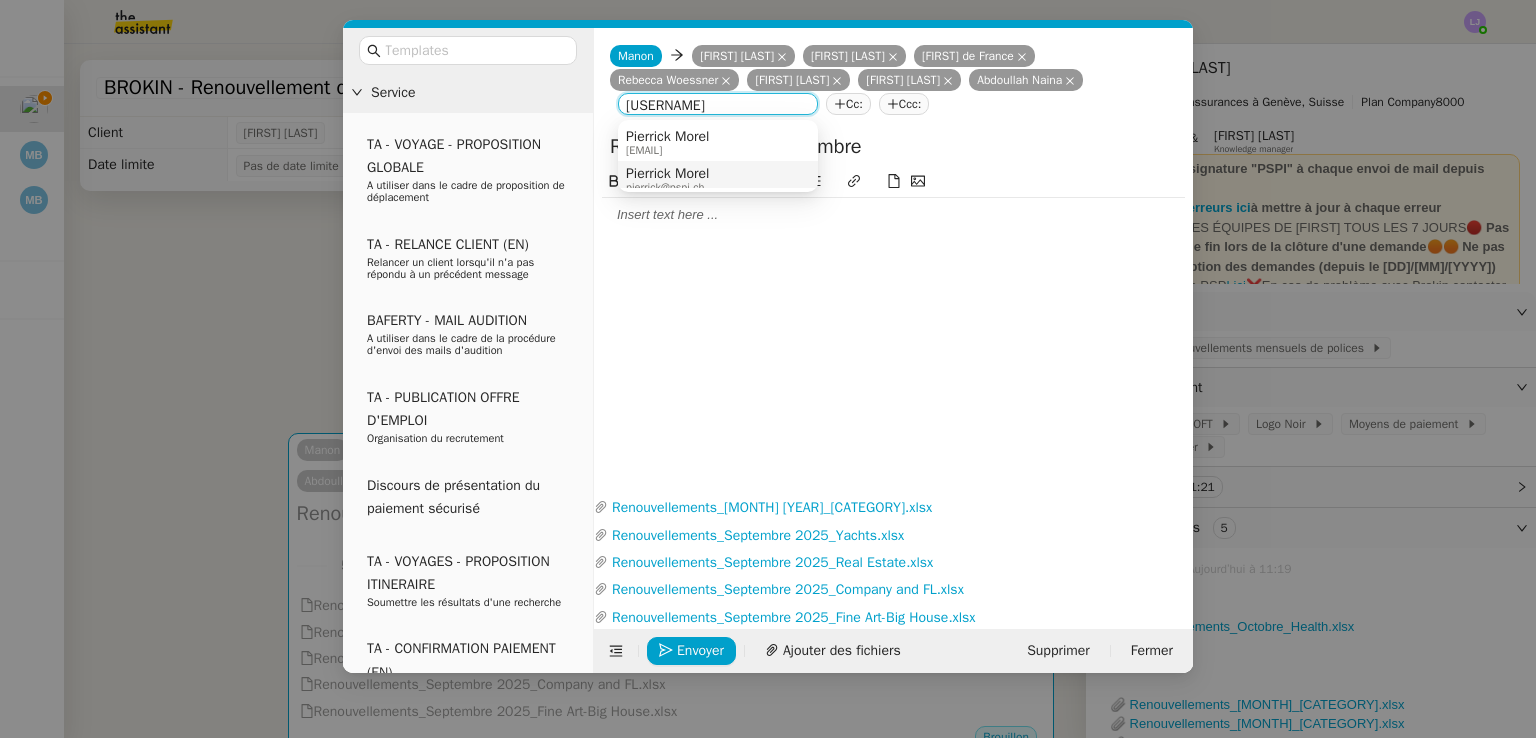 click 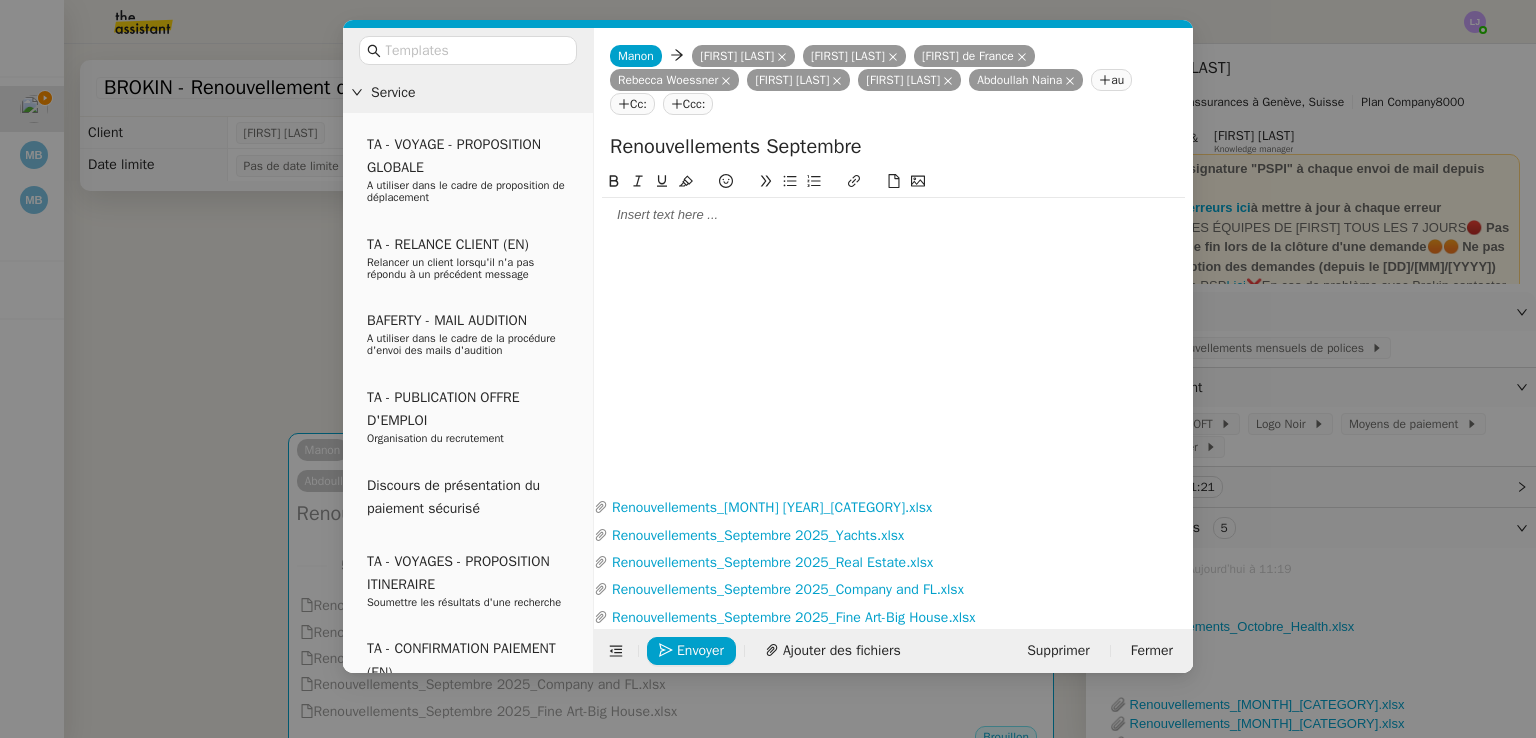 click 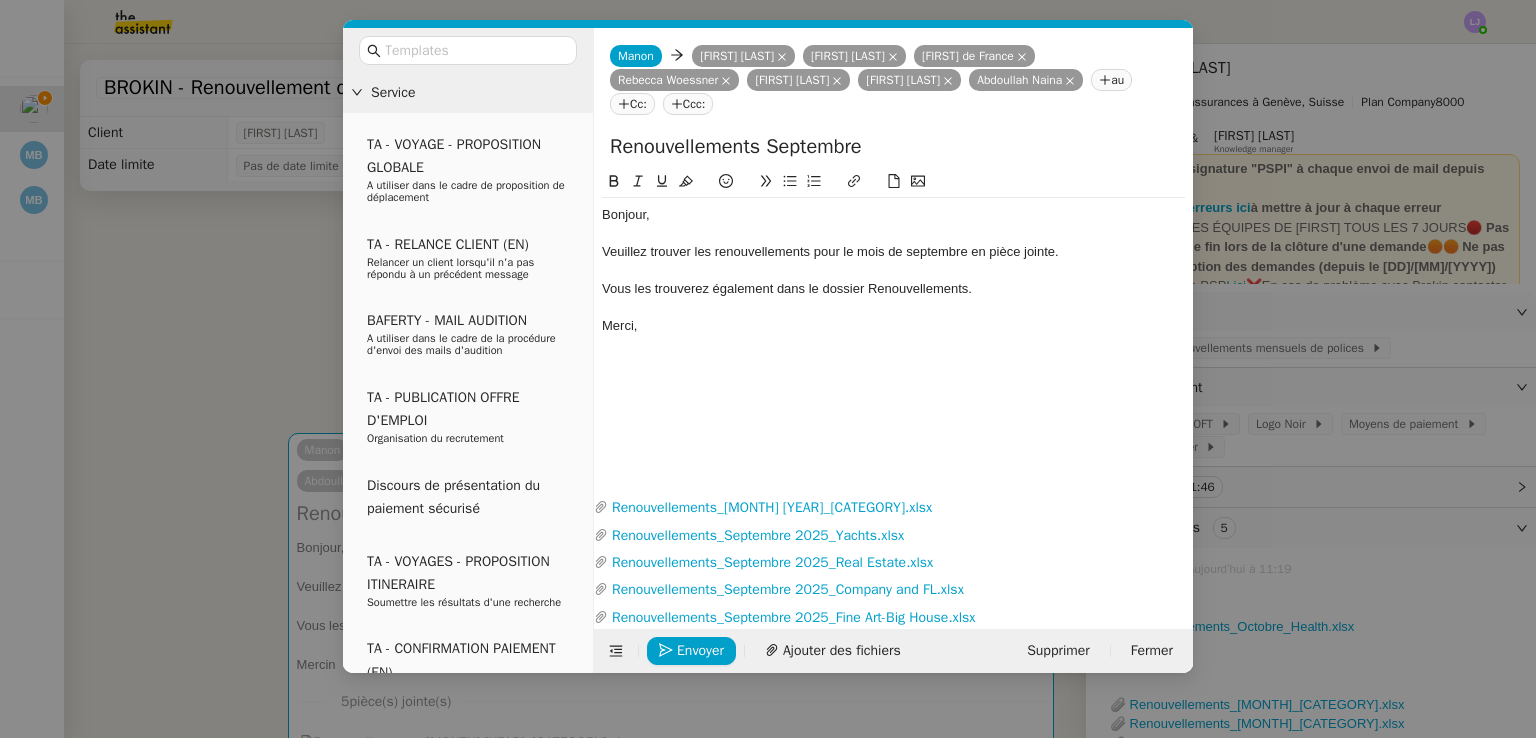 click on "Service TA - VOYAGE - PROPOSITION GLOBALE    A utiliser dans le cadre de proposition de déplacement TA - RELANCE CLIENT (EN)    Relancer un client lorsqu'il n'a pas répondu à un précédent message BAFERTY - MAIL AUDITION    A utiliser dans le cadre de la procédure d'envoi des mails d'audition TA - PUBLICATION OFFRE D'EMPLOI     Organisation du recrutement Discours de présentation du paiement sécurisé    TA - VOYAGES - PROPOSITION ITINERAIRE    Soumettre les résultats d'une recherche TA - CONFIRMATION PAIEMENT (EN)    Confirmer avec le client de modèle de transaction - Attention Plan Pro nécessaire. TA - COURRIER EXPEDIE (recommandé)    A utiliser dans le cadre de l'envoi d'un courrier recommandé TA - PARTAGE DE CALENDRIER (EN)    A utiliser pour demander au client de partager son calendrier afin de faciliter l'accès et la gestion PSPI - Appel de fonds MJL    A utiliser dans le cadre de la procédure d'appel de fonds MJL TA - RELANCE CLIENT    PSPI - Appel de cotisation CFE" at bounding box center [768, 369] 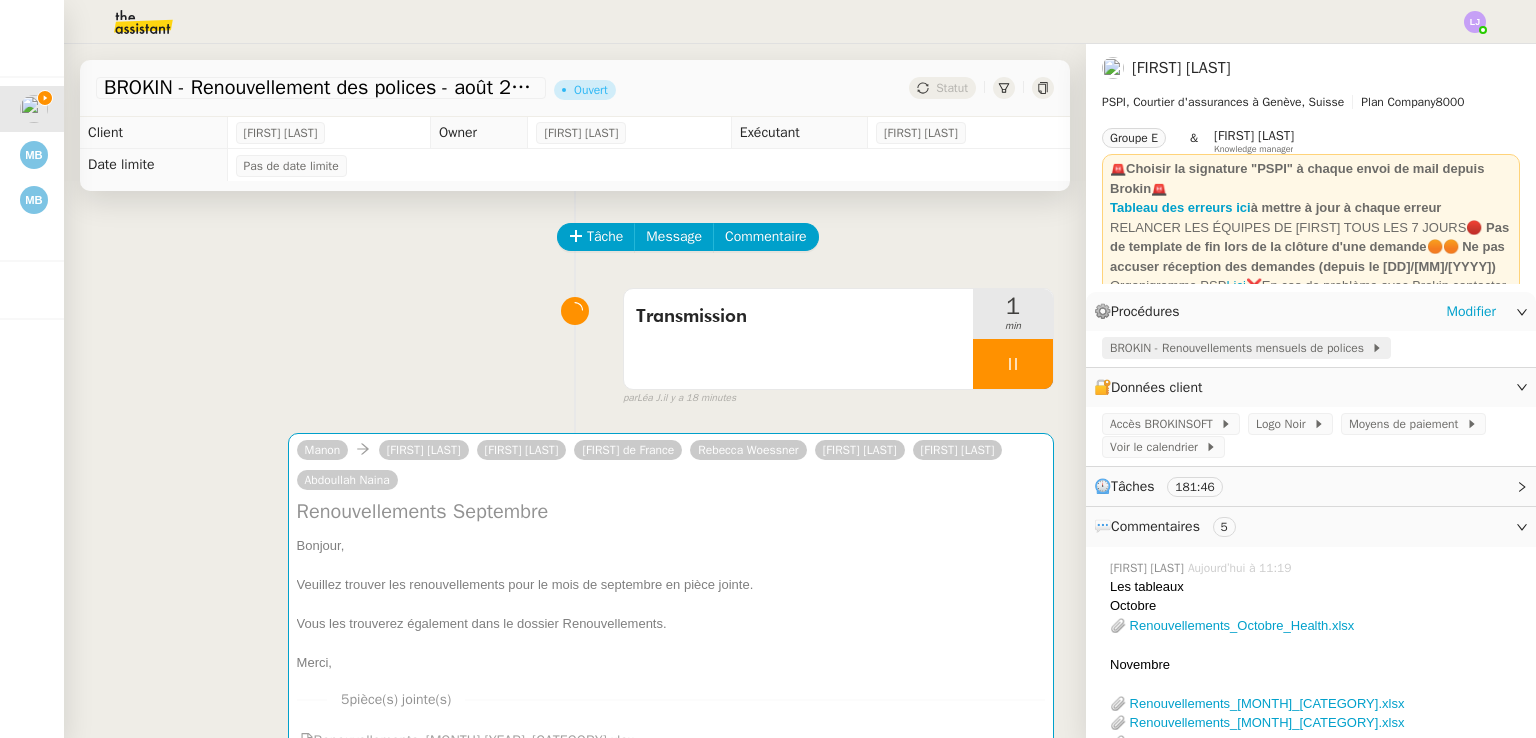 click on "BROKIN - Renouvellements mensuels de polices" 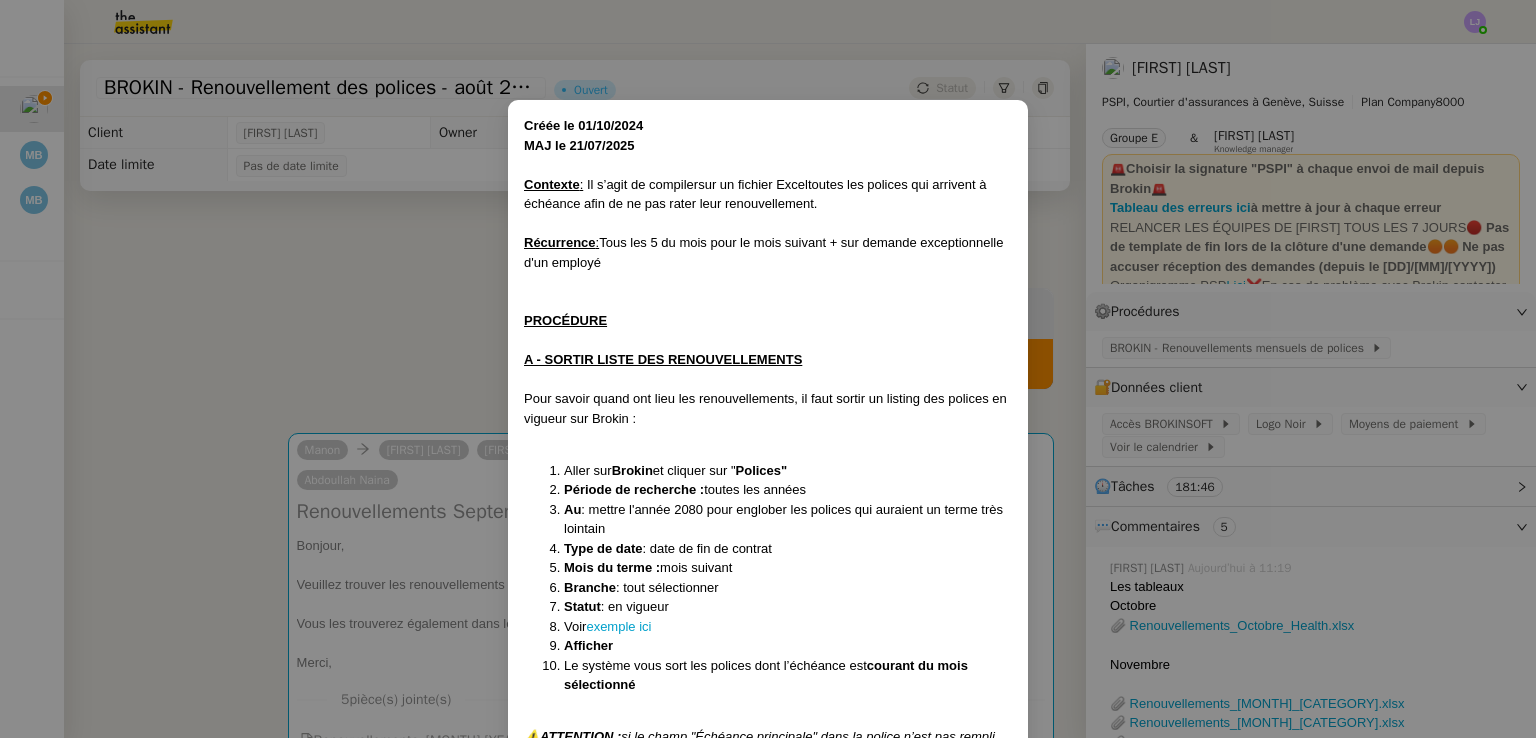scroll, scrollTop: 900, scrollLeft: 0, axis: vertical 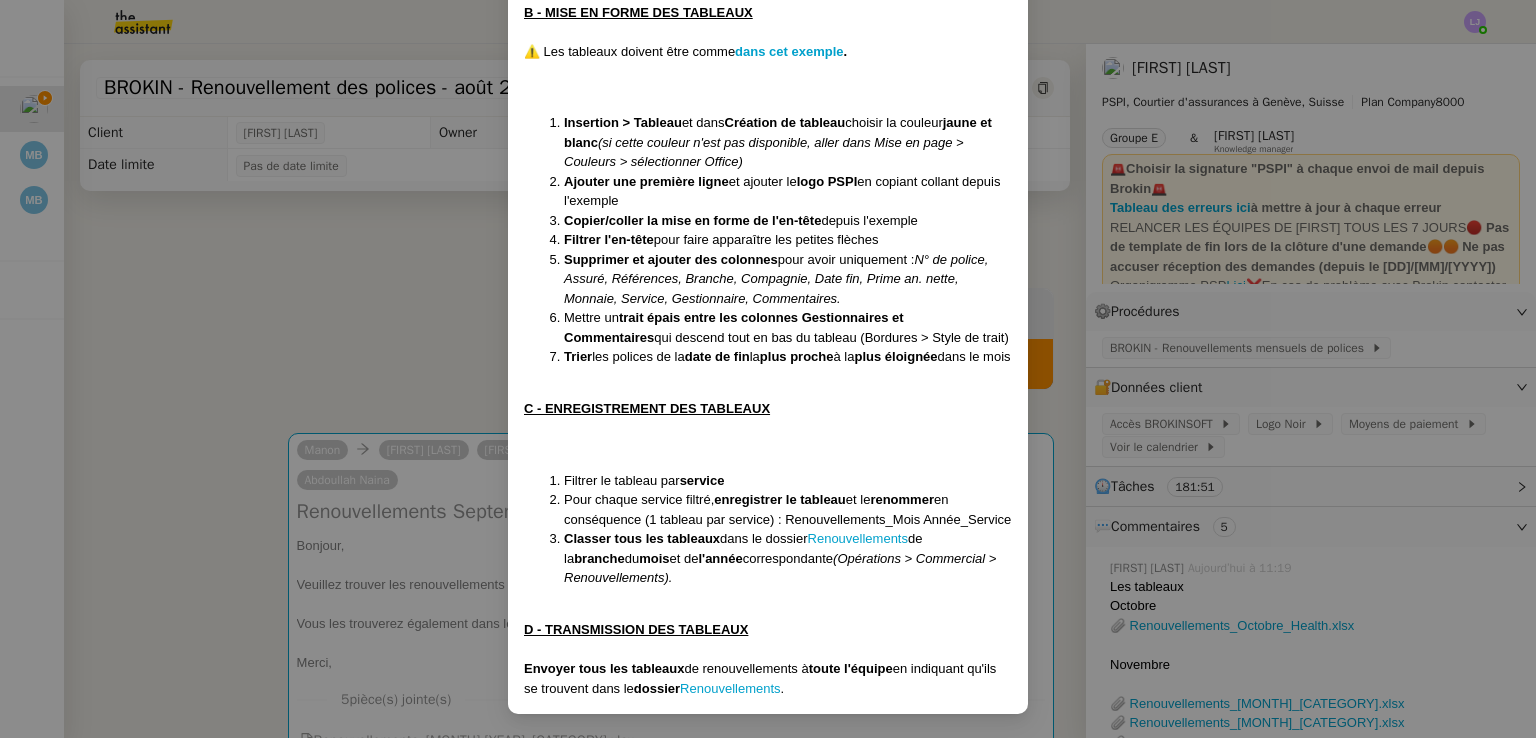 click on "Créée le 01/10/2024 MAJ le 21/07/2025 Contexte  :   Il s’agit de compiler  sur un fichier Excel  toutes les polices qui arrivent à échéance   afin de ne pas rater leur renouvellement.  Récurrence  :  Tous les 5 du mois pour le mois suivant + sur demande exceptionnelle d'un employé PROCÉDURE A - SORTIR LISTE DES RENOUVELLEMENTS Pour savoir quand ont lieu les renouvellements, il faut sortir un listing des polices en vigueur sur Brokin : Aller sur  Brokin  et cliquer sur " Polices"   Période de recherche :  toutes les années Au  : mettre l'année 2080 pour englober les polices qui auraient un terme très lointain Type de date  : date de fin de contrat Mois   du terme :  mois suivant Branche  : tout sélectionner Statut  : en vigueur Voir  exemple ici Afficher Le système vous sort les polices dont l’échéance est  courant du mois sélectionné ⚠️ ATTENTION :  B - MISE EN FORME DES TABLEAUX ⚠️ Les tableaux doivent être comme  dans cet exemple . Insertion > Tableau  et dans" at bounding box center [768, 369] 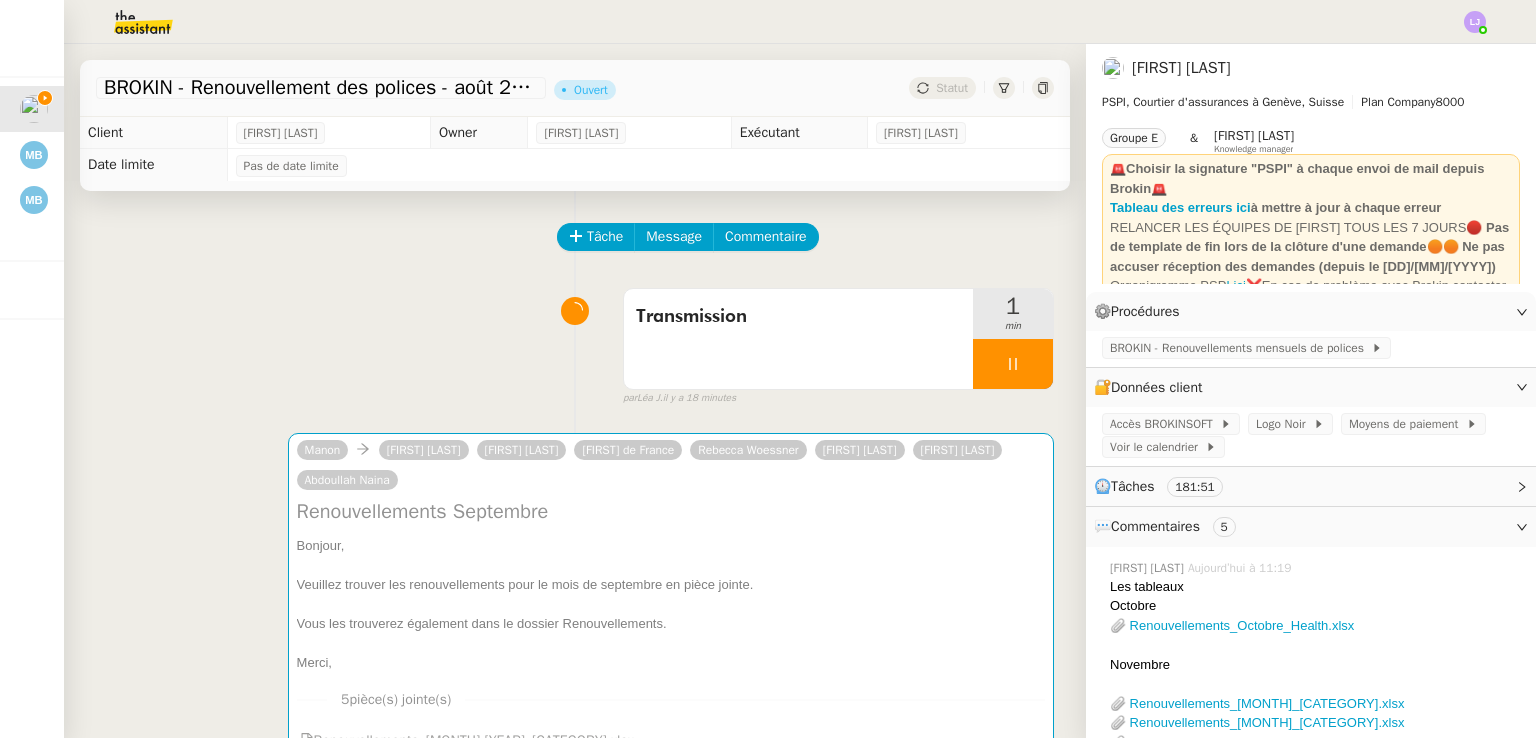 click on "Renouvellements Septembre
Bonjour, Veuillez trouver les renouvellements pour le mois de septembre en pièce jointe. Vous les trouverez également dans le dossier Renouvellements. Merci, •••" at bounding box center (671, 585) 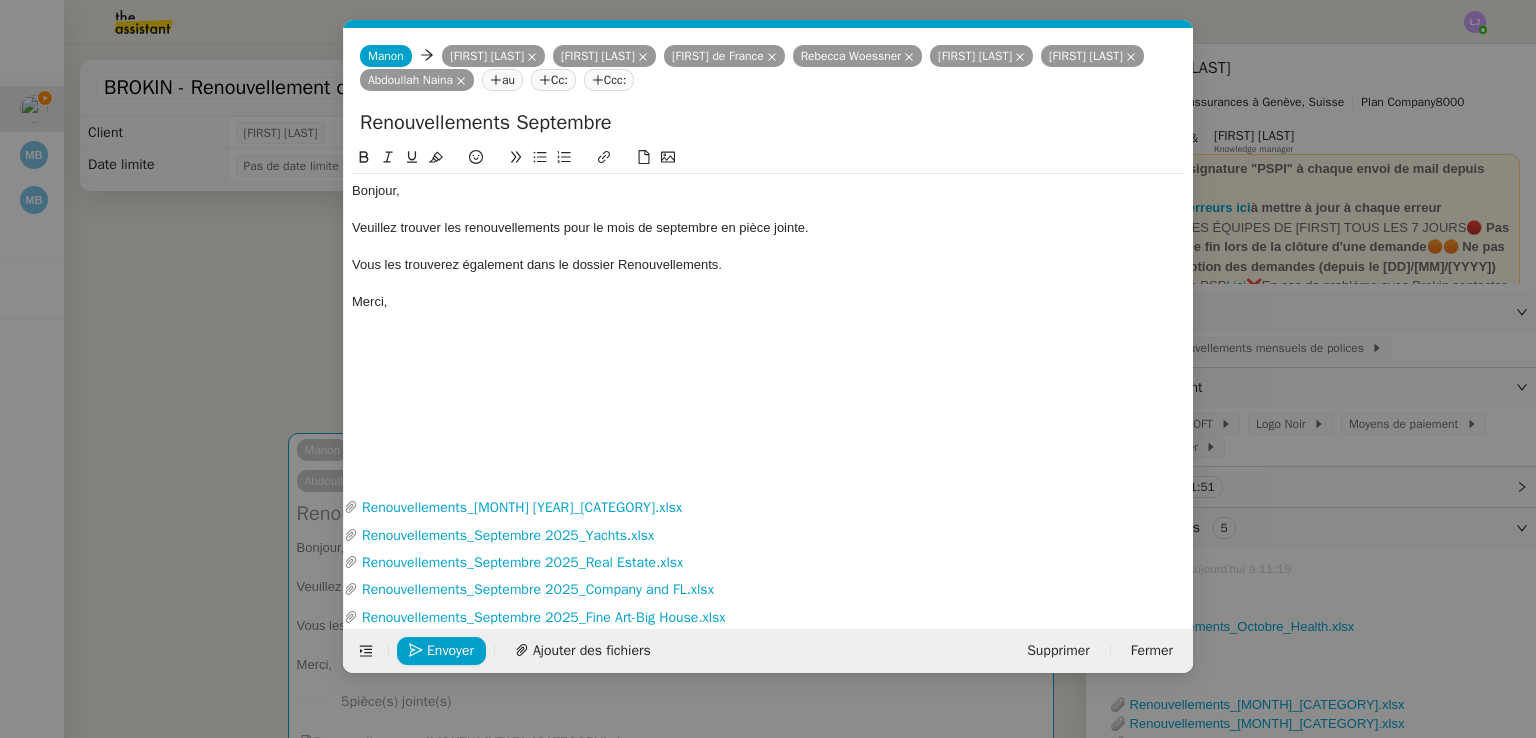 scroll, scrollTop: 0, scrollLeft: 42, axis: horizontal 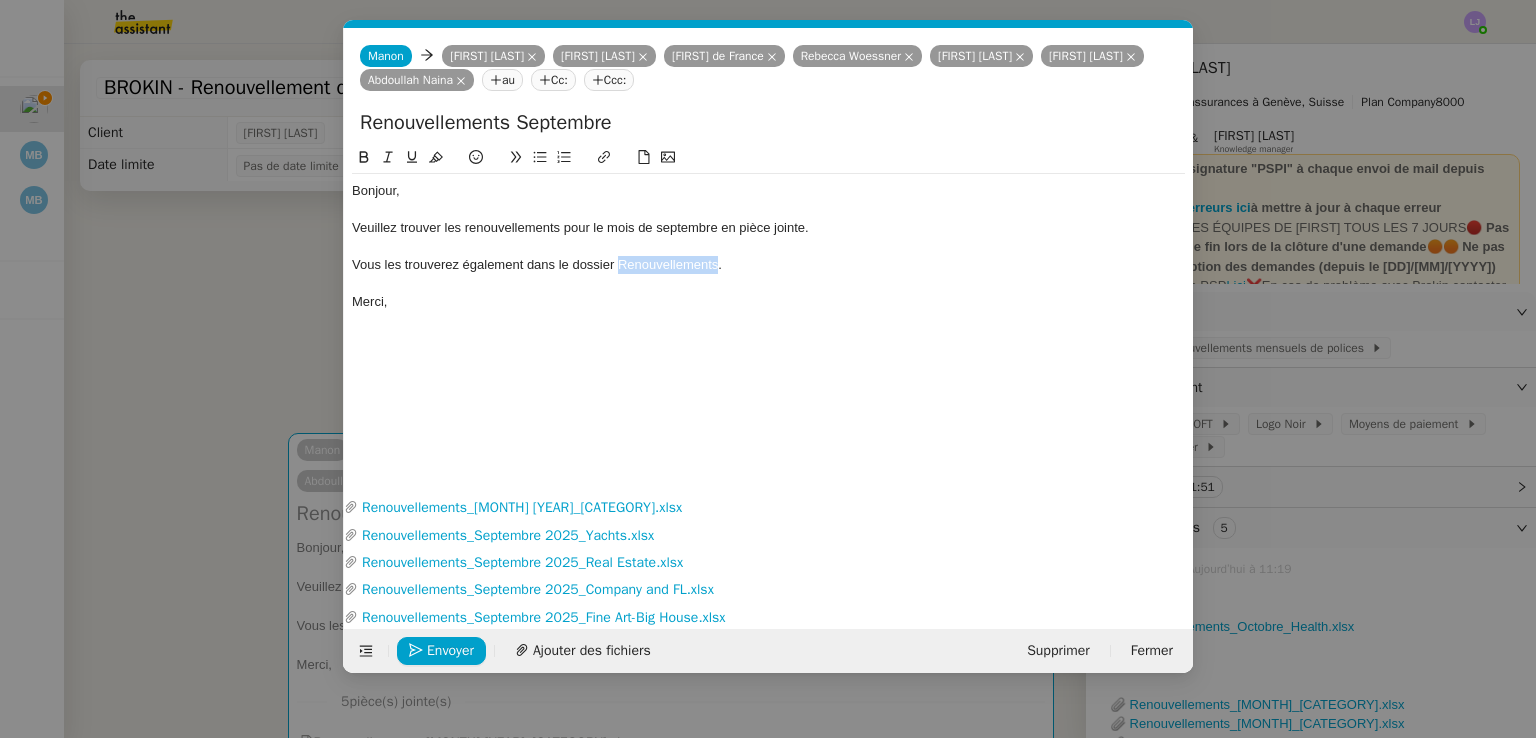 click on "Vous les trouverez également dans le dossier Renouvellements." 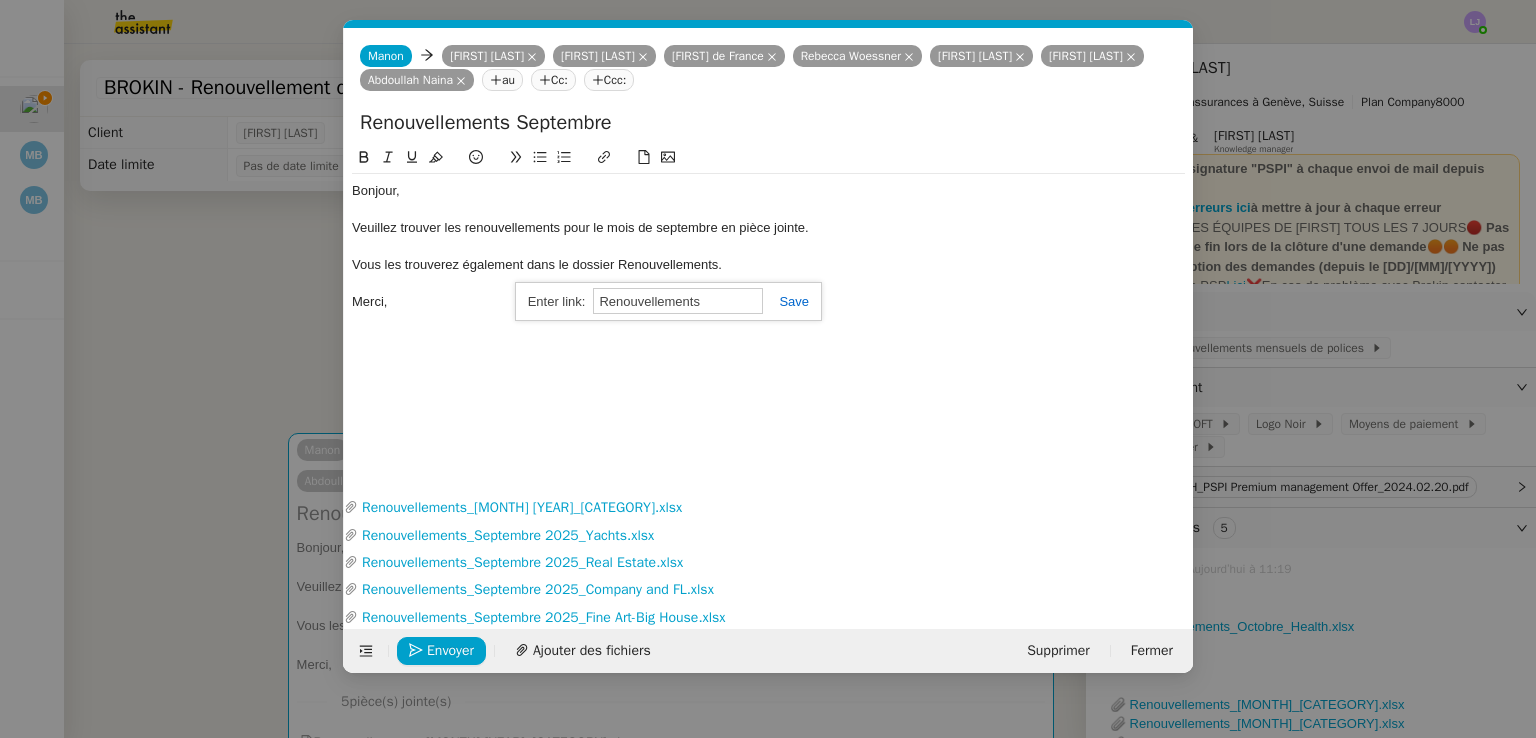 paste on "https://[DOMAIN]/personal/[EMAIL]/_layouts/15/onedrive.aspx?id=%2Fpersonal%2F[EMAIL]%2FDocuments%2FOperations%2F3_Commercial_Renouvellements_2025" 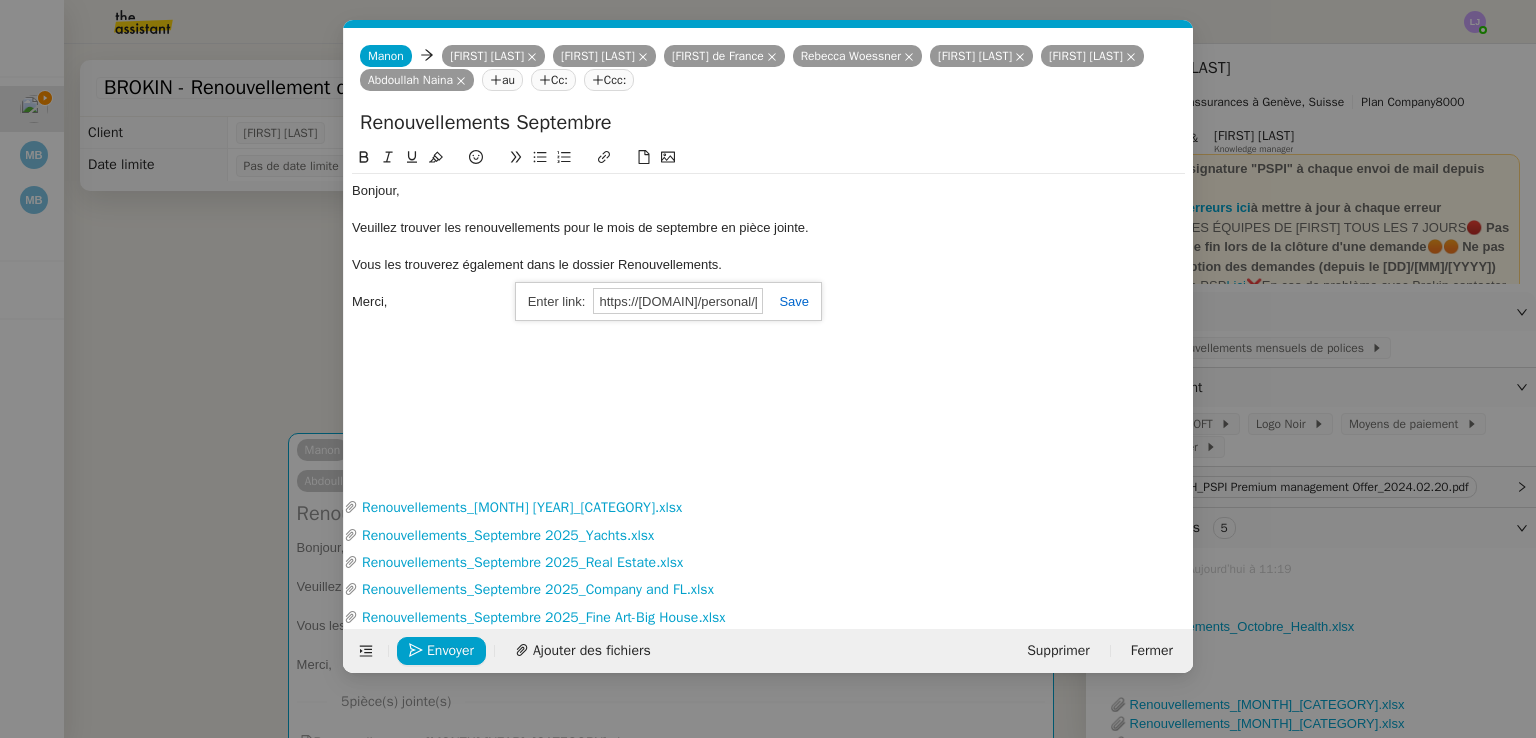 scroll, scrollTop: 0, scrollLeft: 1072, axis: horizontal 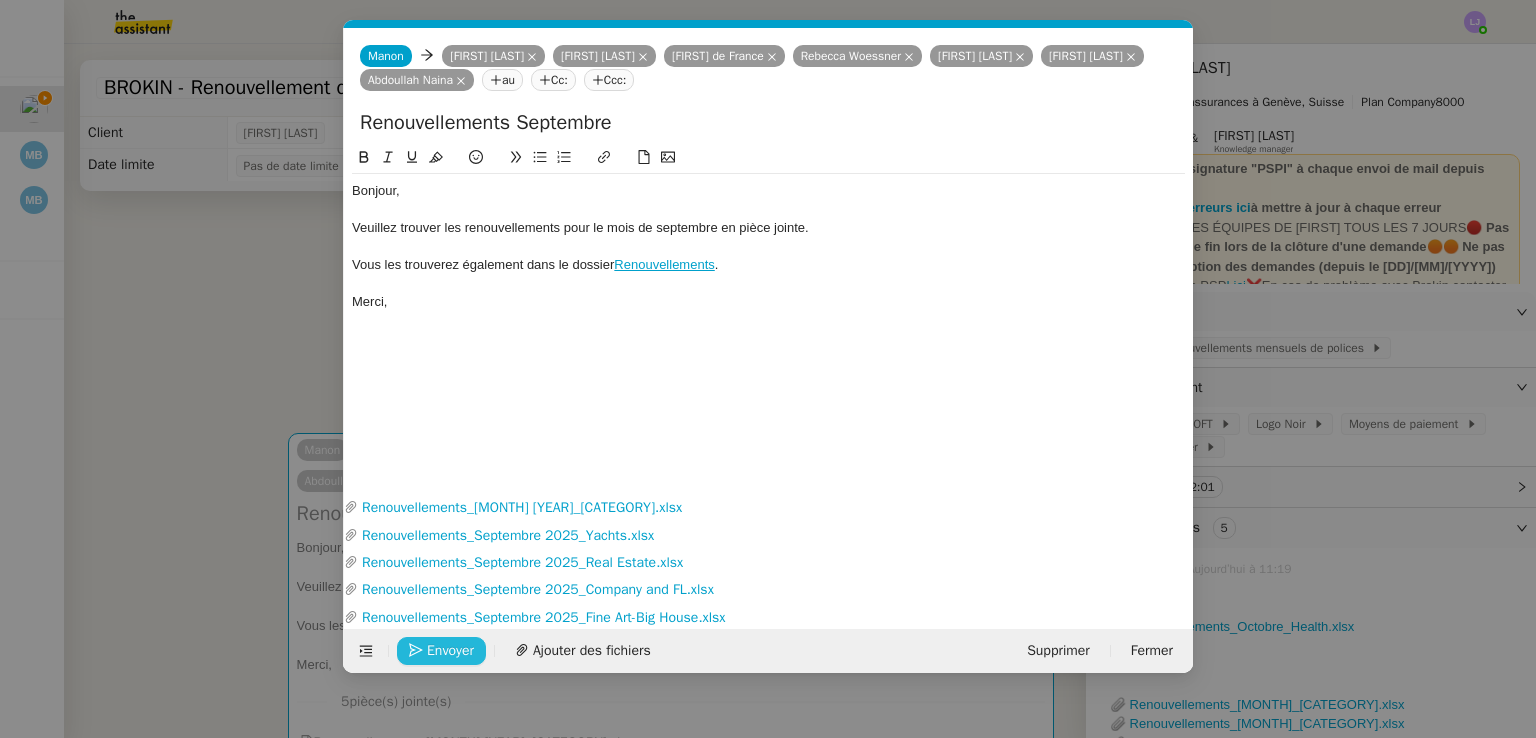 click on "Envoyer" 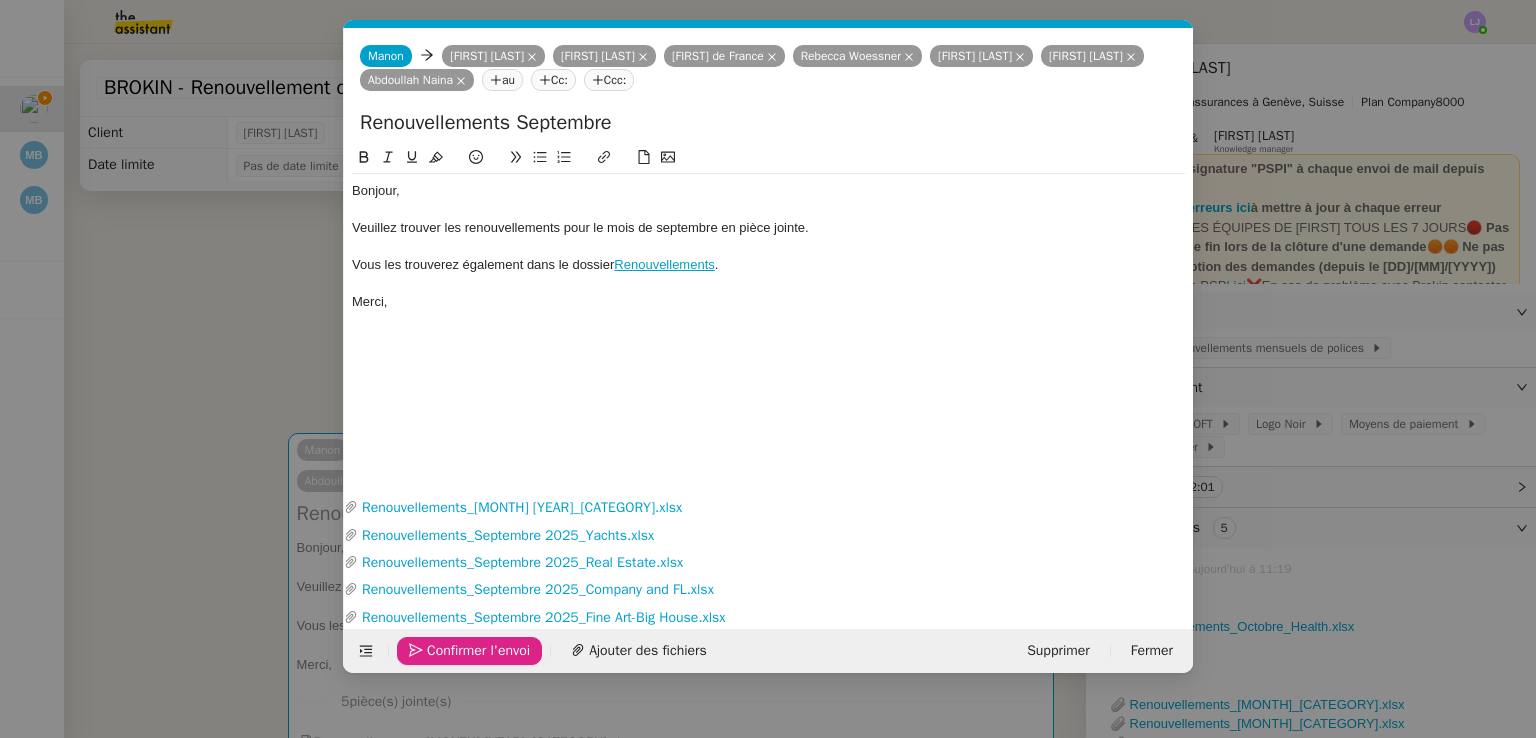 click on "Confirmer l'envoi" 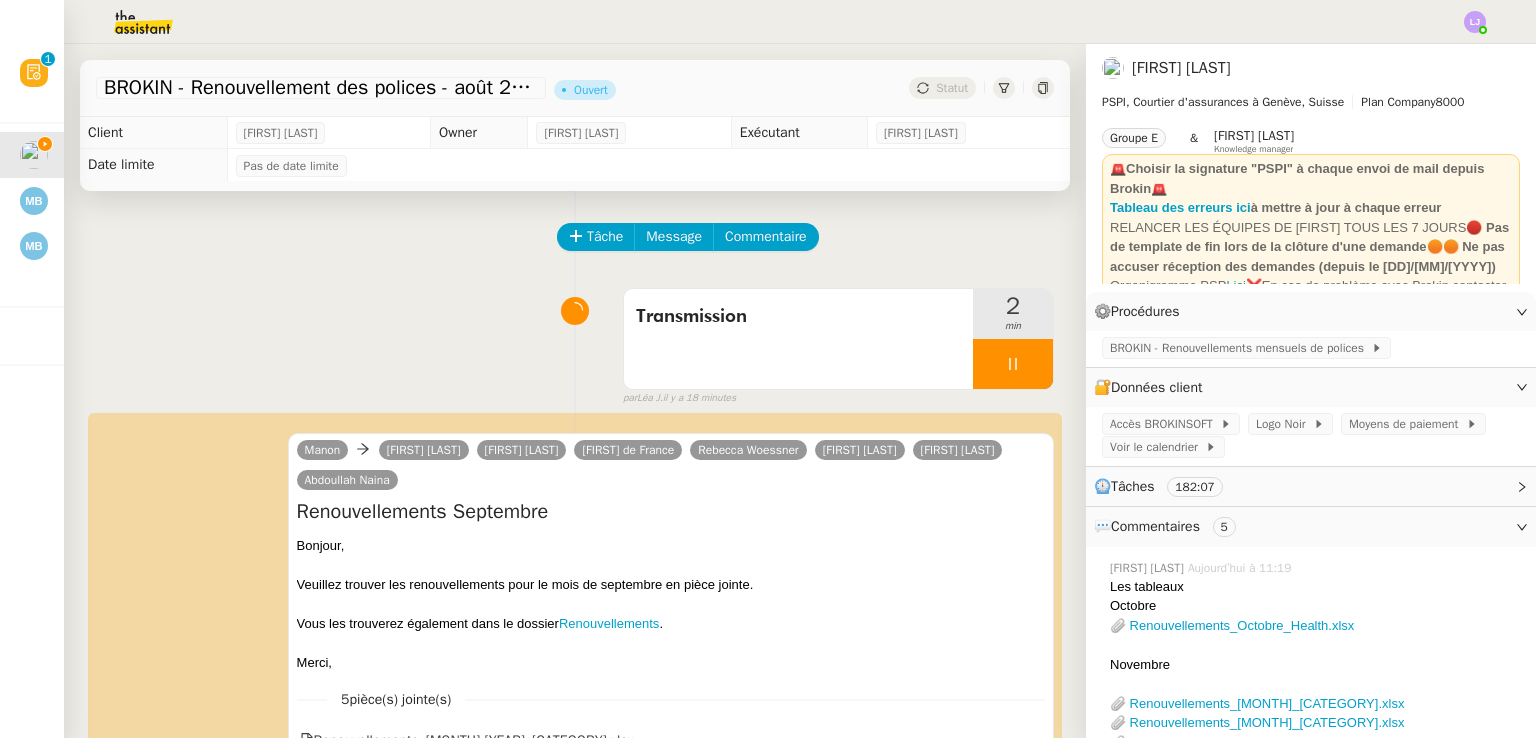 click at bounding box center [1013, 364] 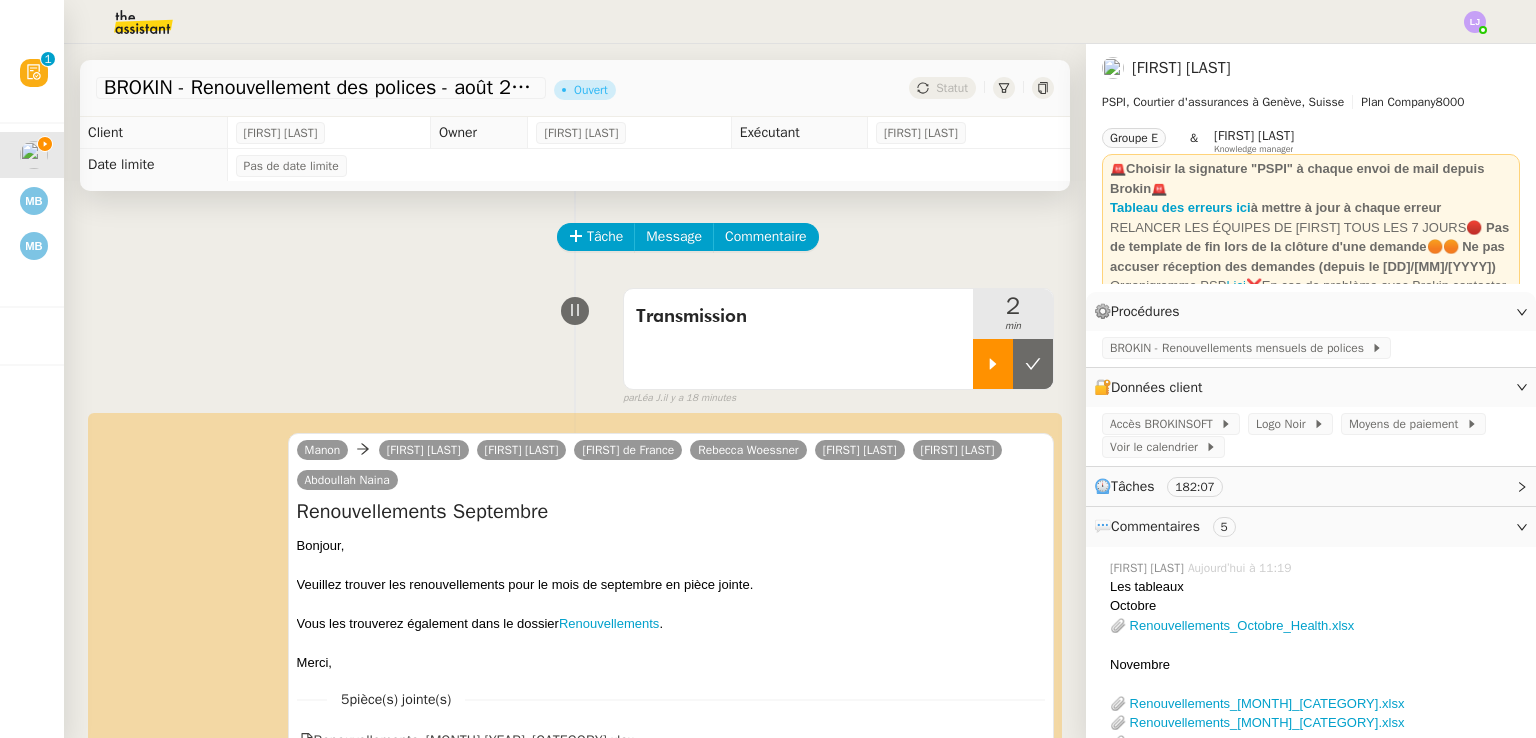 click at bounding box center [1033, 364] 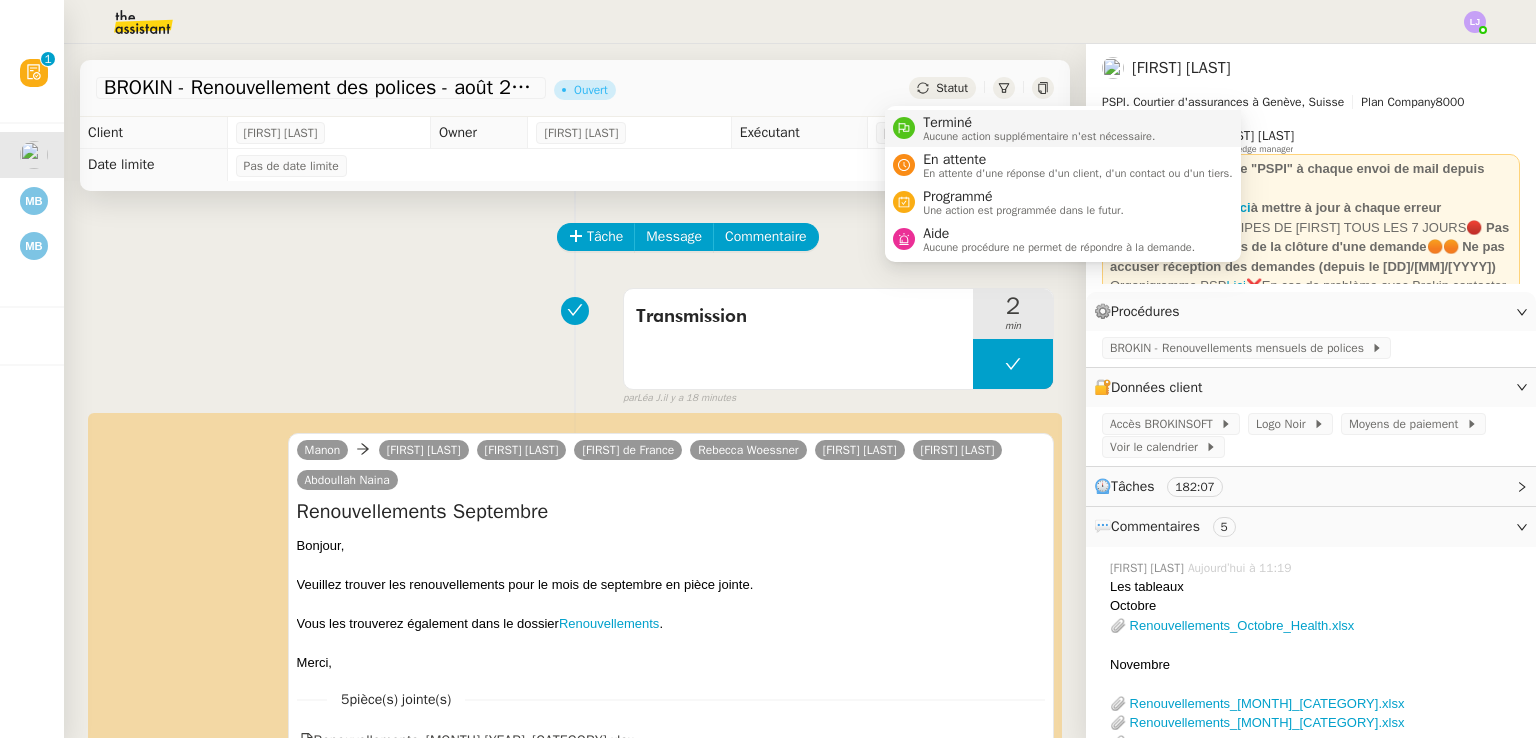 click on "Terminé" at bounding box center [1039, 123] 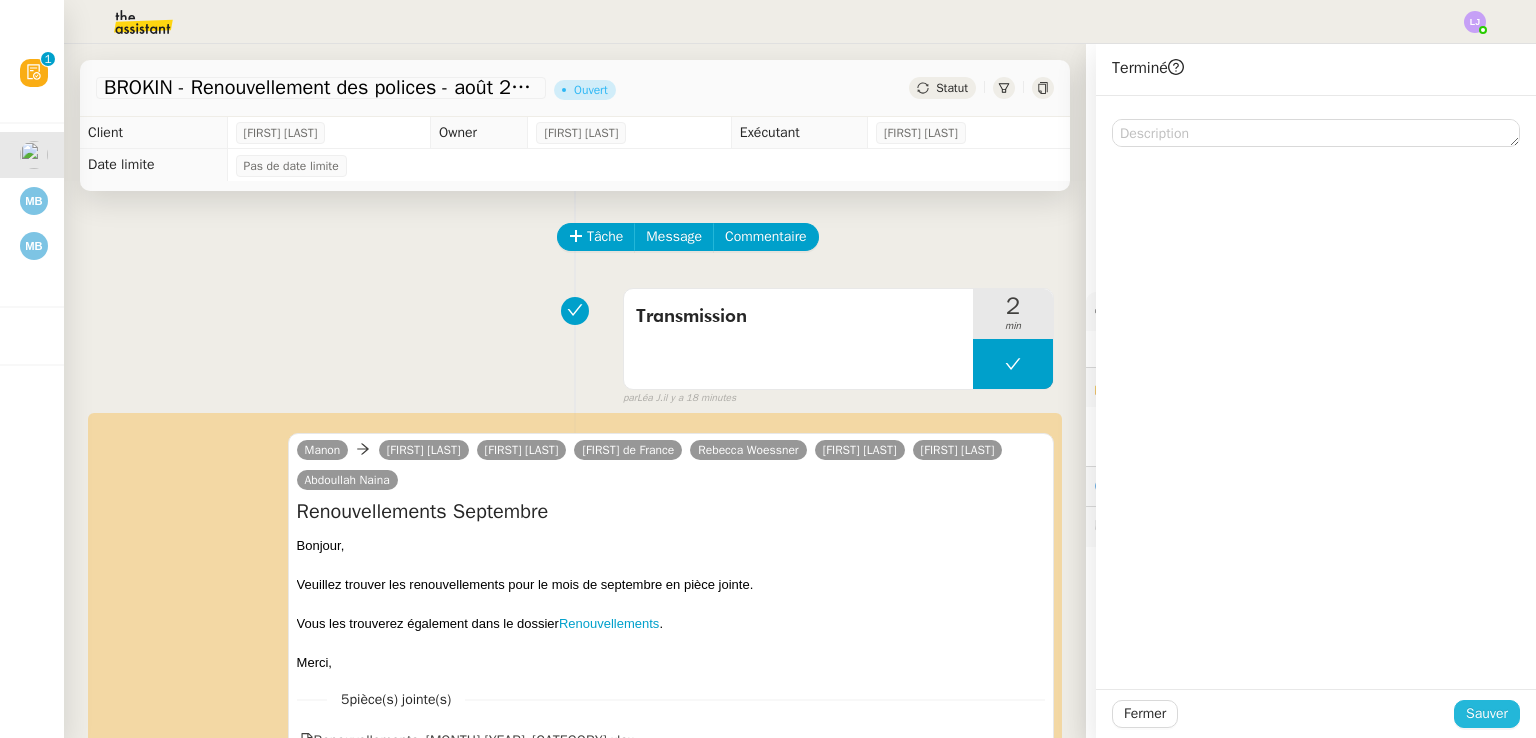 click on "Sauver" 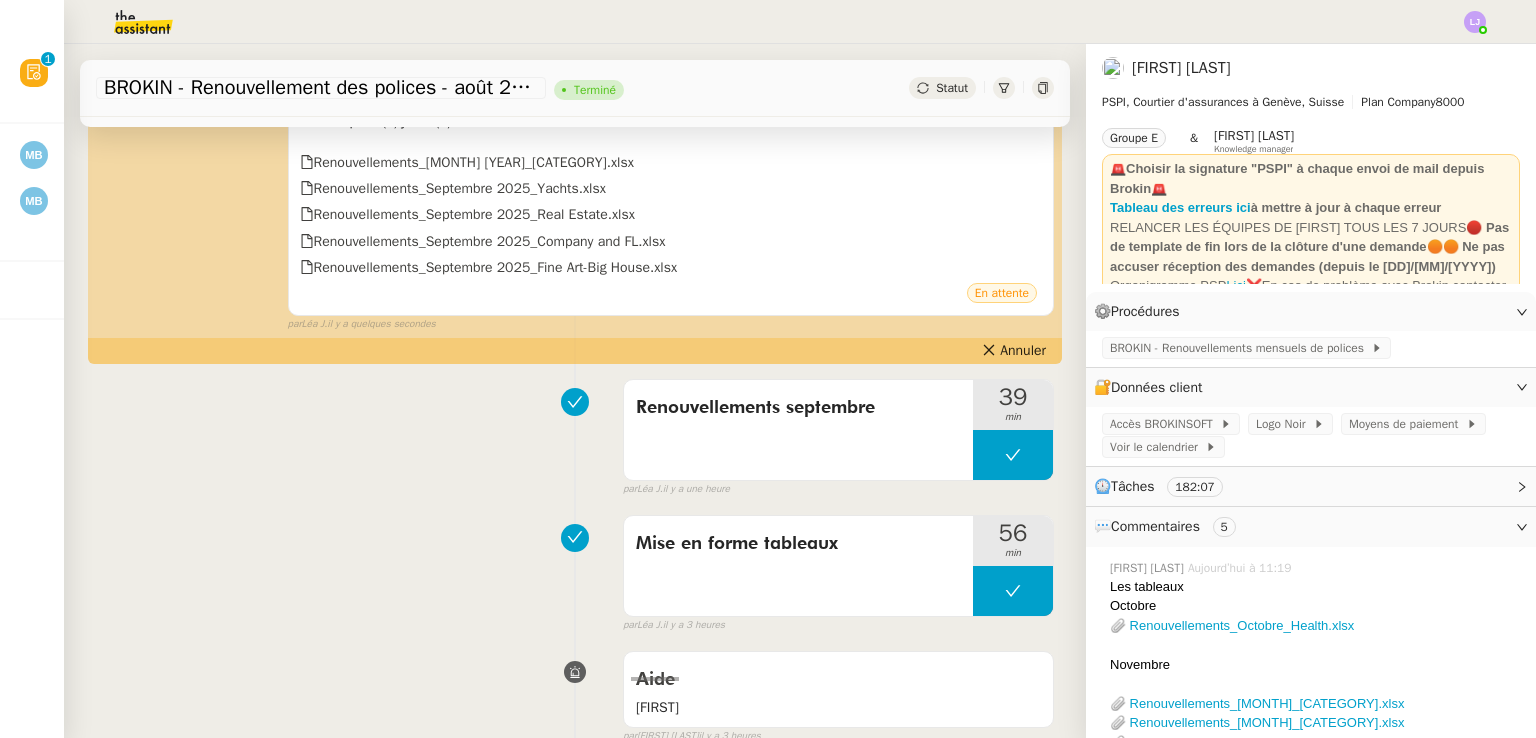 scroll, scrollTop: 944, scrollLeft: 0, axis: vertical 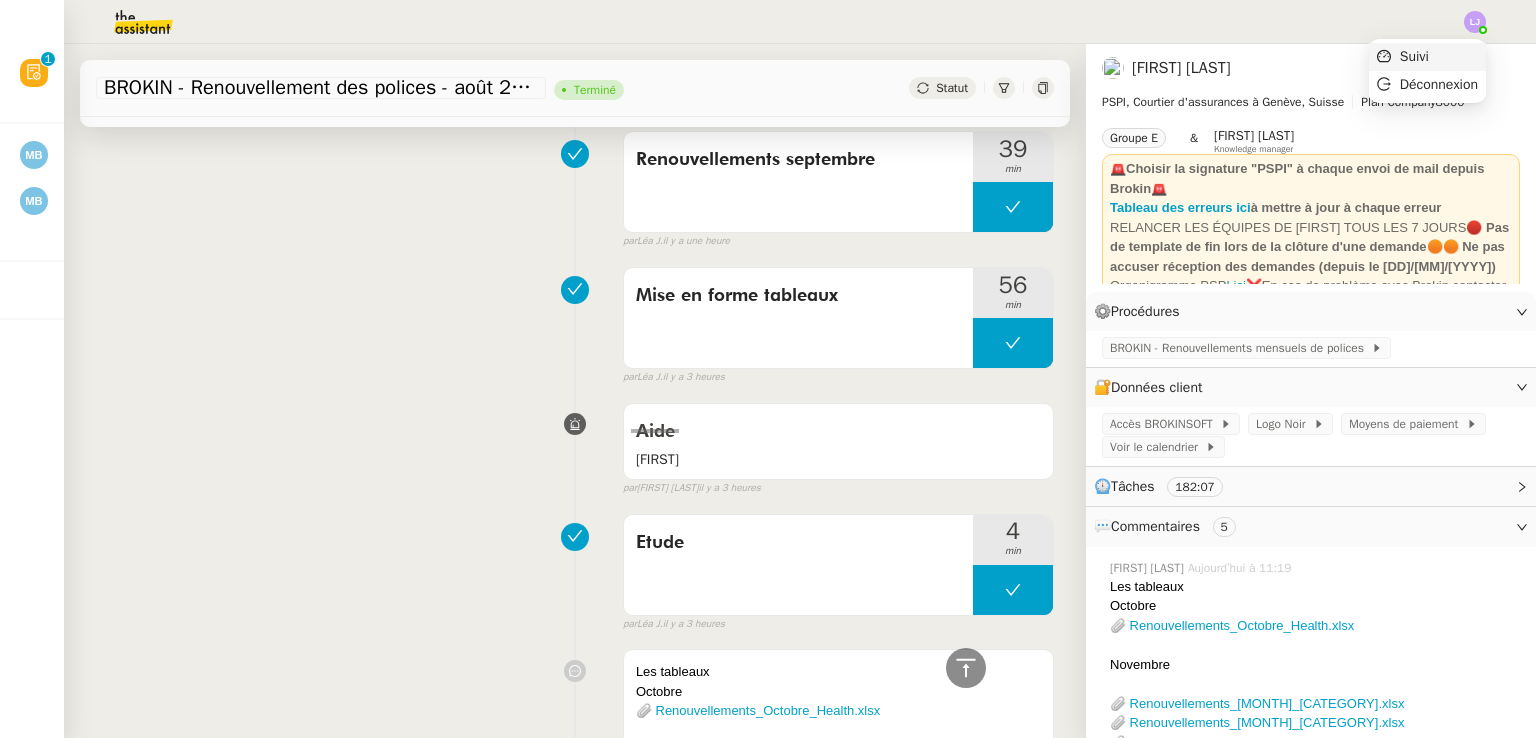 click on "Suivi" at bounding box center [1427, 57] 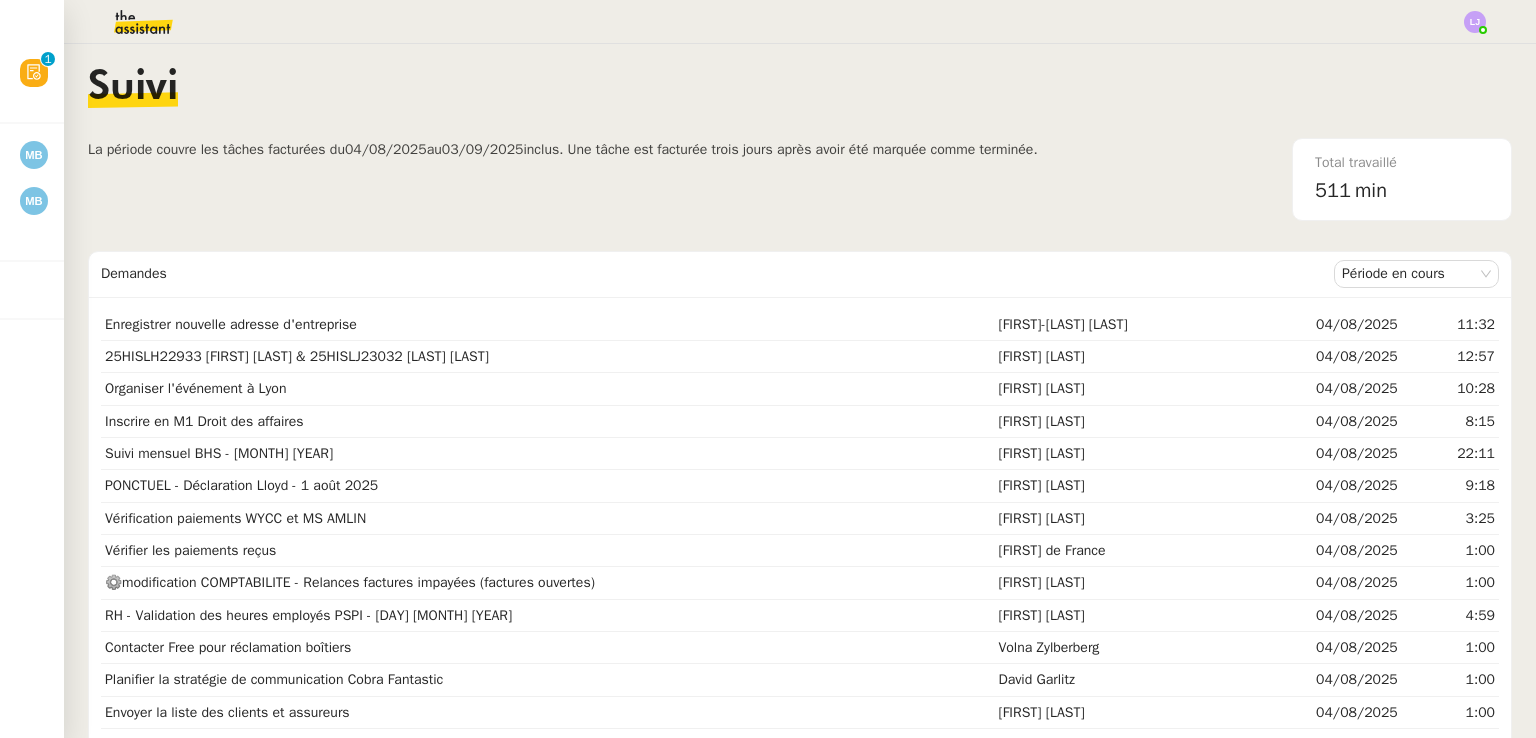 click 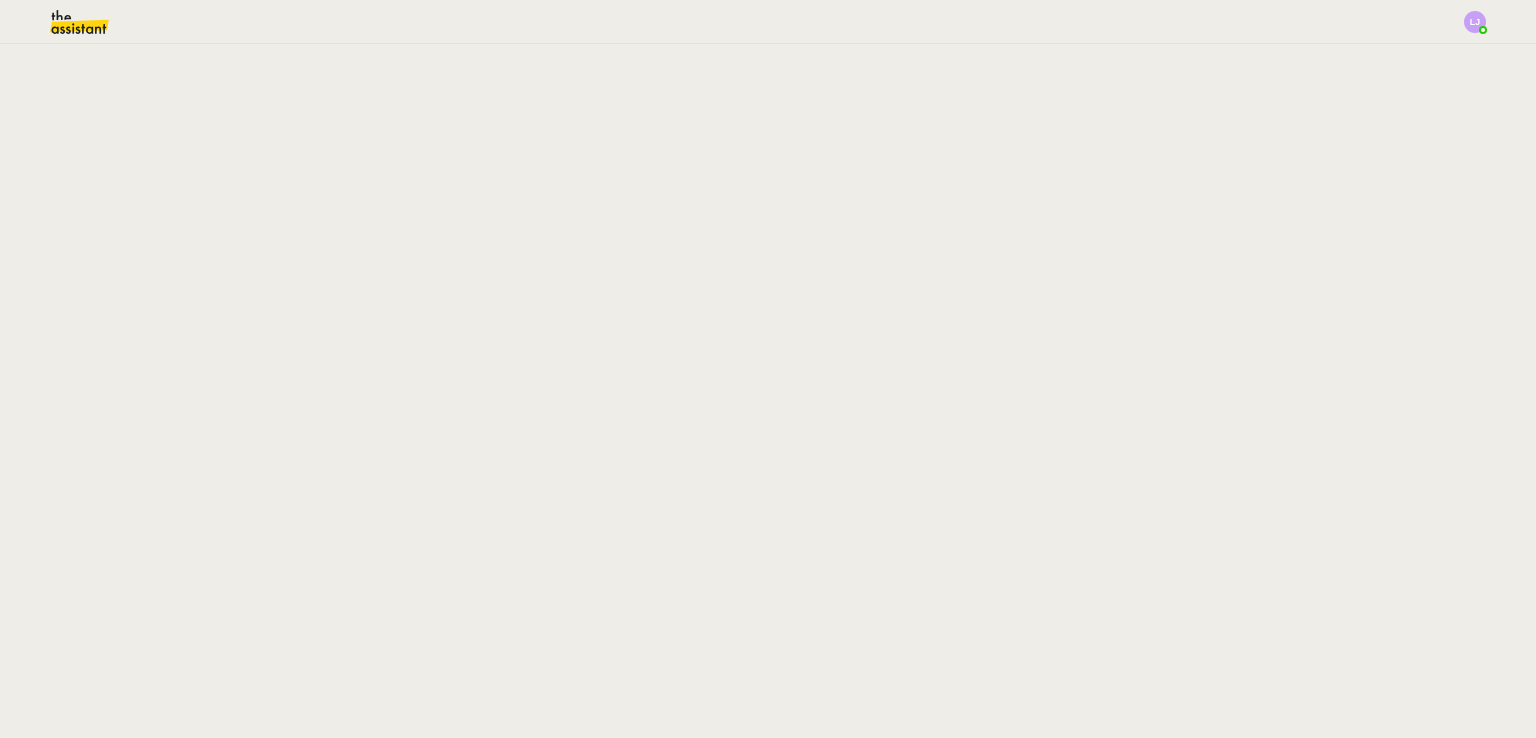 scroll, scrollTop: 0, scrollLeft: 0, axis: both 